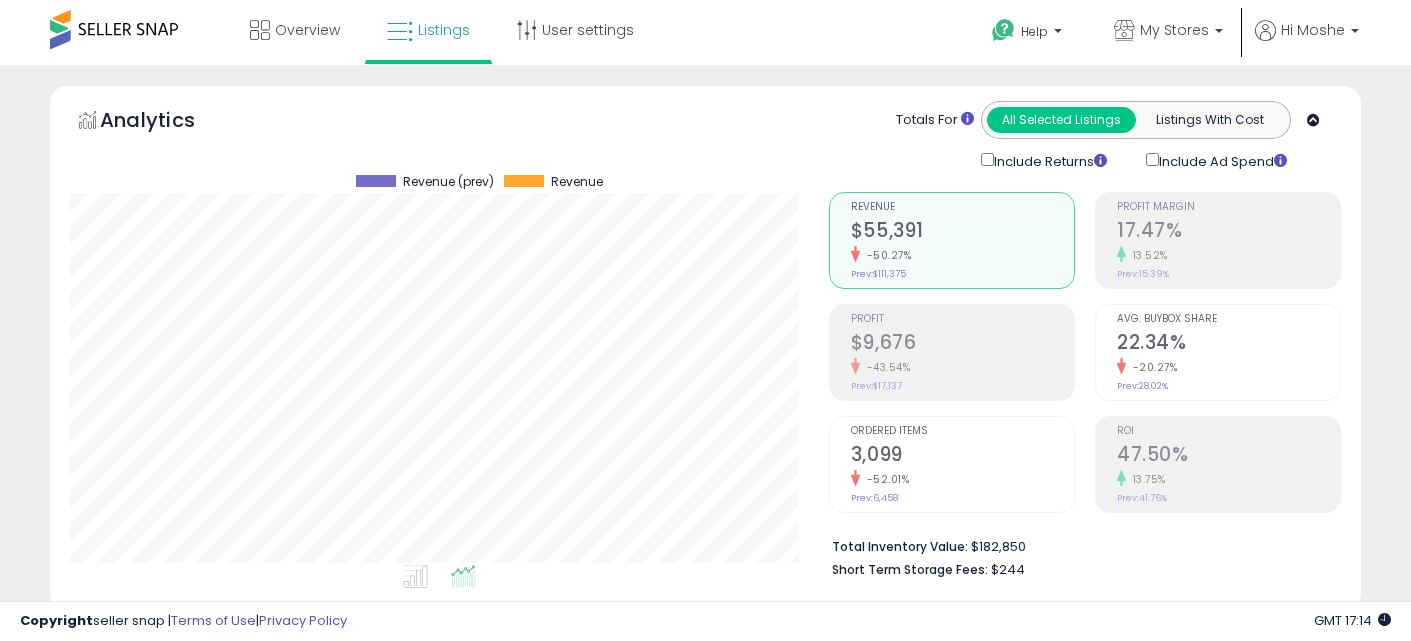 select on "**" 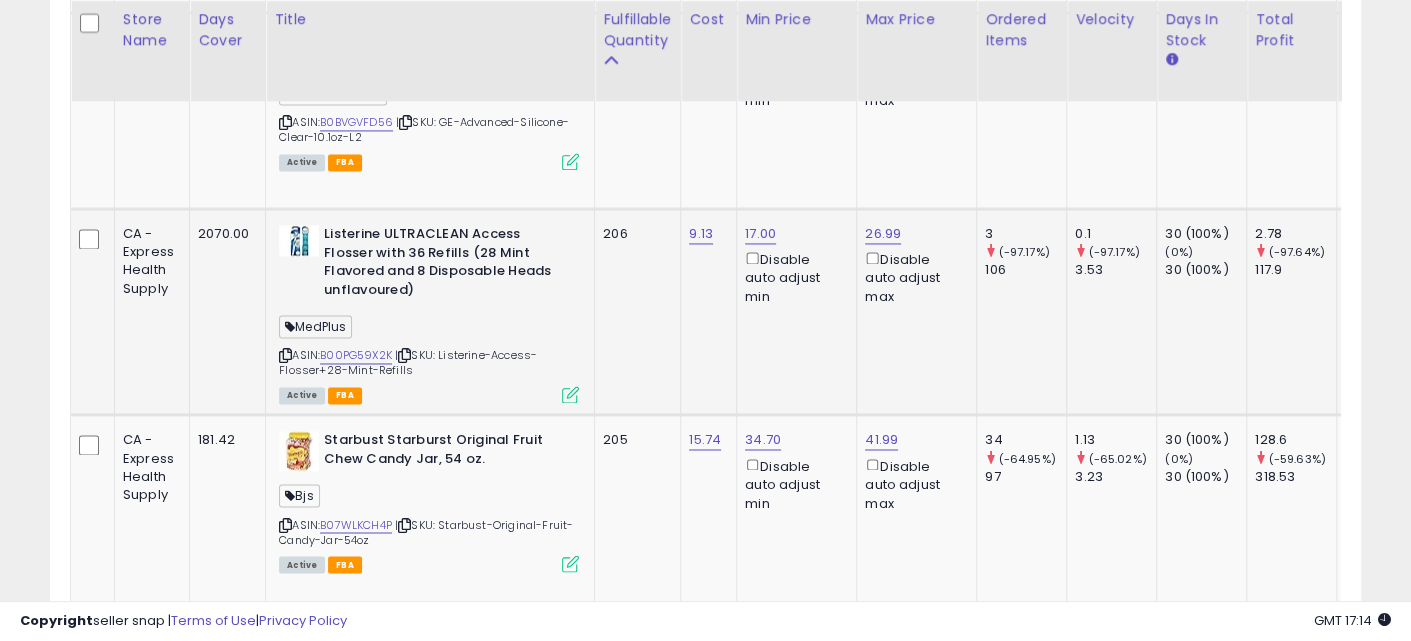 scroll, scrollTop: 6902, scrollLeft: 0, axis: vertical 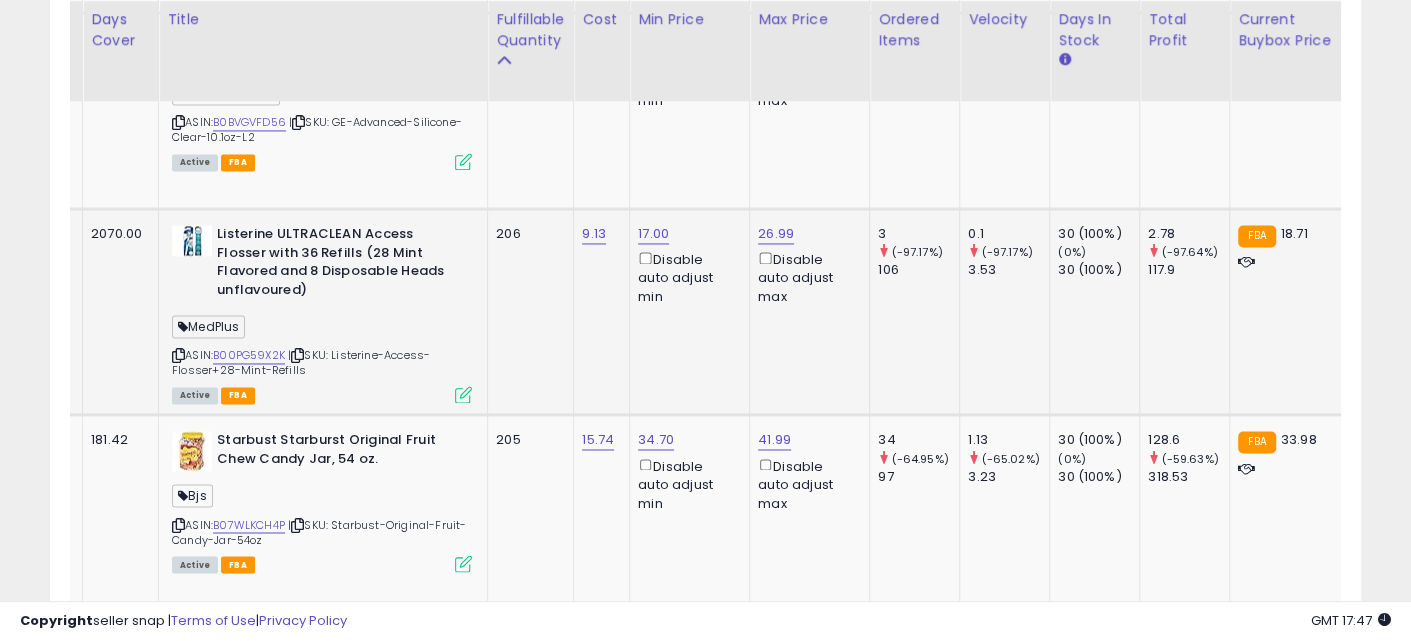 drag, startPoint x: 816, startPoint y: 311, endPoint x: 477, endPoint y: 324, distance: 339.24918 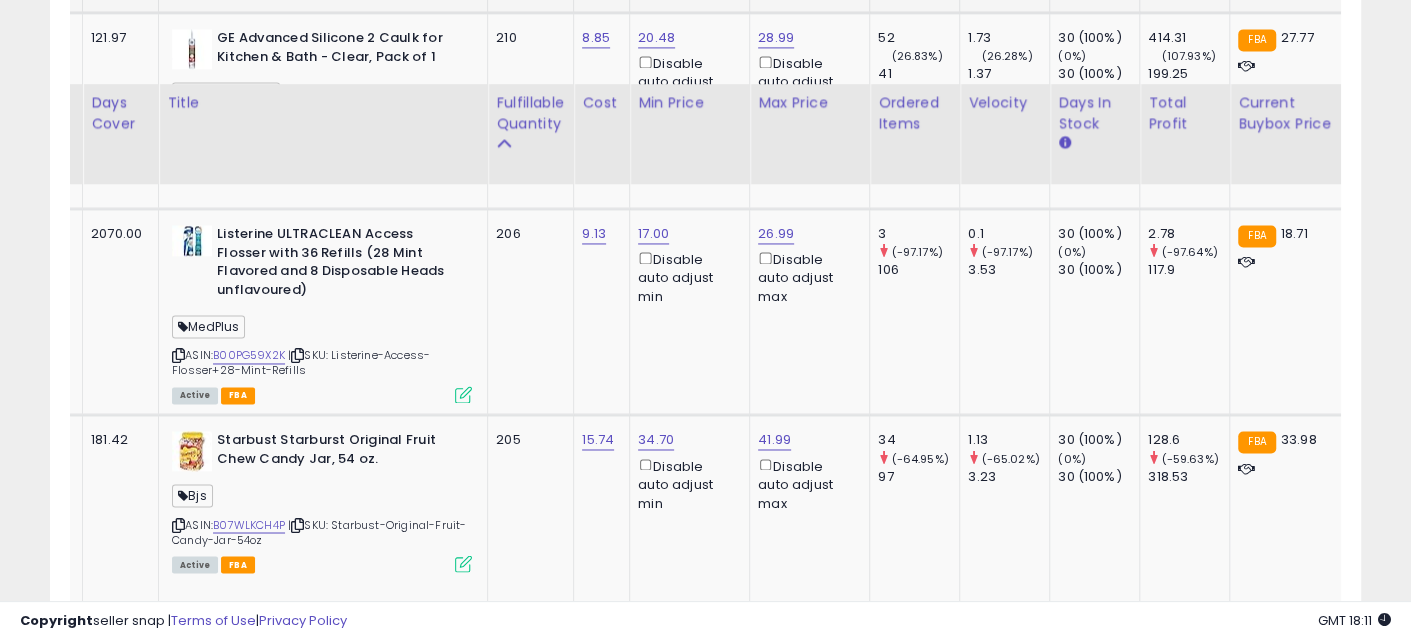 scroll, scrollTop: 7027, scrollLeft: 0, axis: vertical 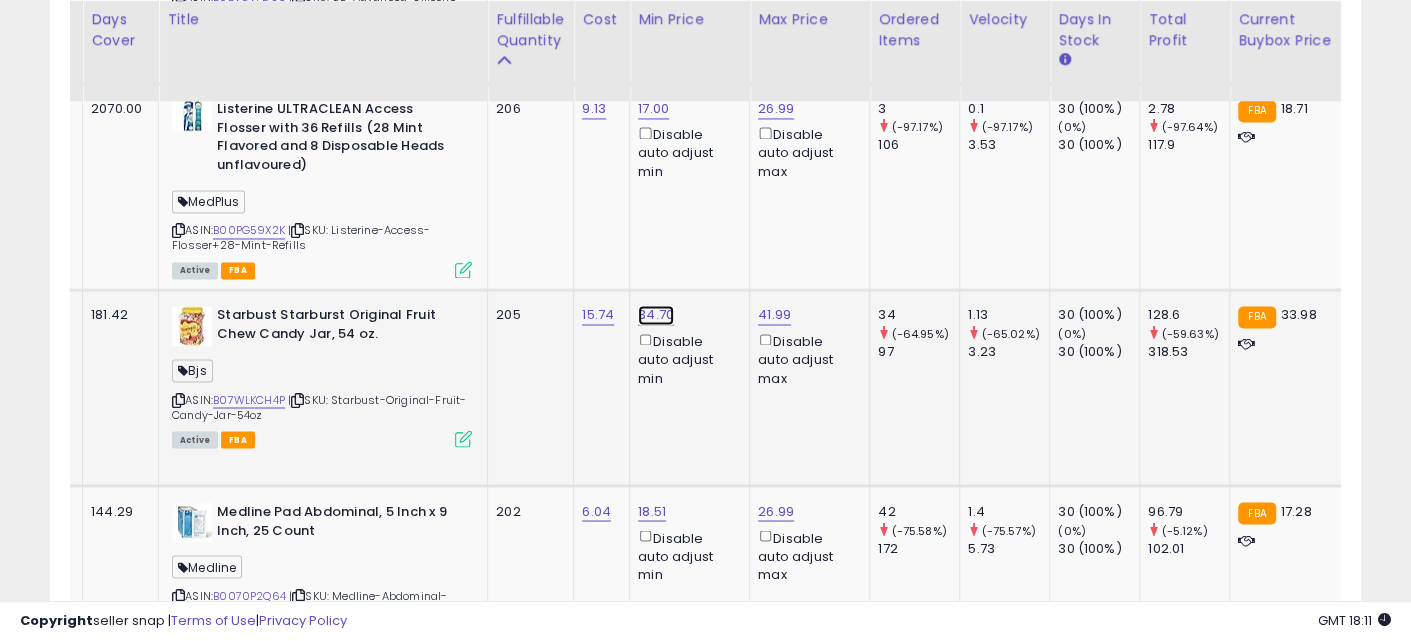 click on "34.70" at bounding box center (654, -5882) 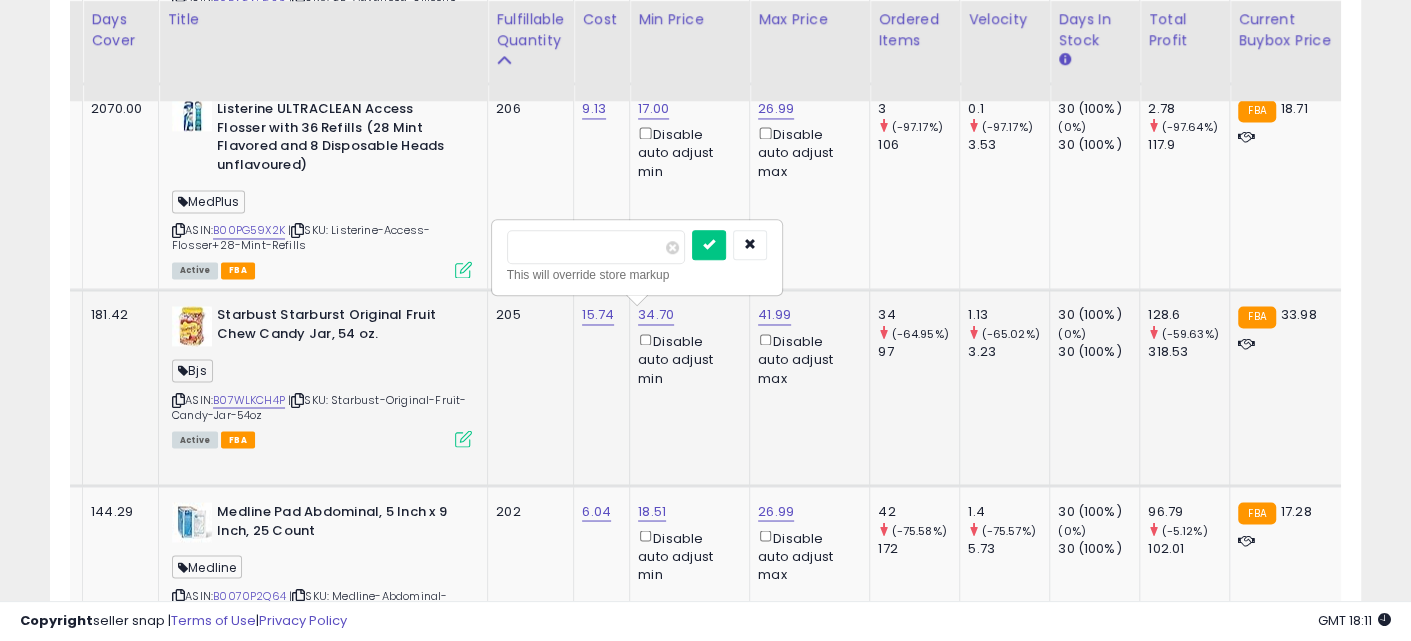 click on "*****" at bounding box center (596, 247) 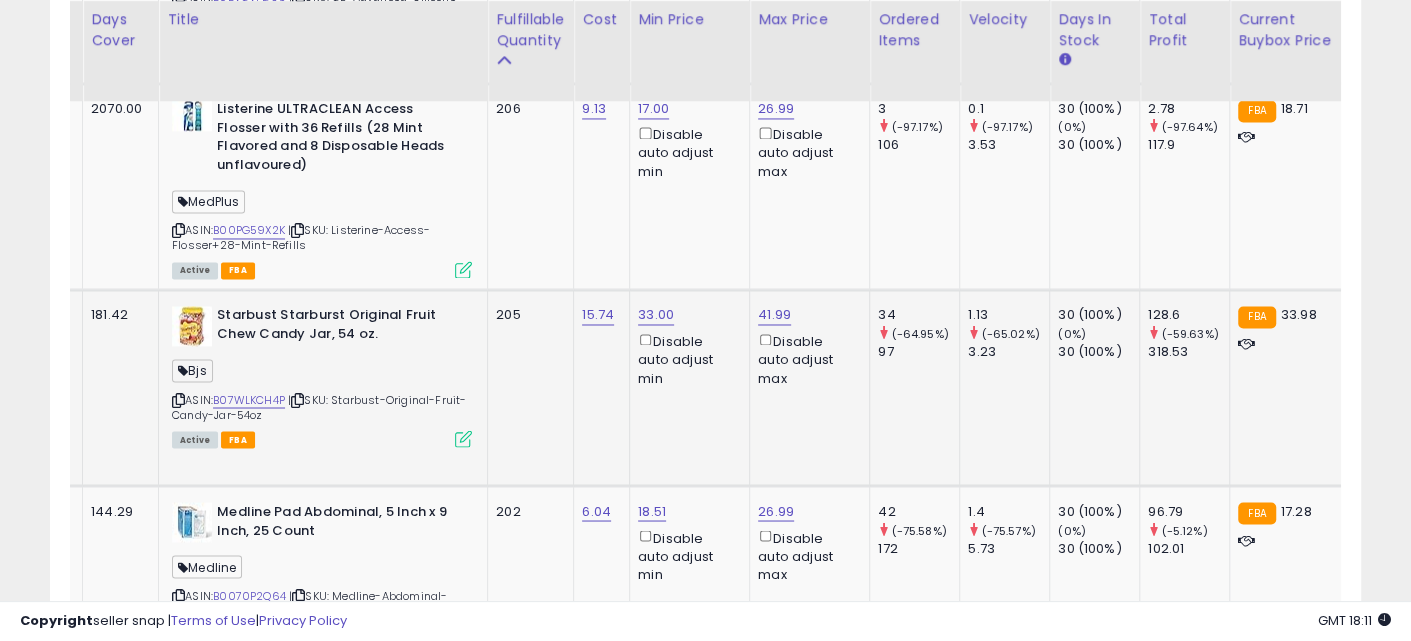 scroll, scrollTop: 0, scrollLeft: 209, axis: horizontal 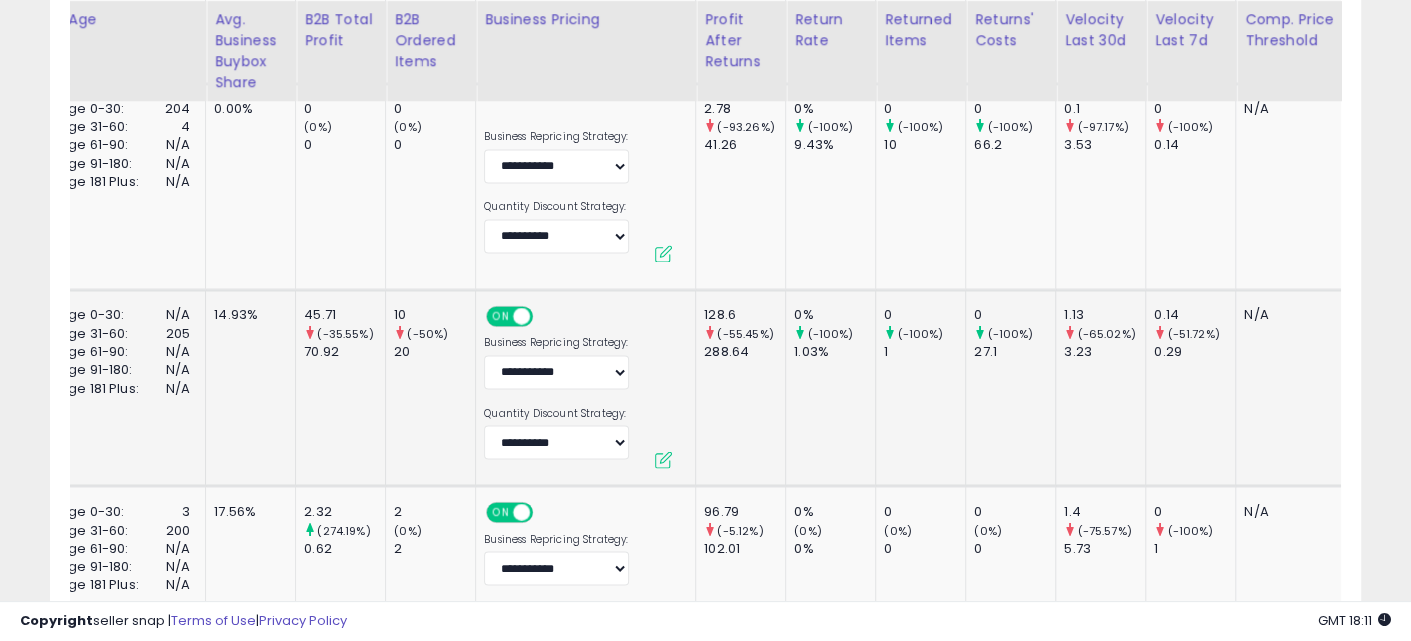 drag, startPoint x: 613, startPoint y: 400, endPoint x: 789, endPoint y: 430, distance: 178.53851 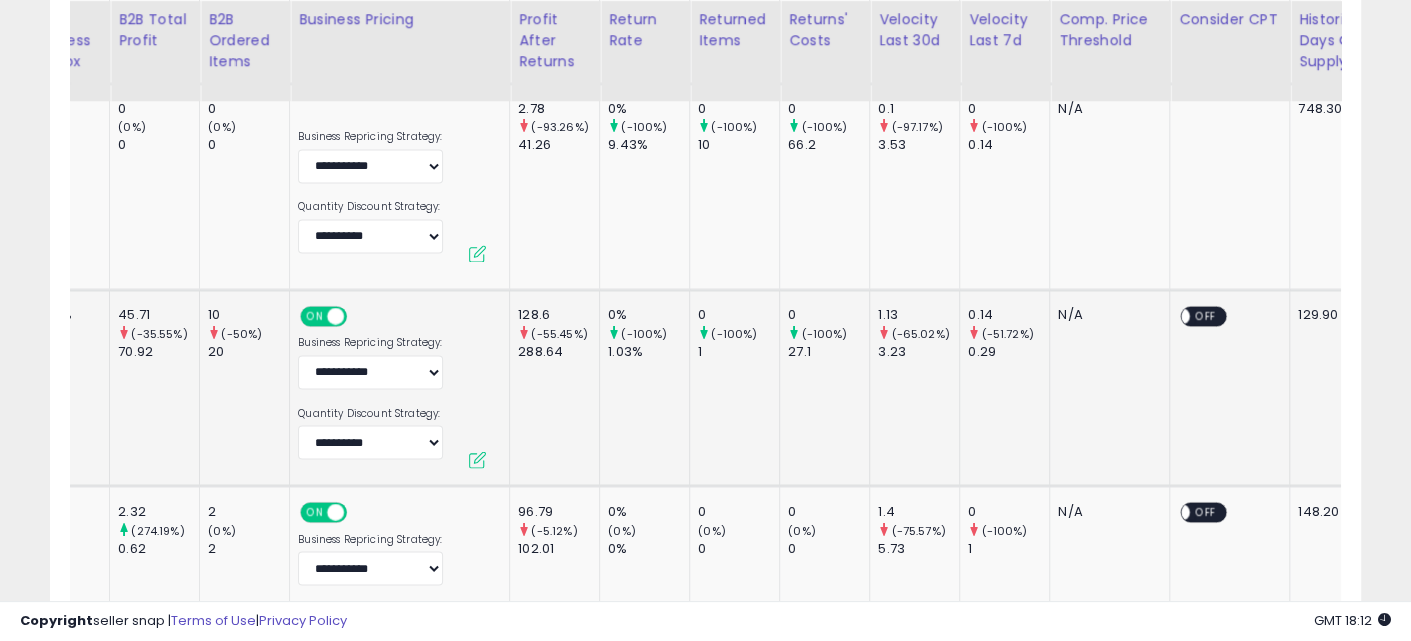 scroll, scrollTop: 0, scrollLeft: 2211, axis: horizontal 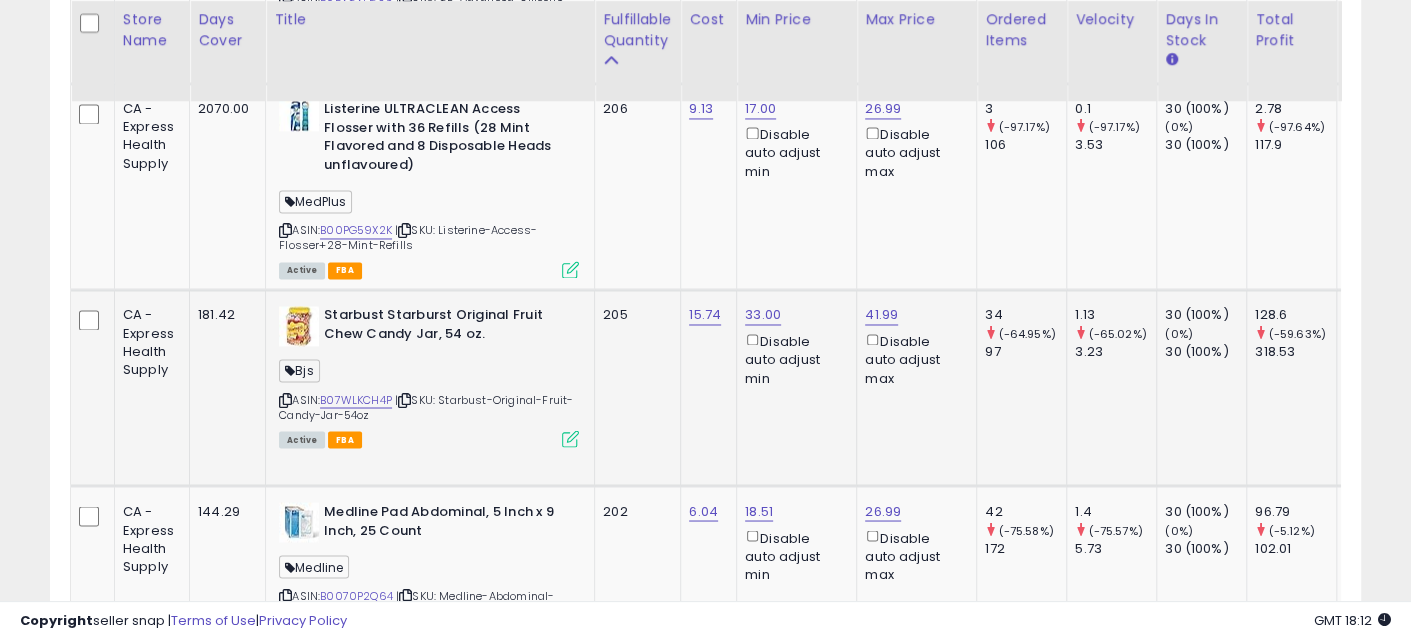 drag, startPoint x: 944, startPoint y: 405, endPoint x: 615, endPoint y: 391, distance: 329.29773 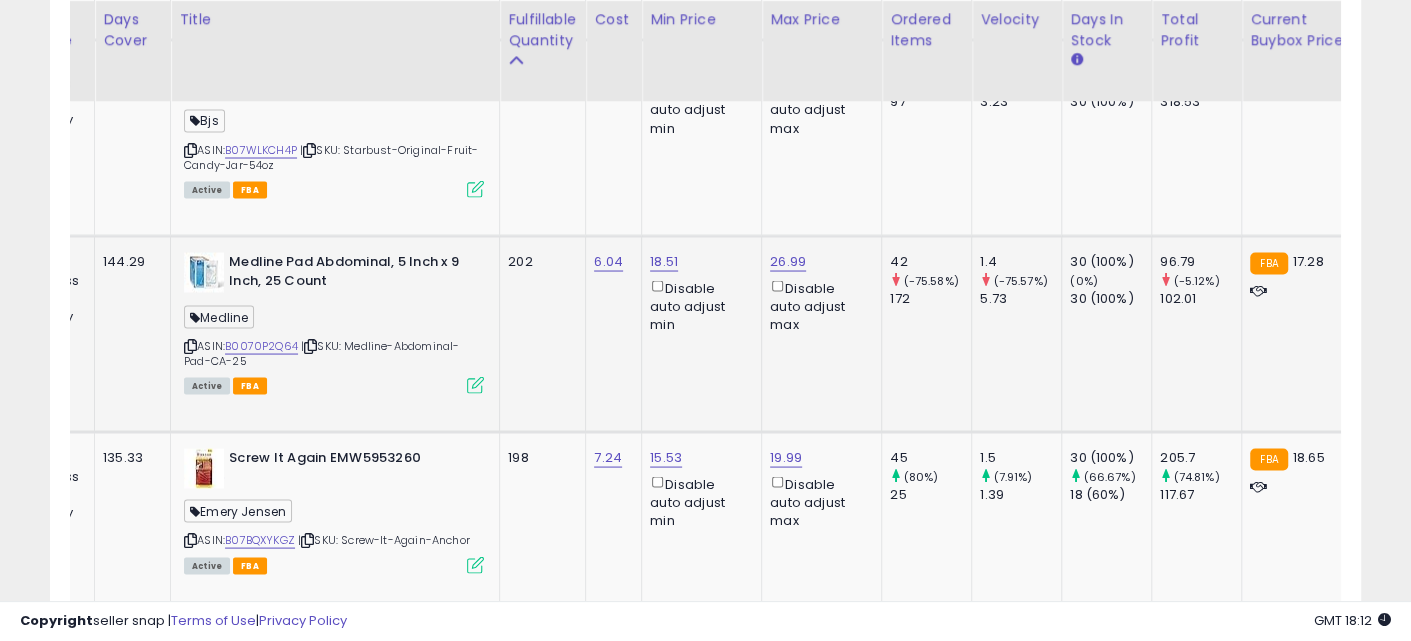 drag, startPoint x: 657, startPoint y: 362, endPoint x: 695, endPoint y: 376, distance: 40.496914 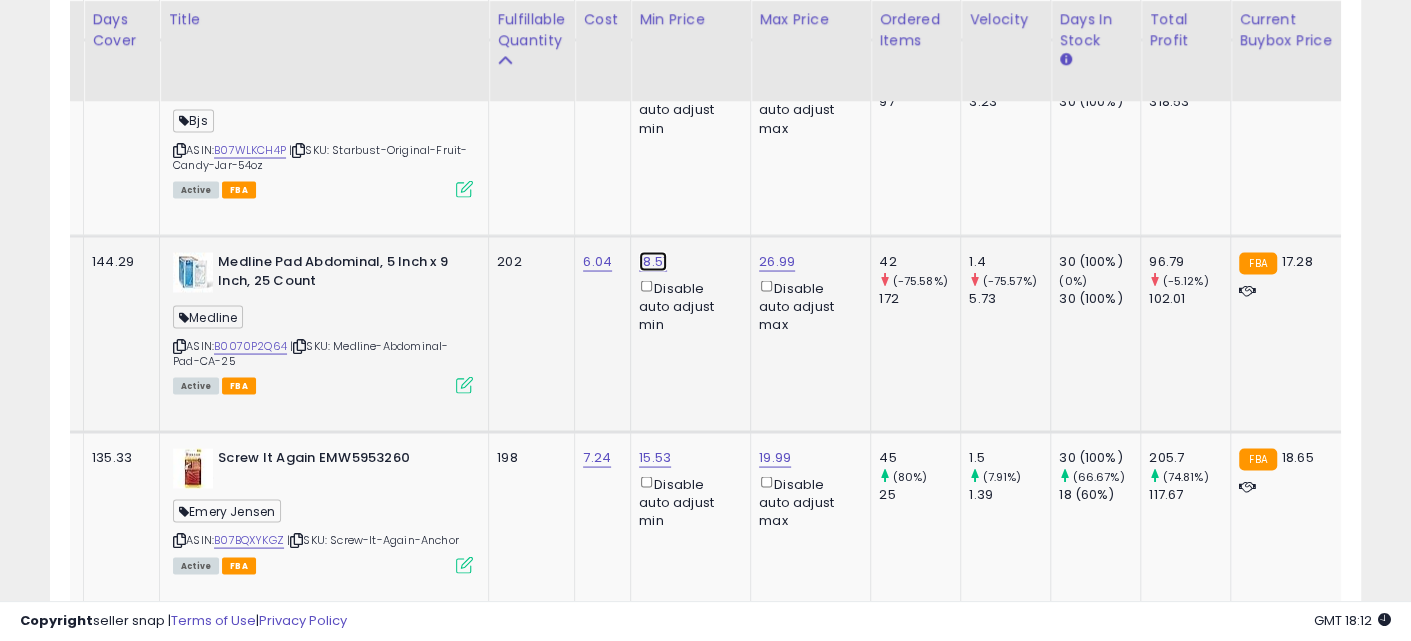 click on "18.51" at bounding box center [655, -6132] 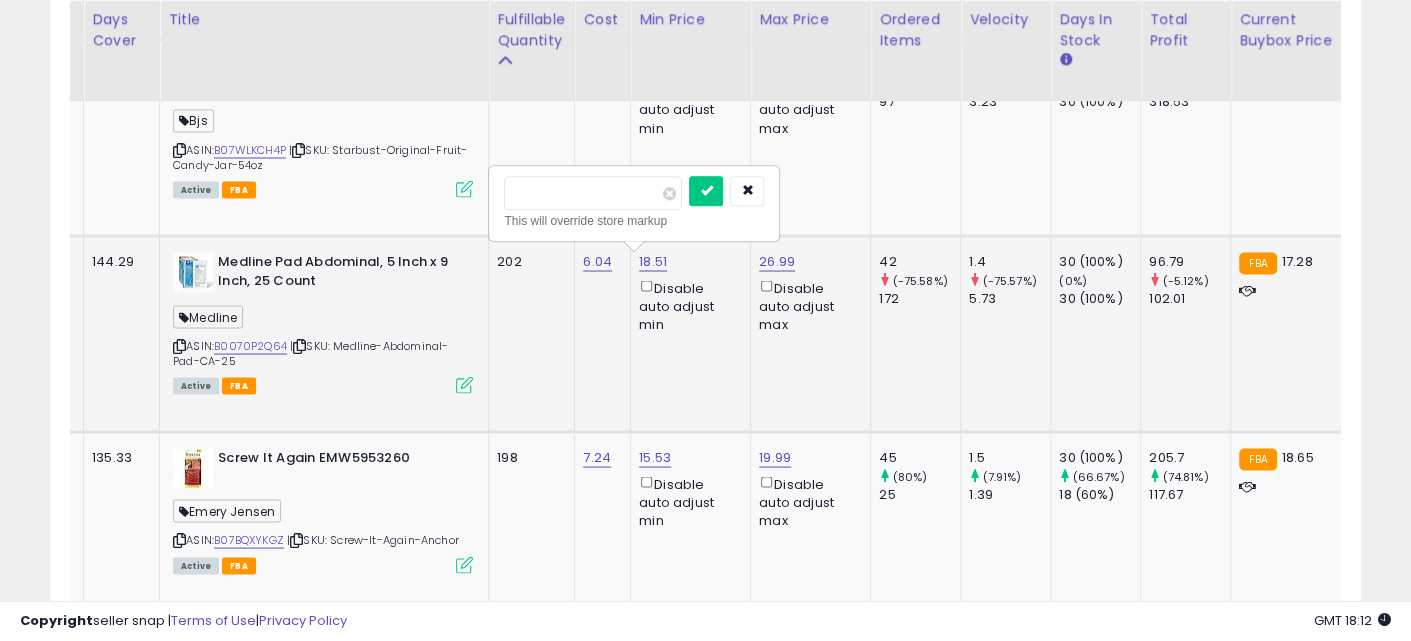 click on "*****" at bounding box center [593, 193] 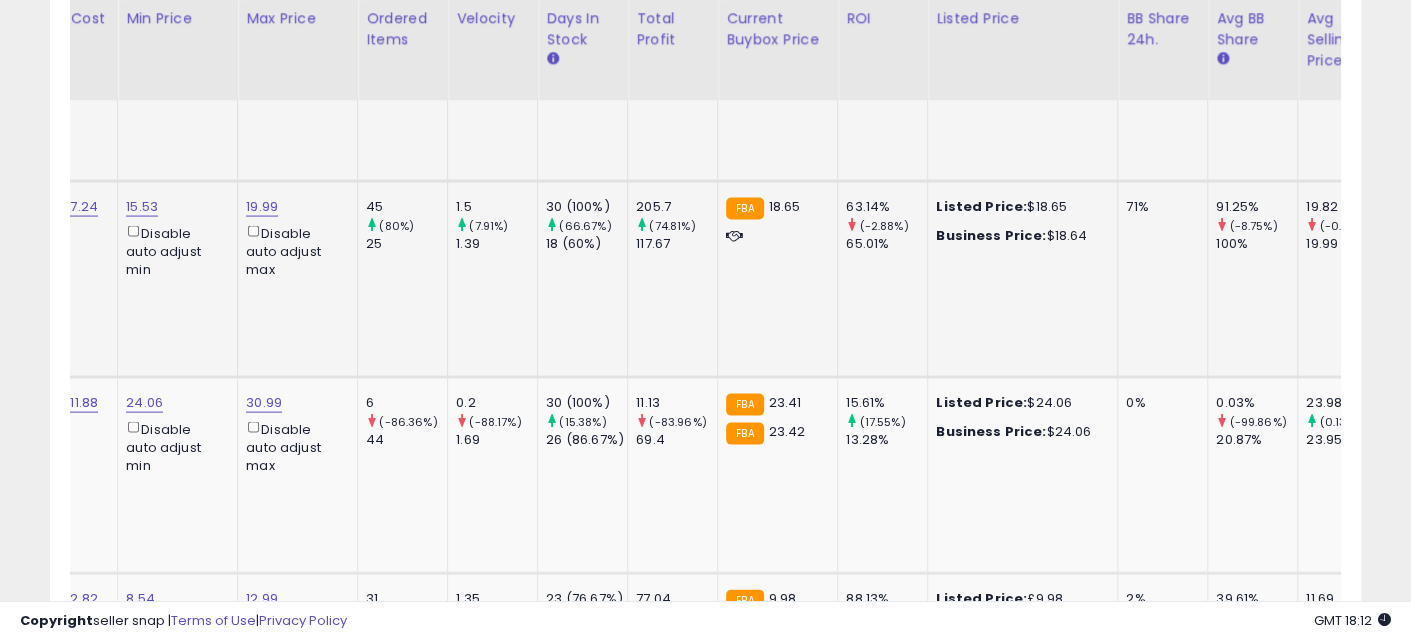 drag, startPoint x: 584, startPoint y: 303, endPoint x: 724, endPoint y: 317, distance: 140.69826 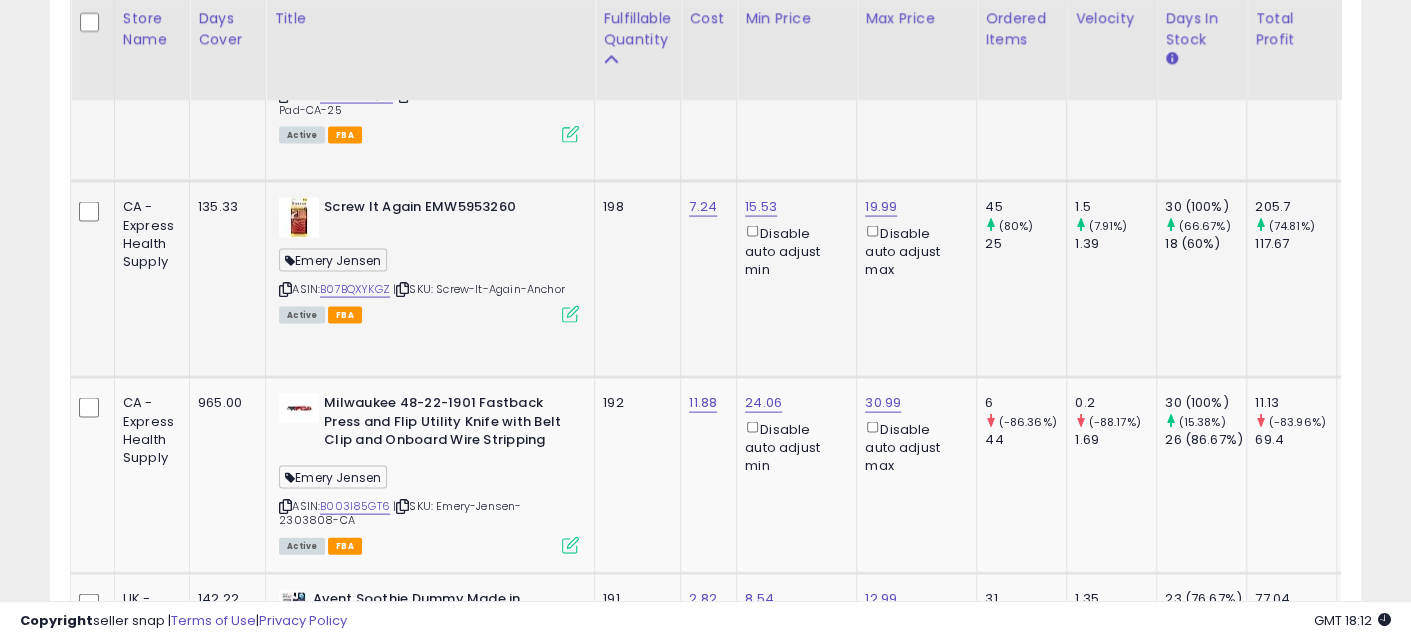 drag, startPoint x: 927, startPoint y: 315, endPoint x: 638, endPoint y: 307, distance: 289.11072 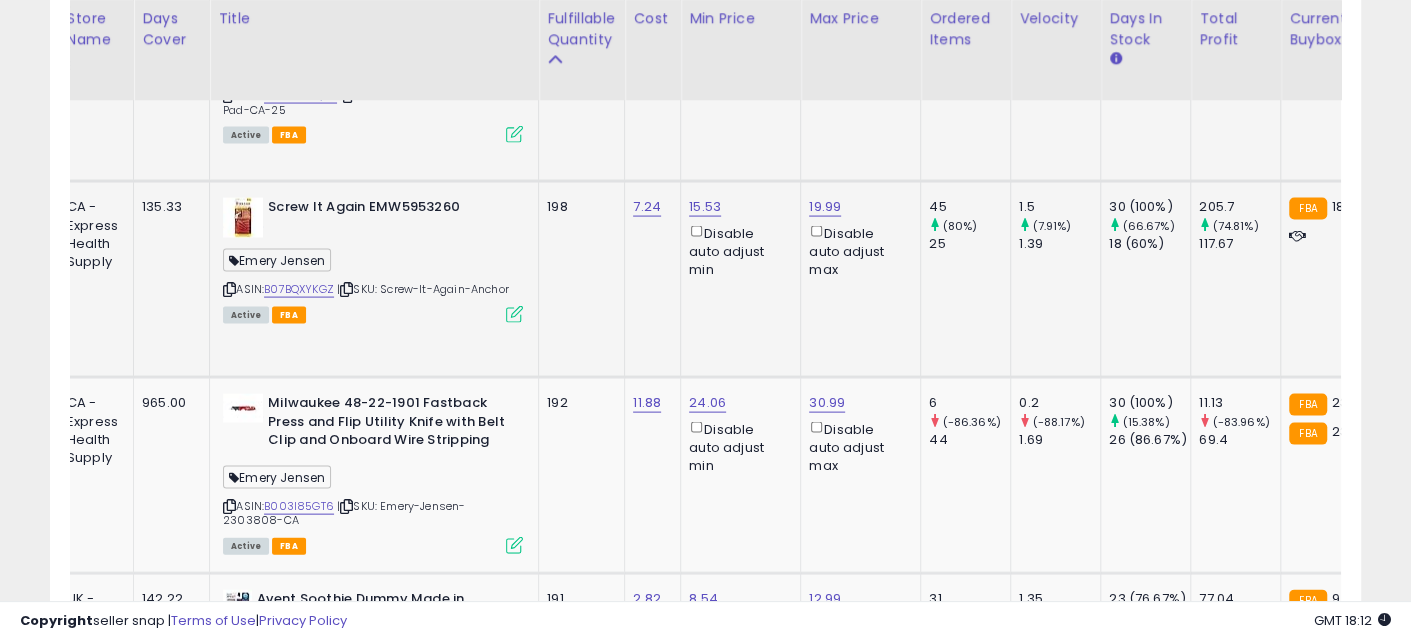 drag, startPoint x: 744, startPoint y: 309, endPoint x: 808, endPoint y: 321, distance: 65.11528 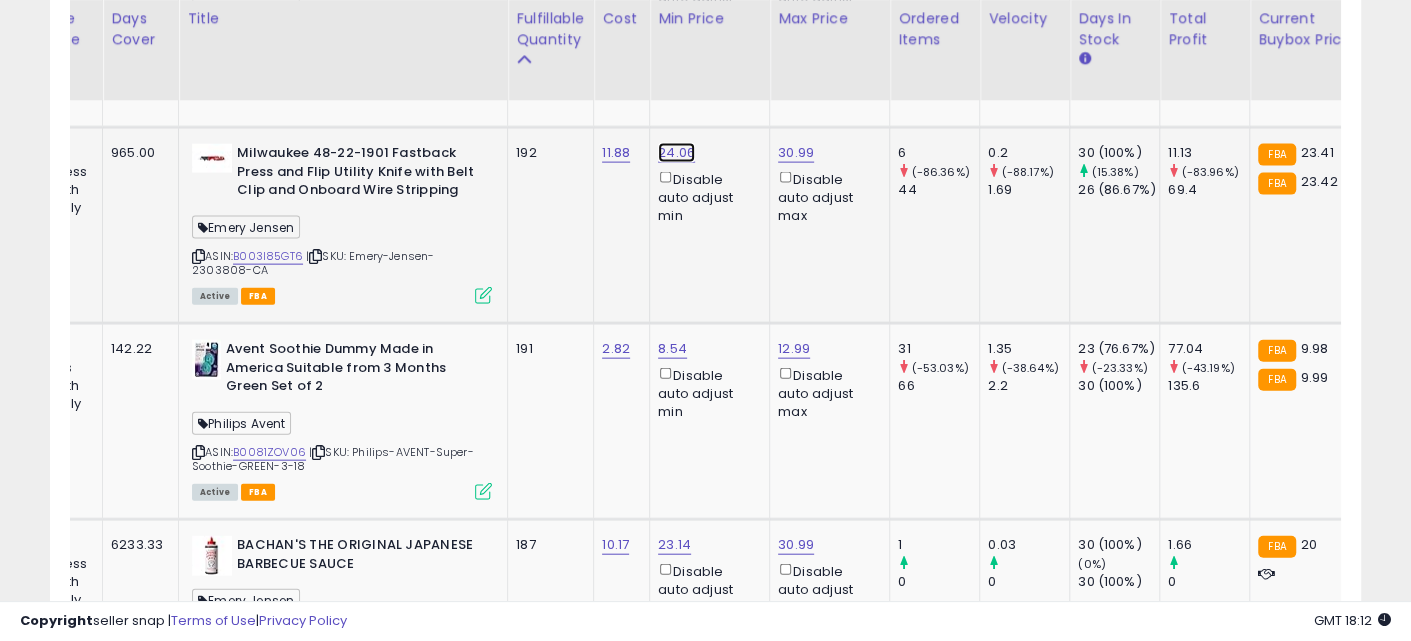 click on "24.06" at bounding box center (674, -6632) 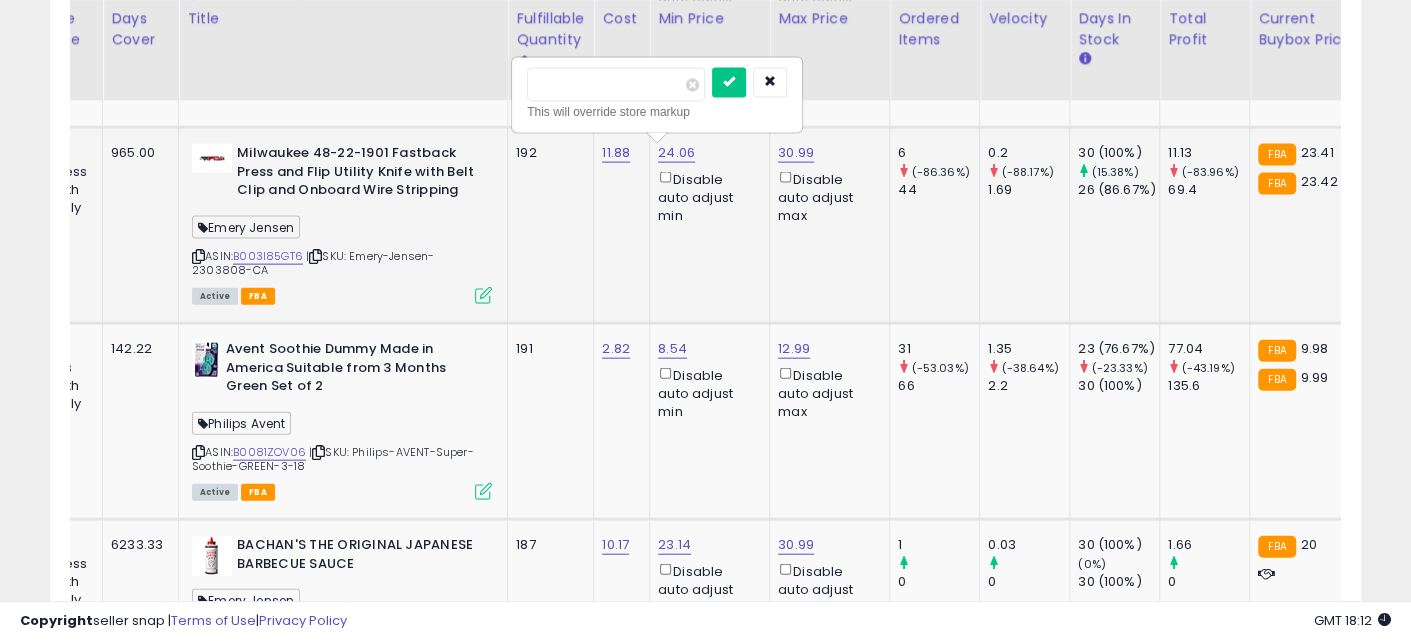 click on "*****" at bounding box center [616, 85] 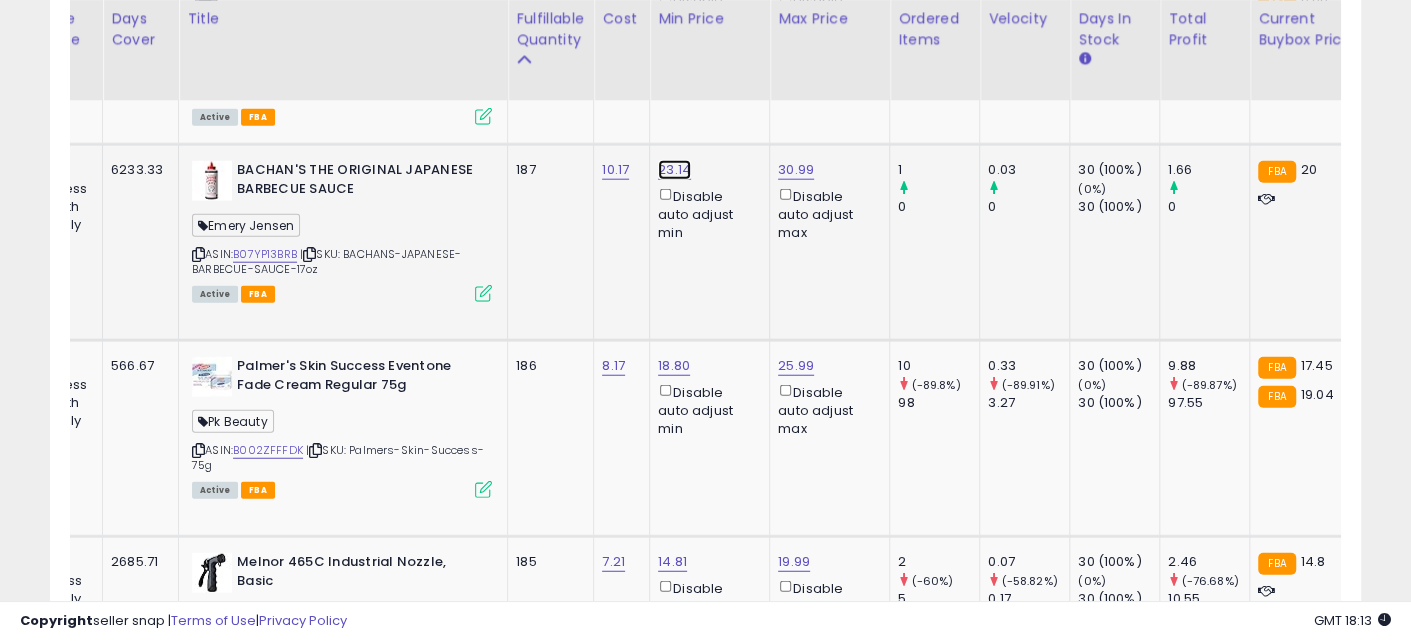 click on "23.14" at bounding box center (674, -7007) 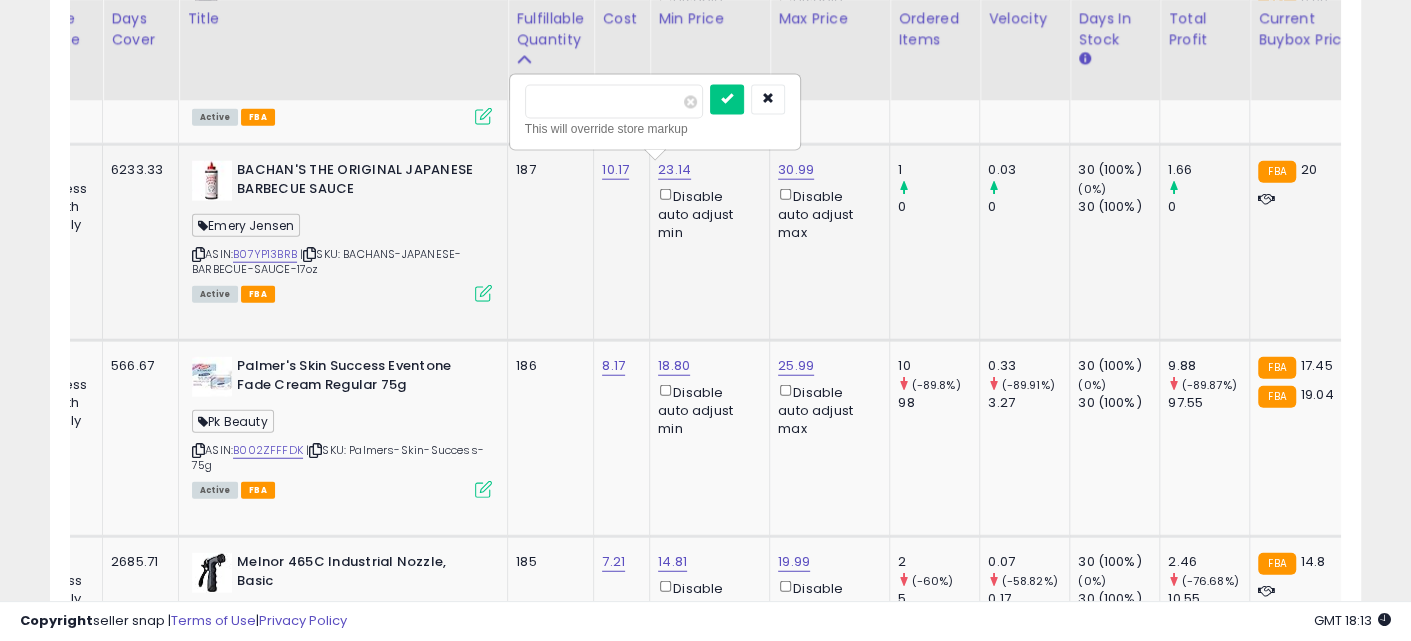click on "*****" at bounding box center [614, 102] 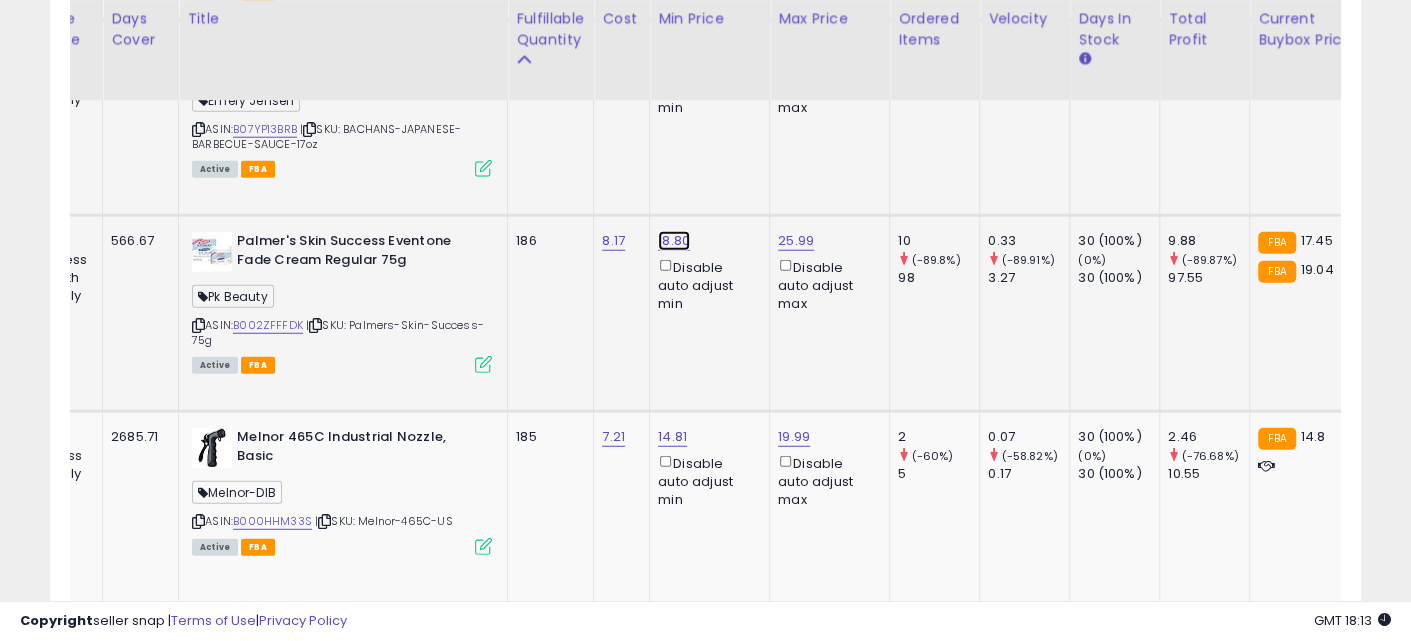 click on "18.80" at bounding box center (674, -7132) 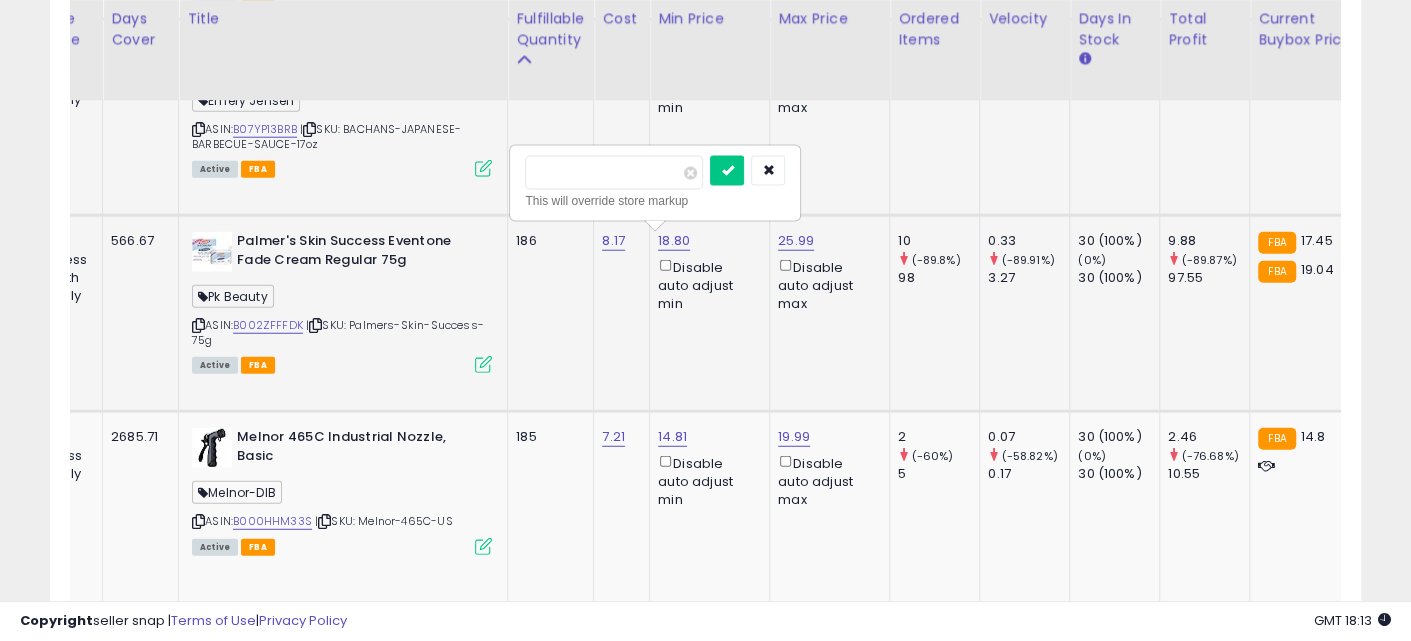 click on "*****" at bounding box center [614, 173] 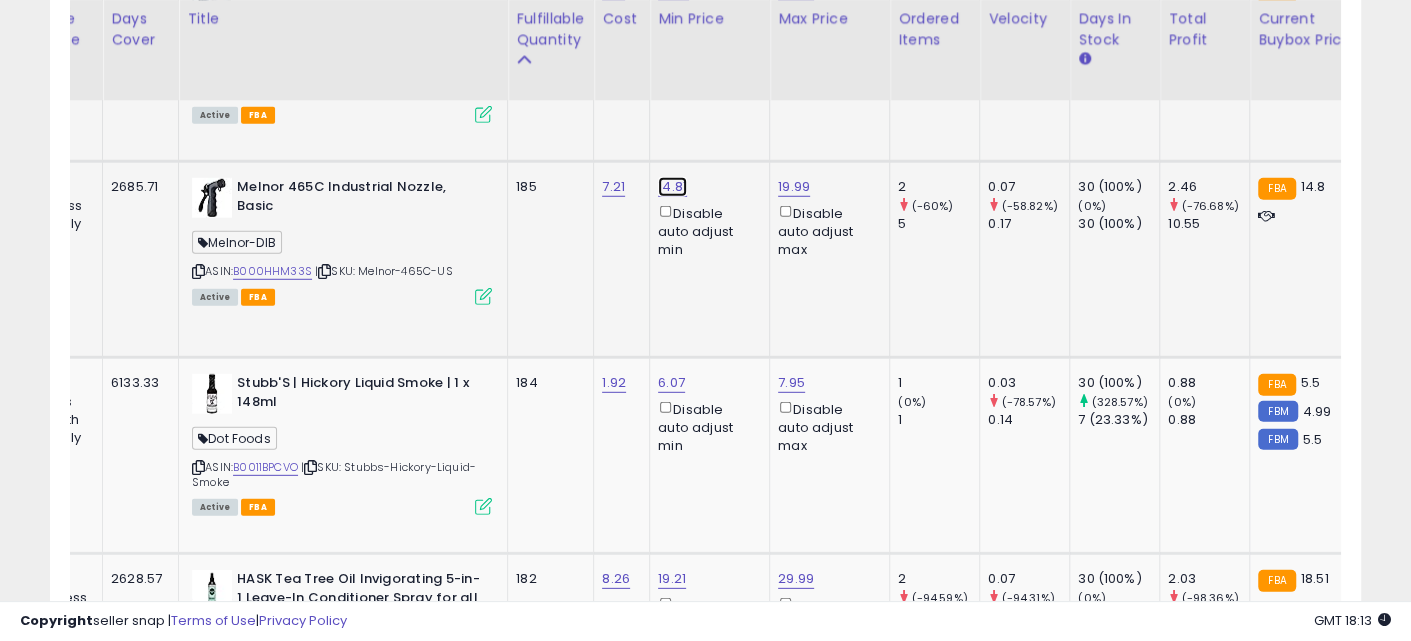 click on "14.81" at bounding box center [674, -7382] 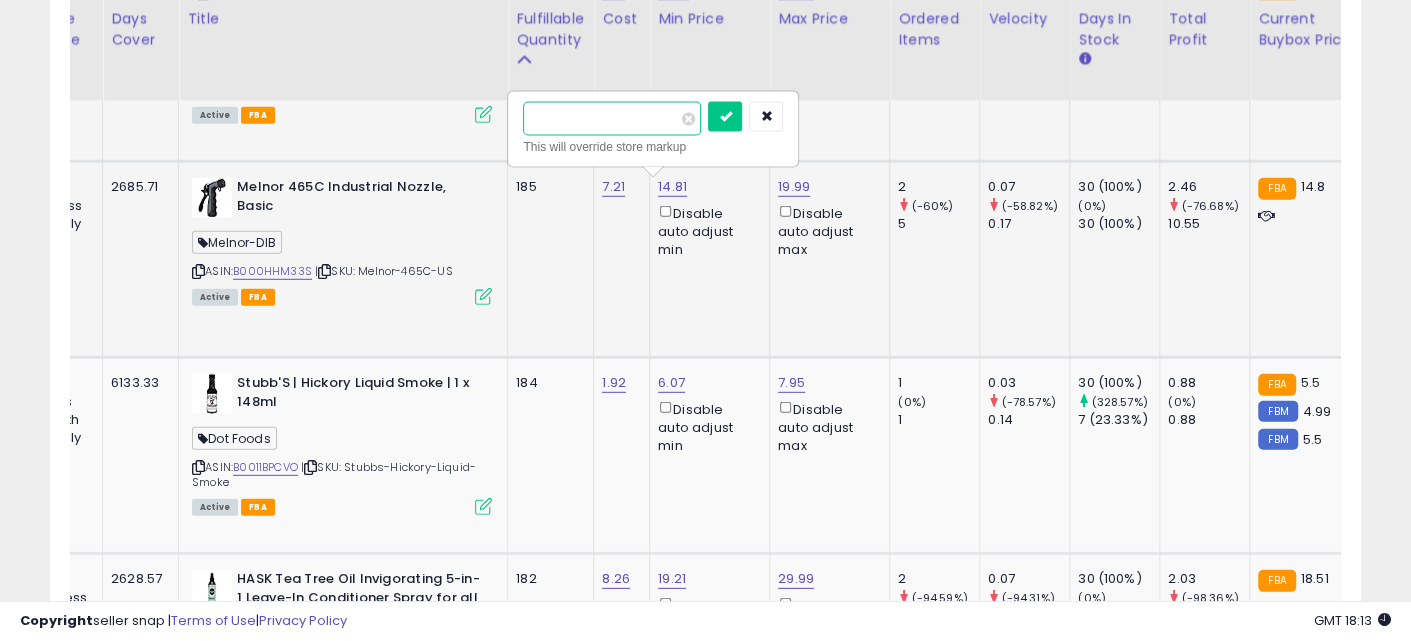 click on "*****" at bounding box center [612, 119] 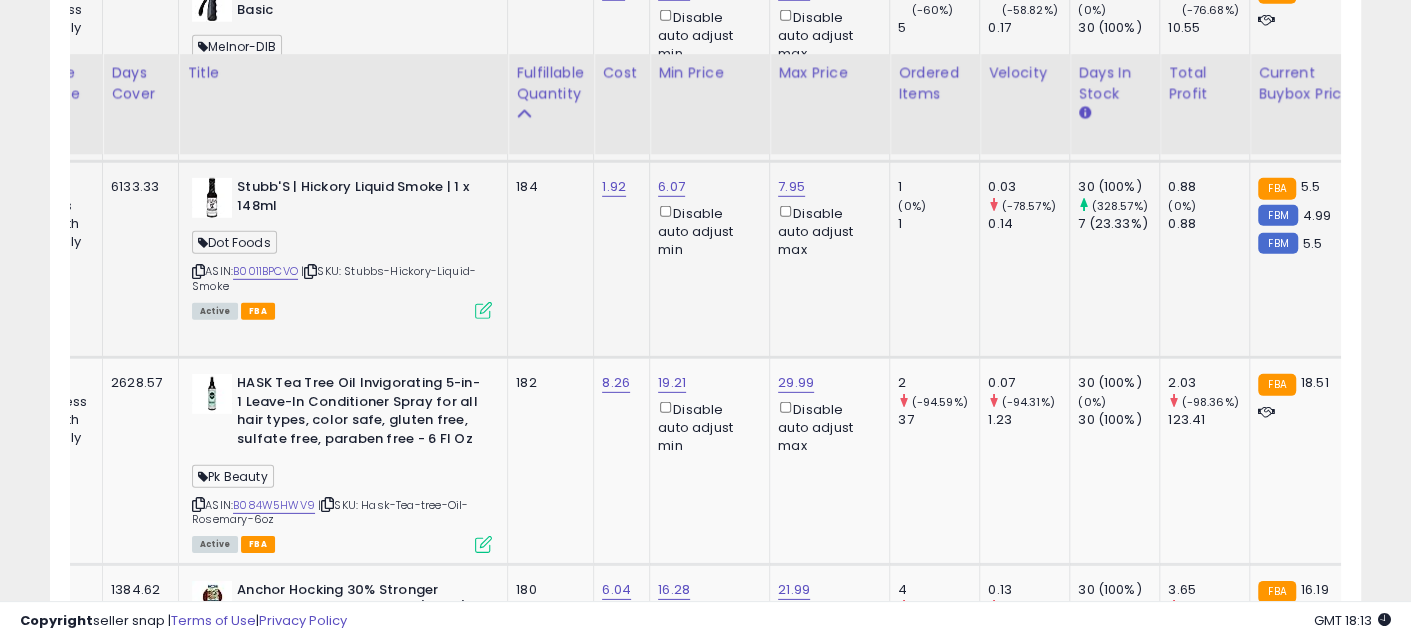 scroll, scrollTop: 8777, scrollLeft: 0, axis: vertical 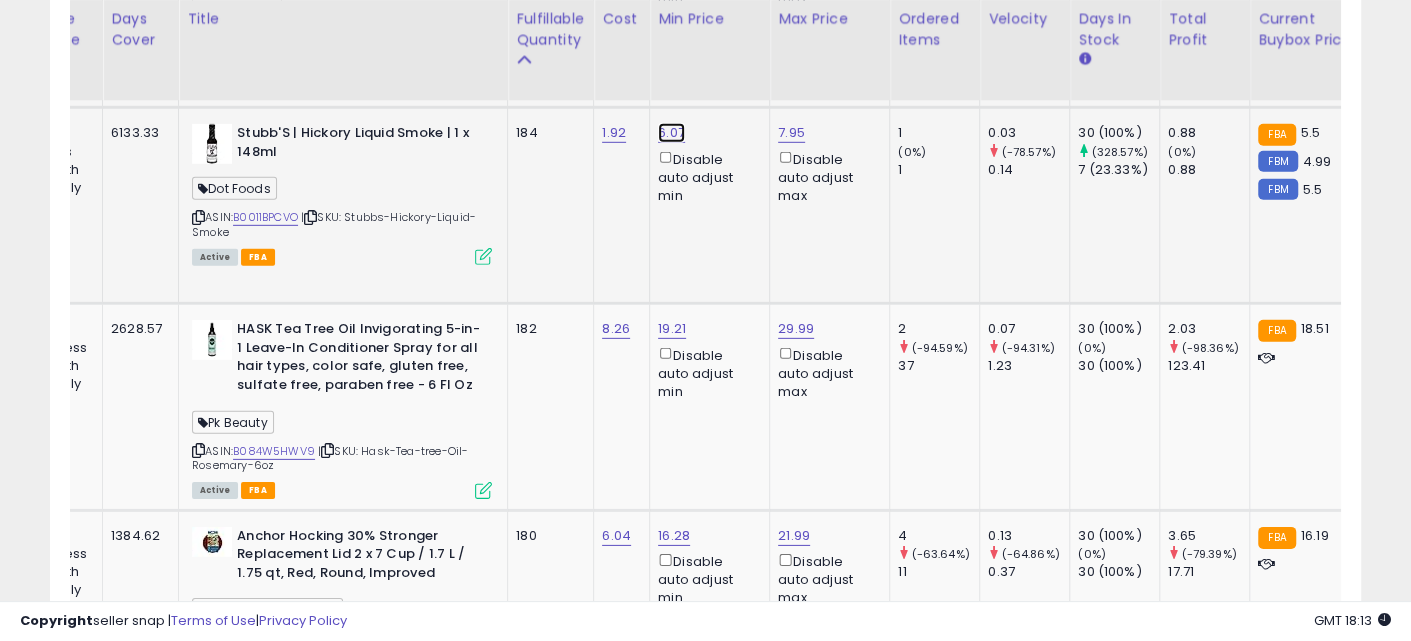 click on "6.07" at bounding box center [674, -7632] 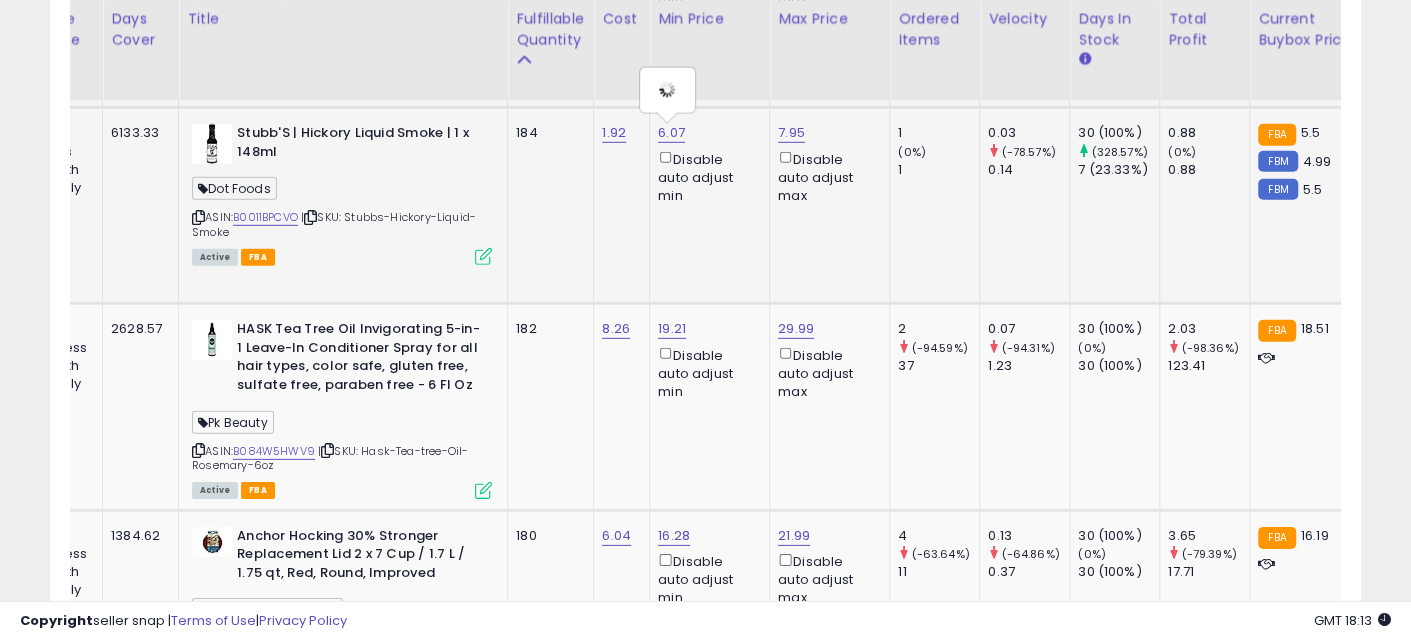type on "****" 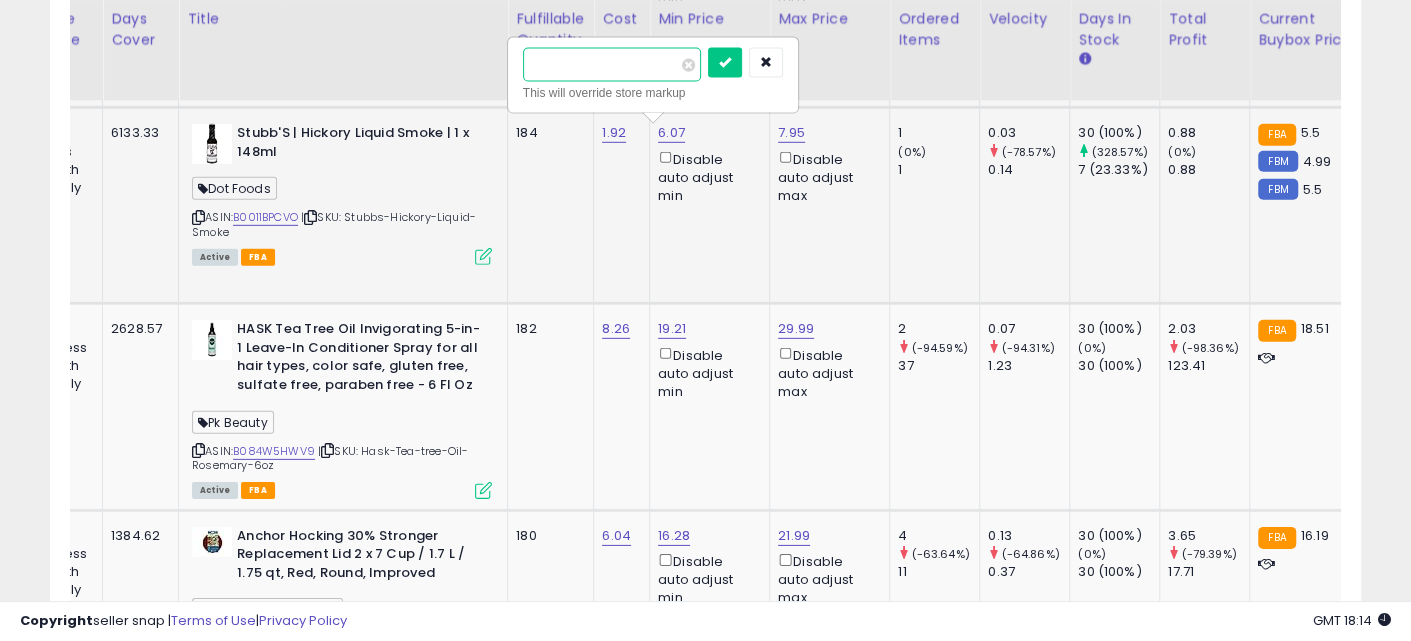 click on "****" at bounding box center (612, 65) 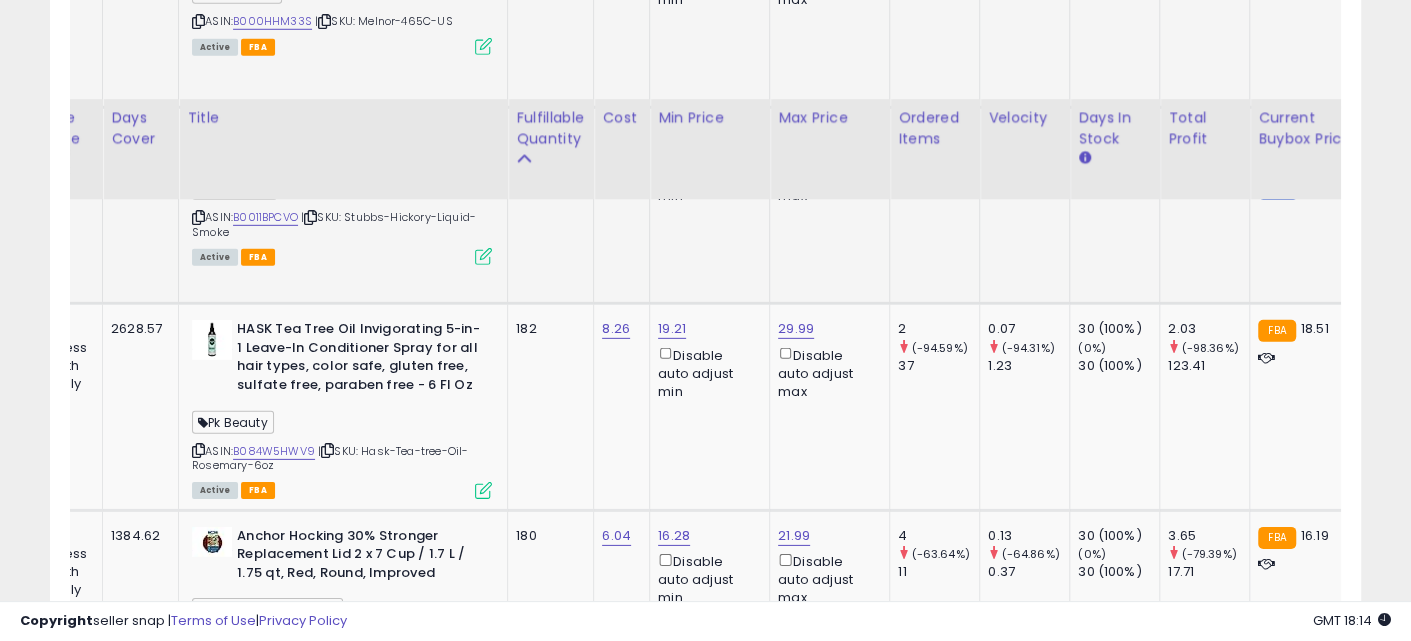 scroll, scrollTop: 8902, scrollLeft: 0, axis: vertical 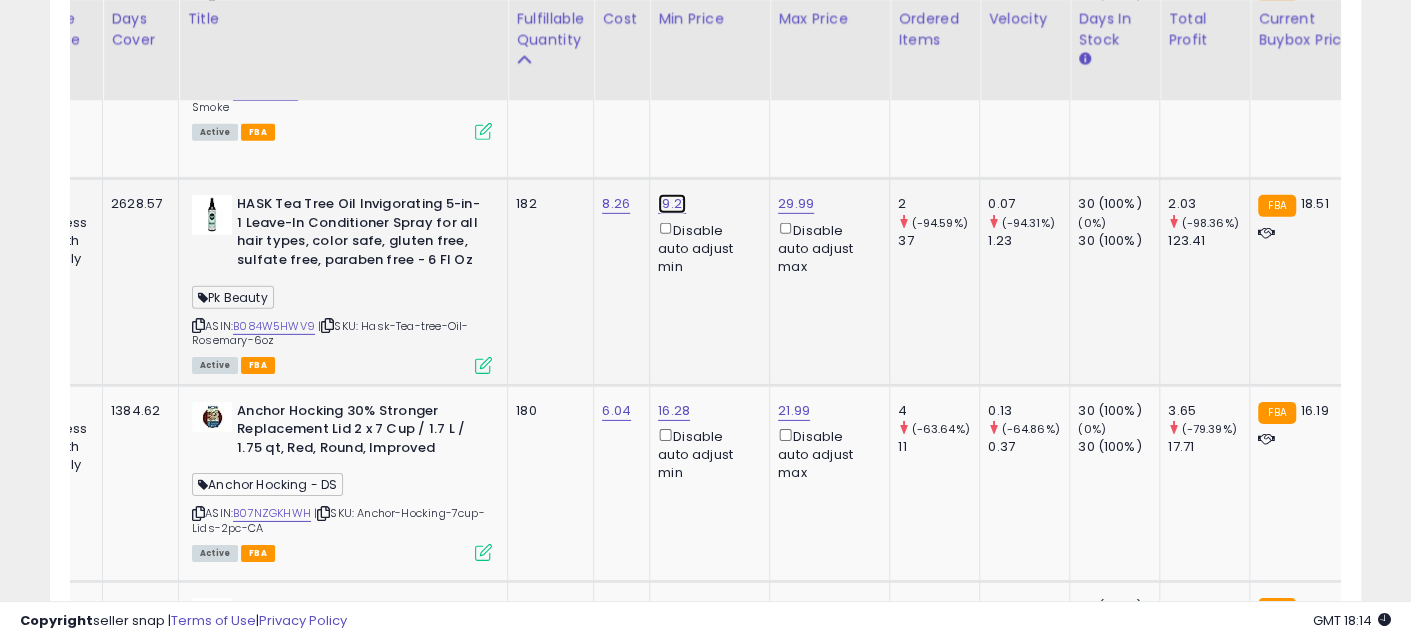 click on "19.21" at bounding box center (674, -7757) 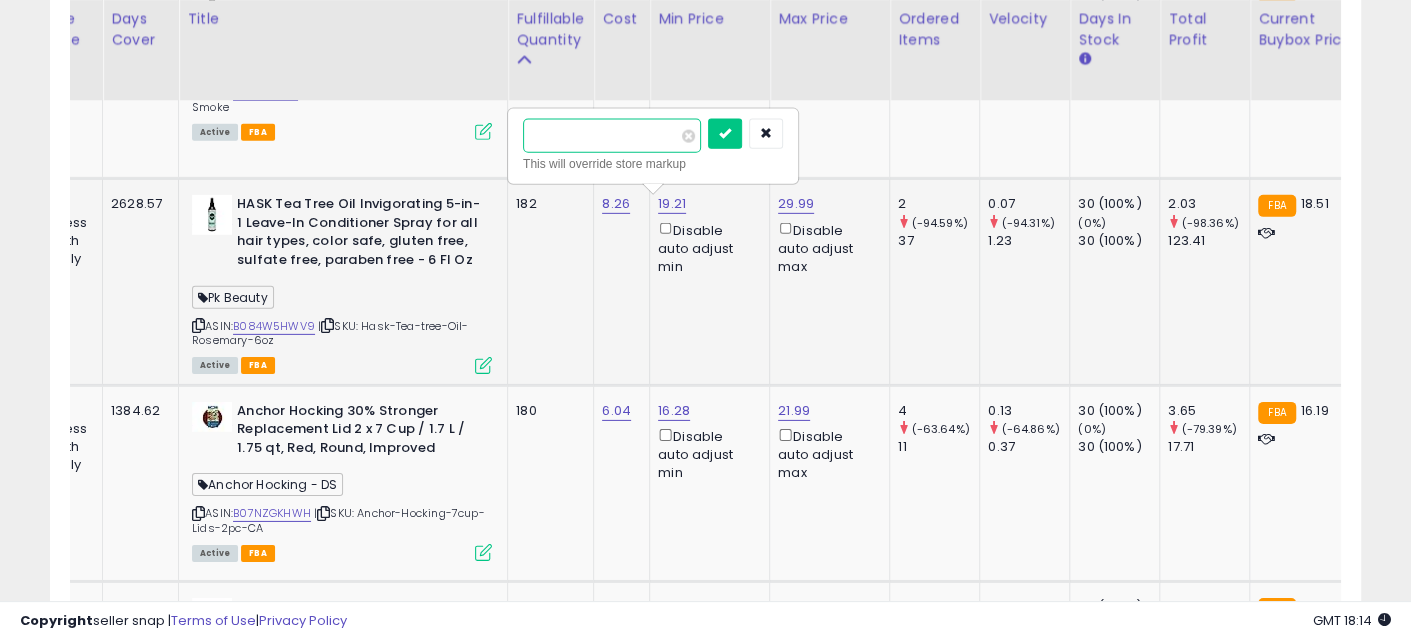 click on "*****" at bounding box center (612, 136) 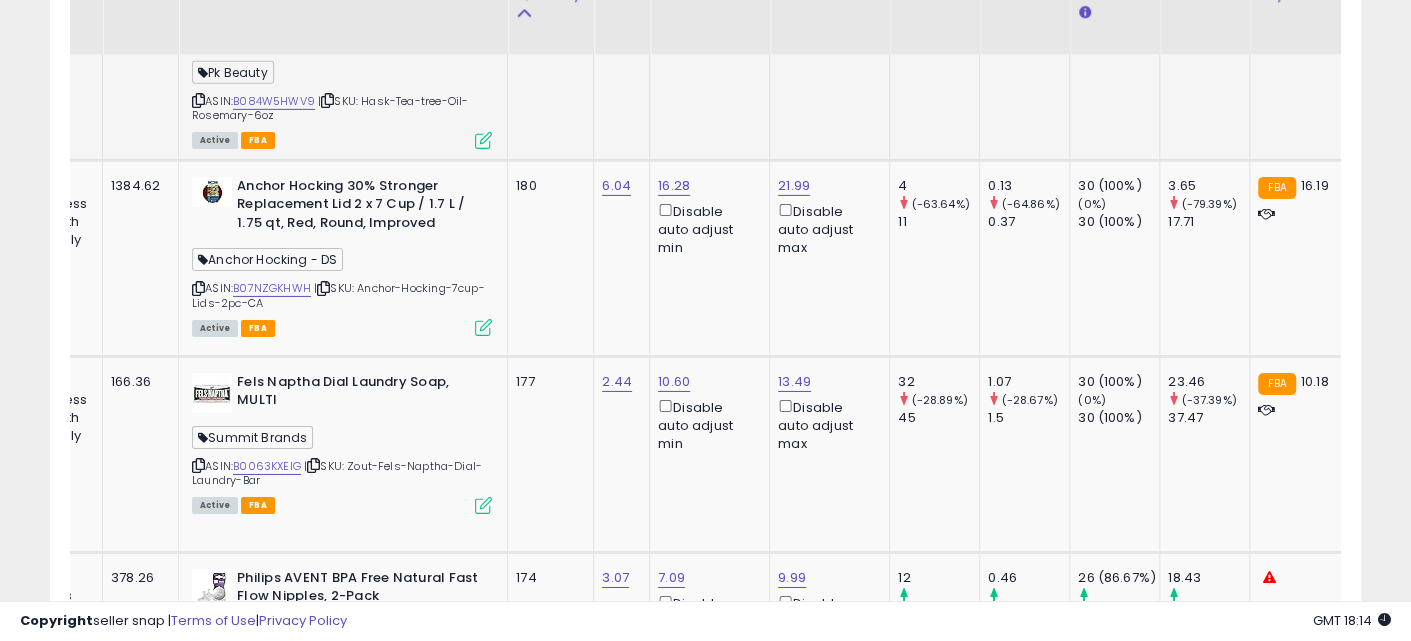 scroll, scrollTop: 9152, scrollLeft: 0, axis: vertical 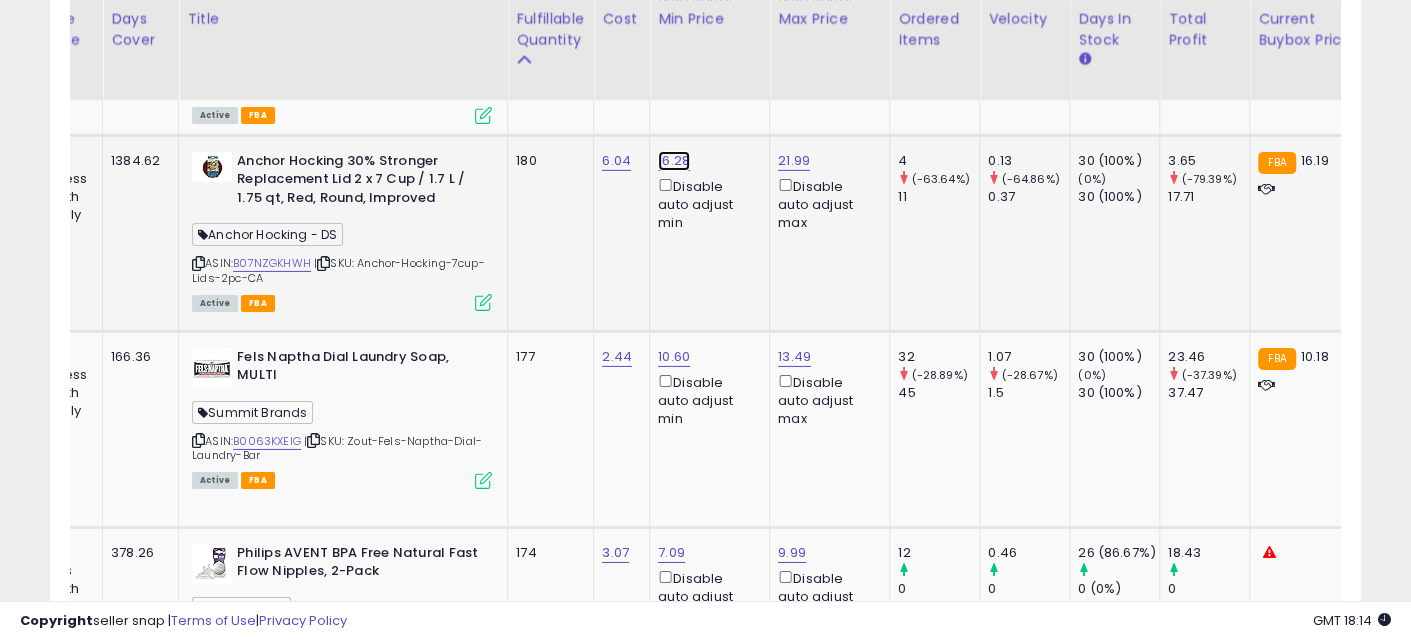 click on "16.28" at bounding box center [674, -8007] 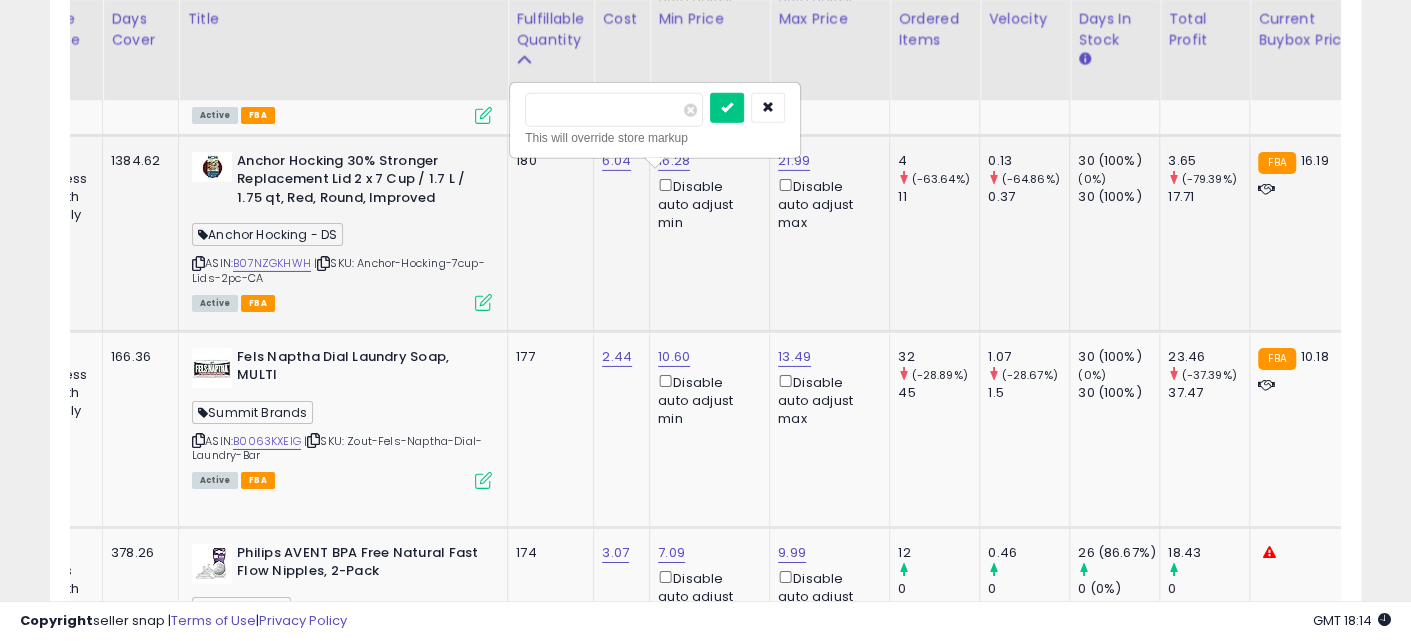 click on "*****" at bounding box center (614, 110) 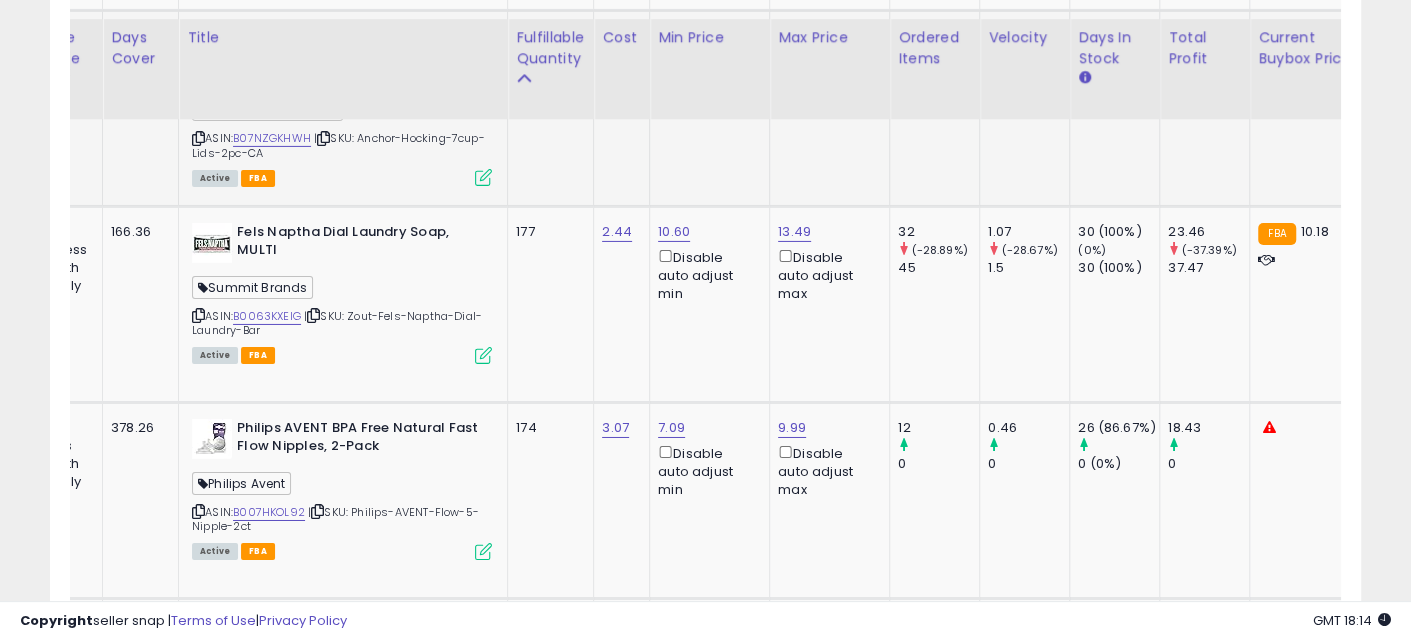 scroll, scrollTop: 9402, scrollLeft: 0, axis: vertical 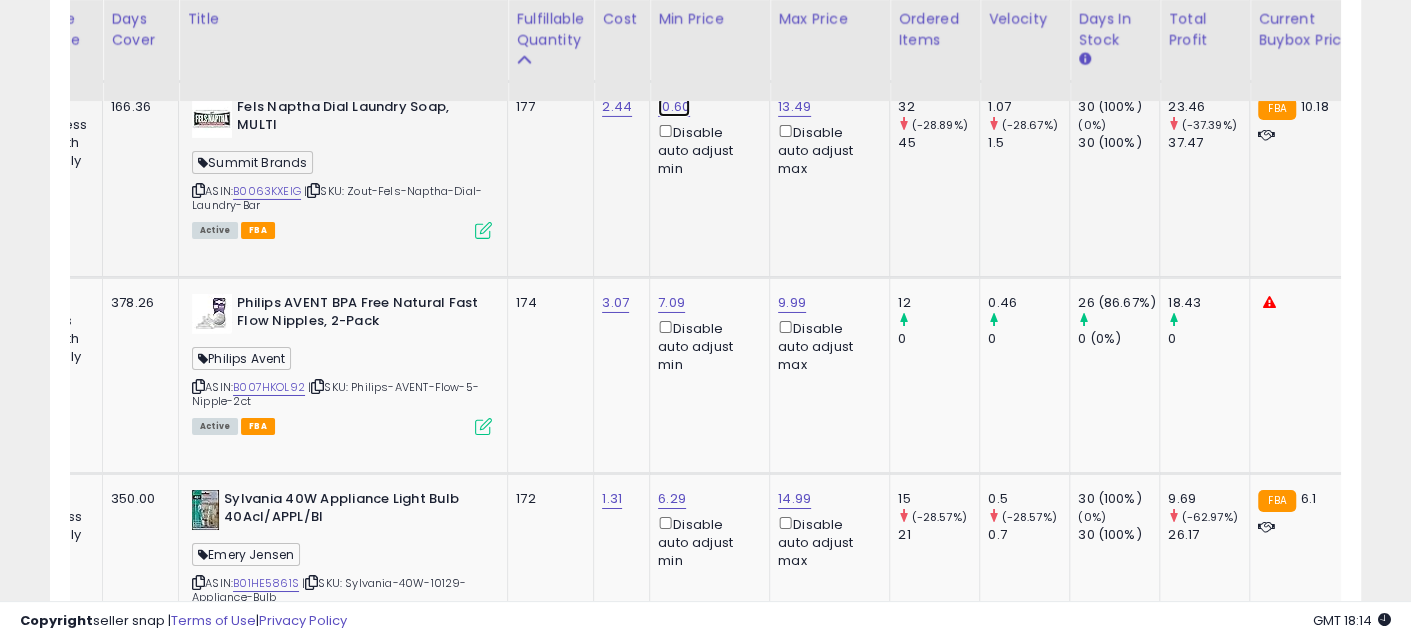 click on "10.60" at bounding box center (674, -8257) 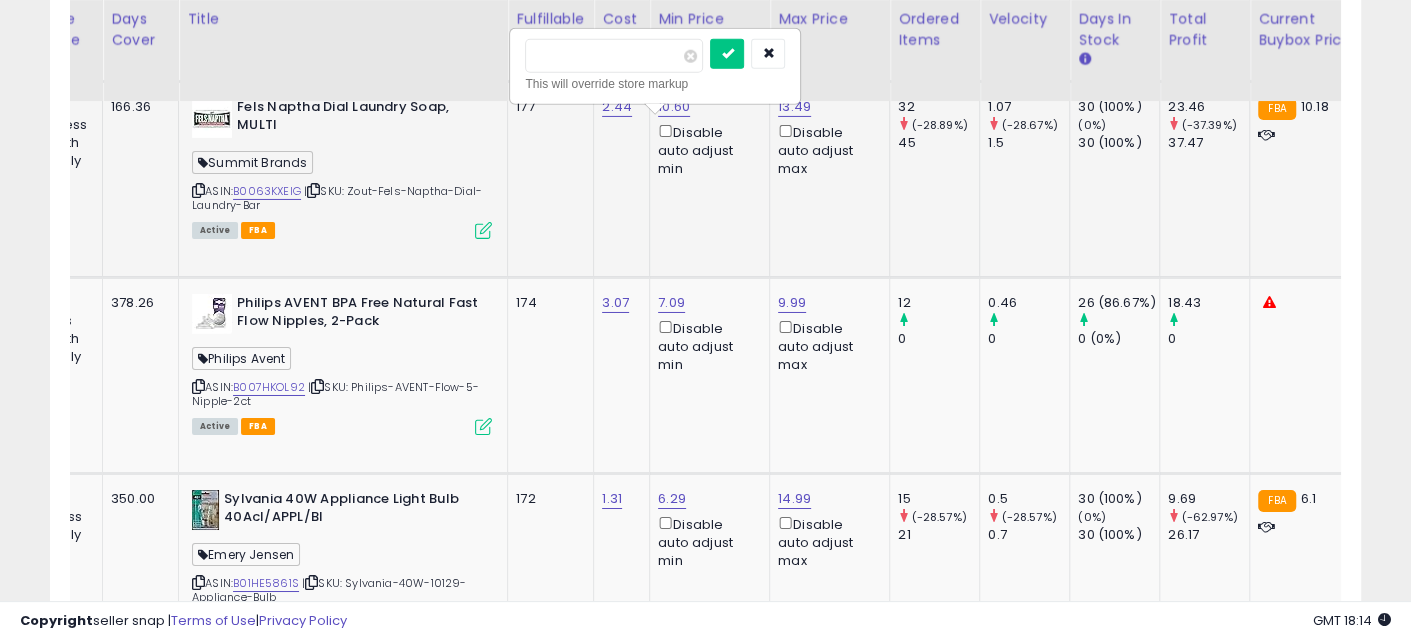 click on "*****" at bounding box center (614, 56) 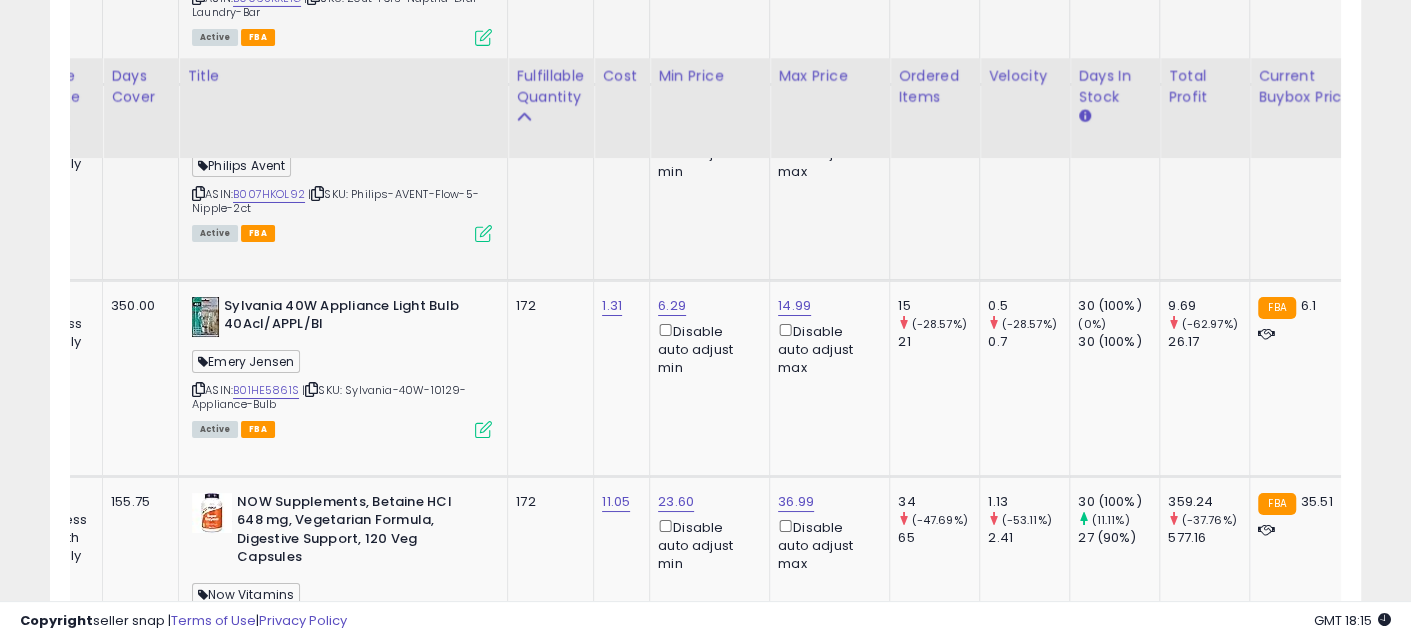 scroll, scrollTop: 9652, scrollLeft: 0, axis: vertical 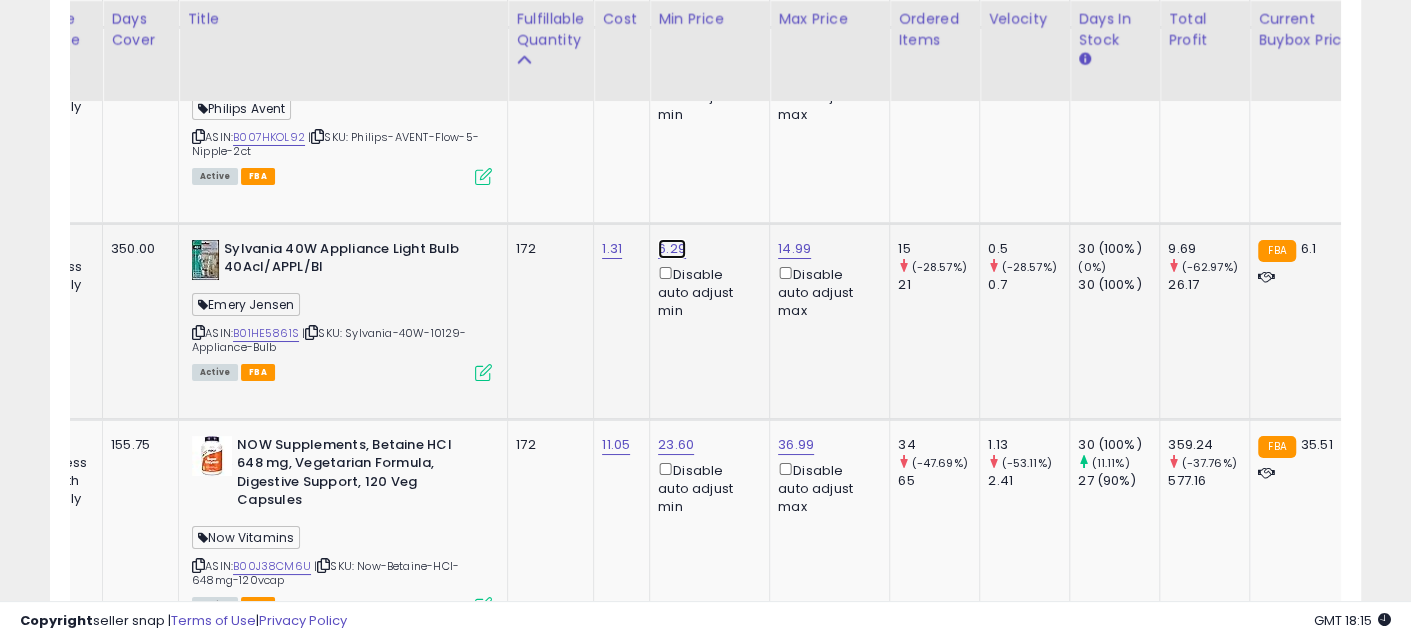 click on "6.29" at bounding box center (674, -8507) 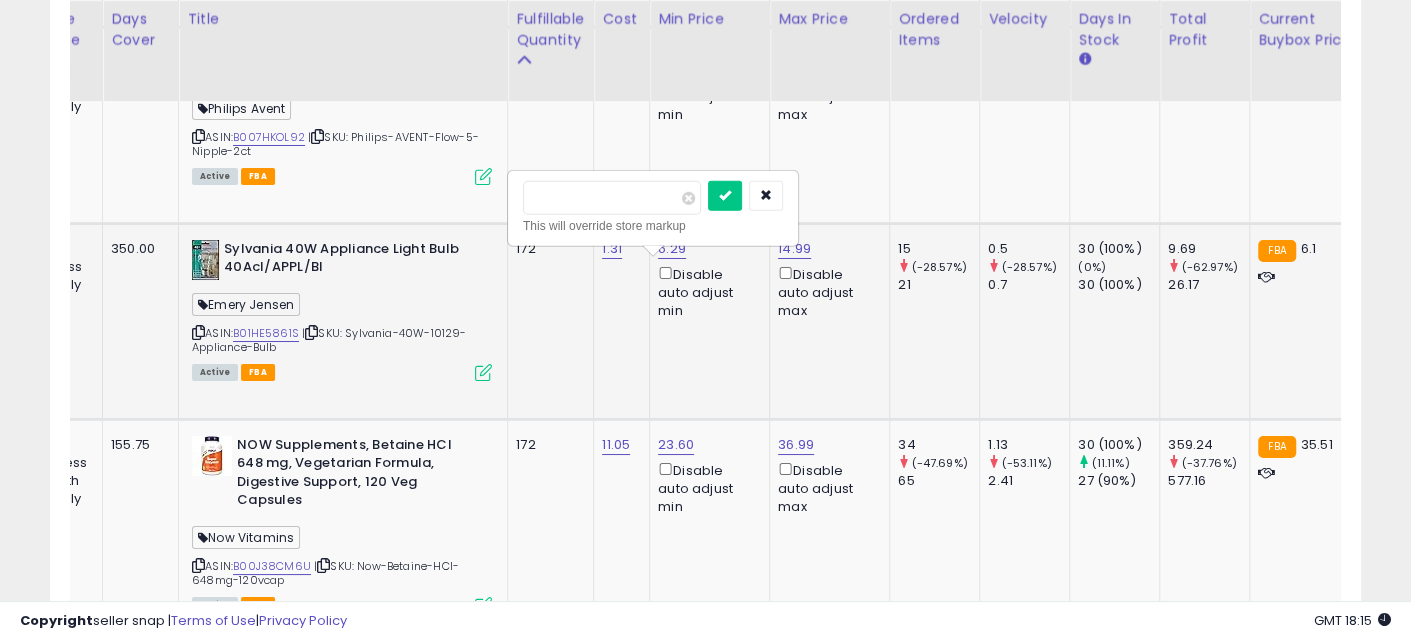 click on "****" at bounding box center [612, 198] 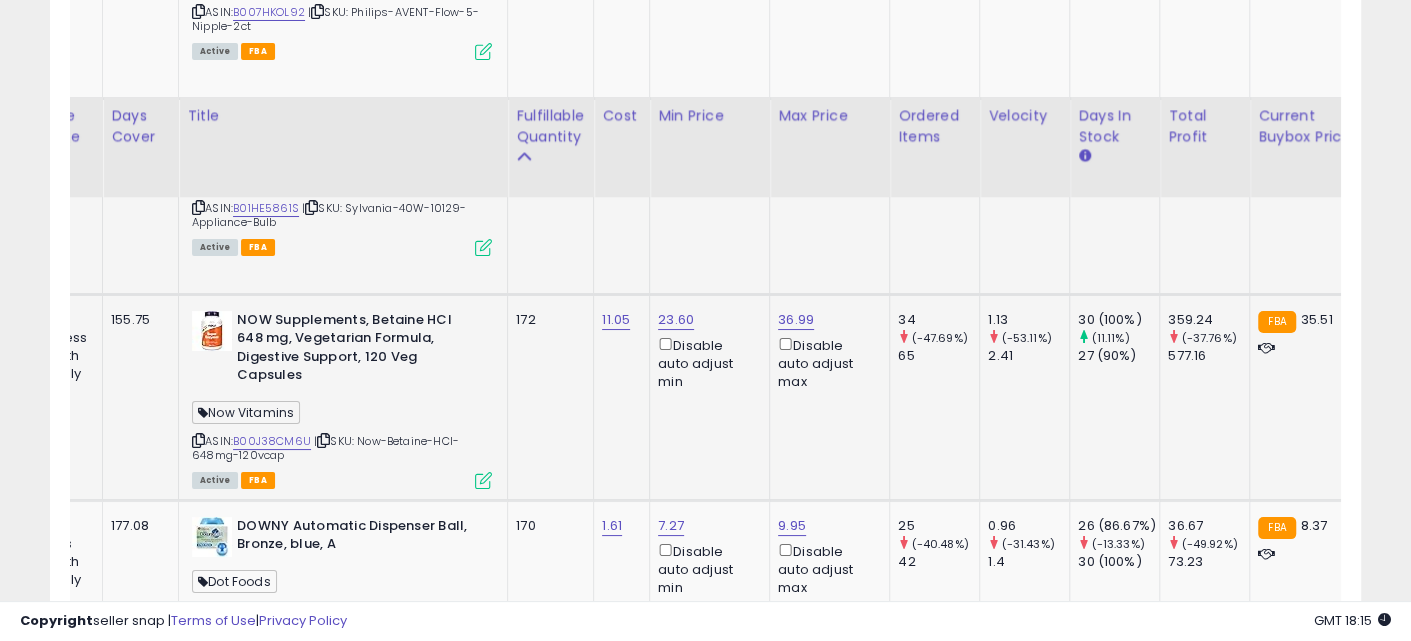 scroll, scrollTop: 9902, scrollLeft: 0, axis: vertical 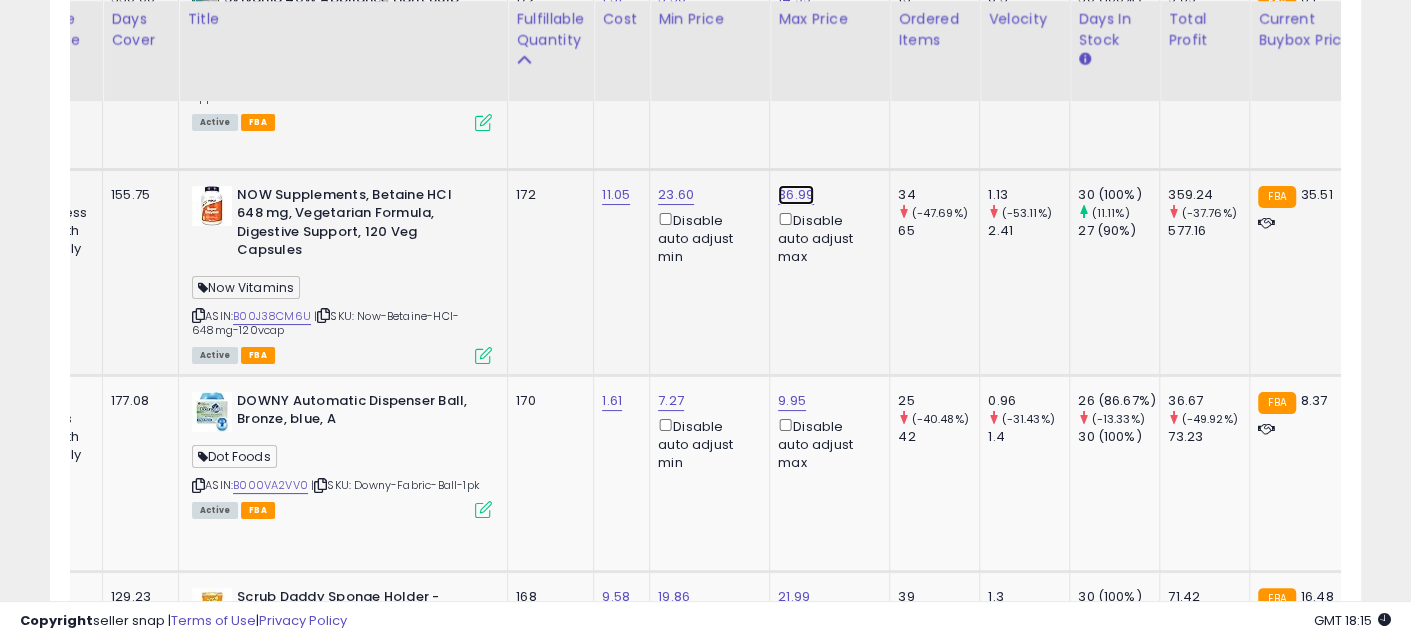 click on "36.99" at bounding box center [794, -8757] 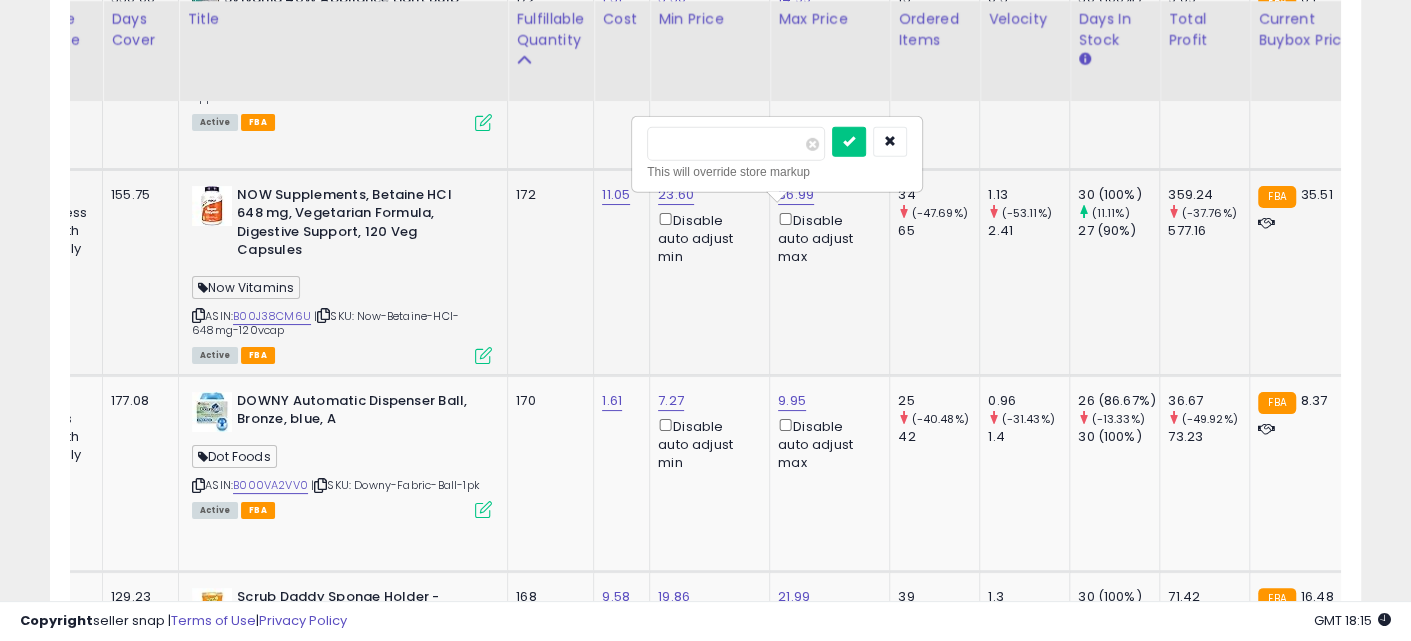 click on "*****" at bounding box center (736, 144) 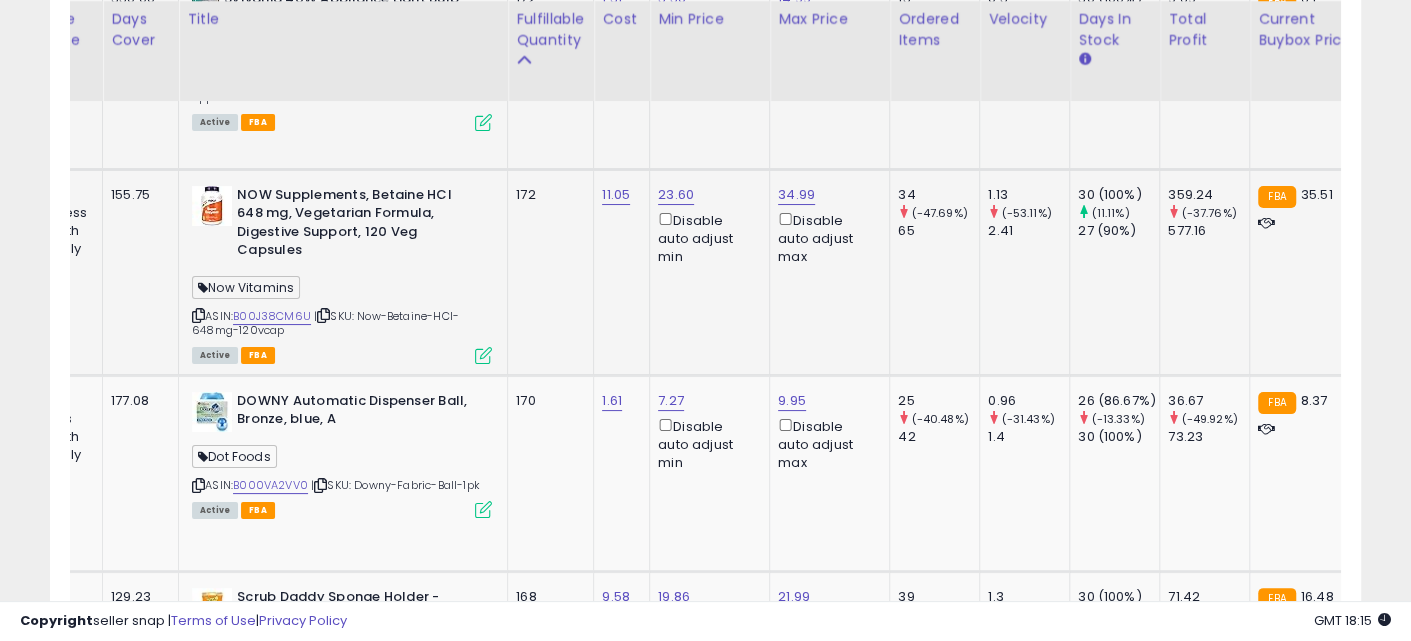scroll, scrollTop: 0, scrollLeft: 133, axis: horizontal 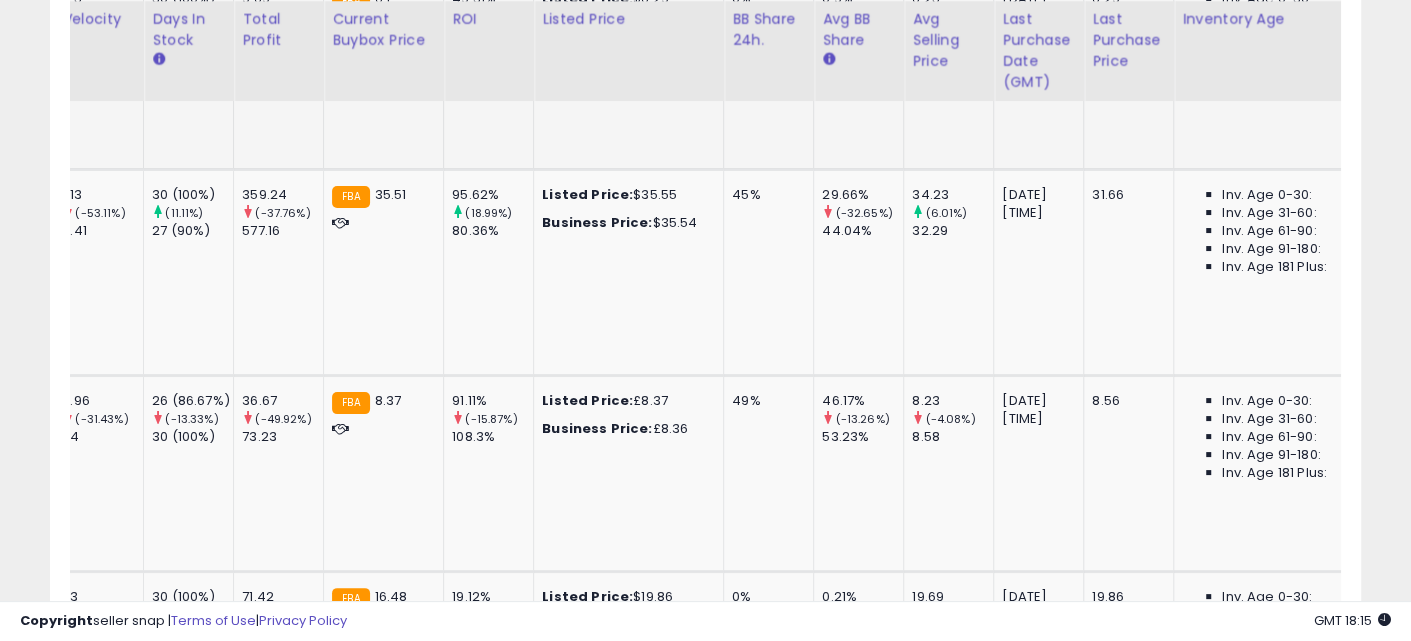 drag, startPoint x: 570, startPoint y: 284, endPoint x: 694, endPoint y: 310, distance: 126.69649 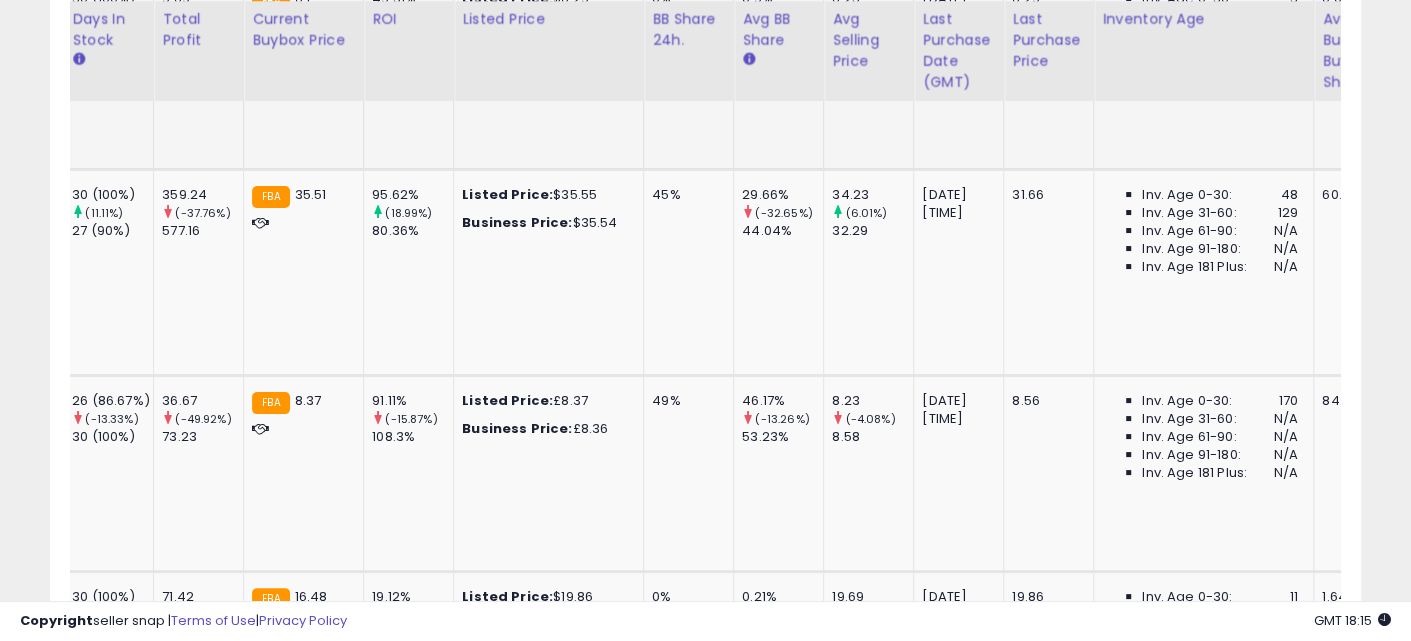 scroll, scrollTop: 0, scrollLeft: 812, axis: horizontal 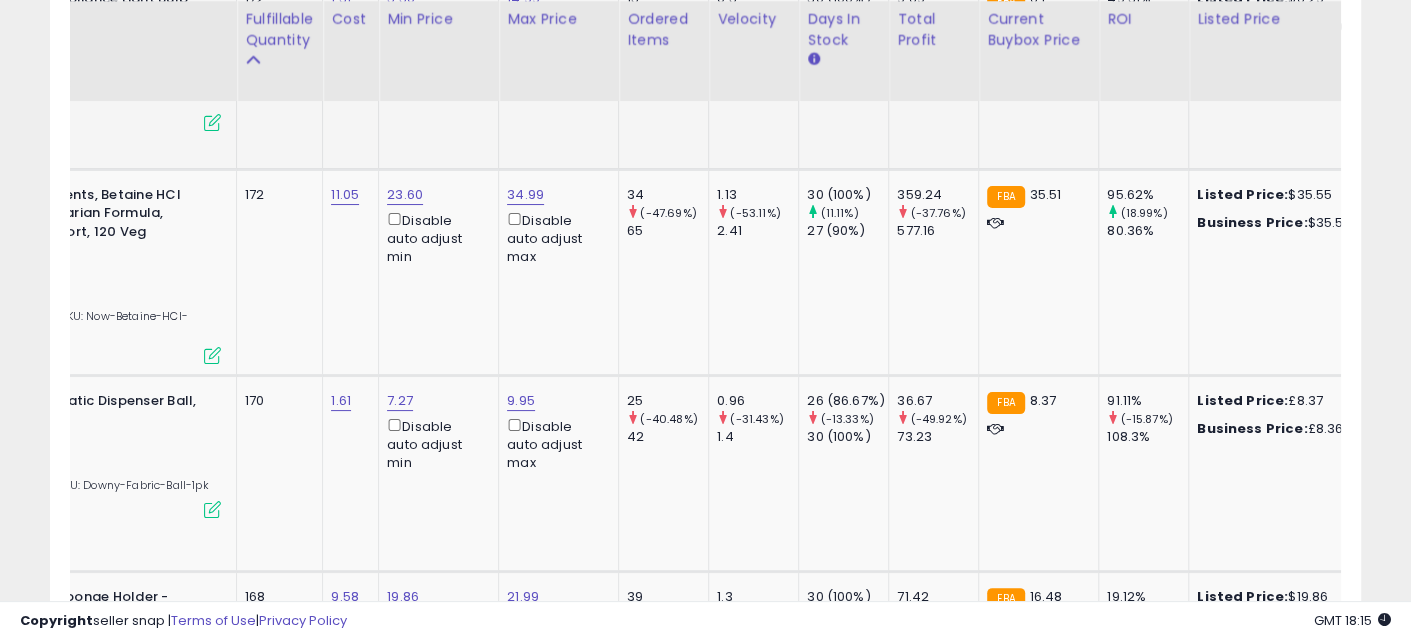 drag, startPoint x: 938, startPoint y: 287, endPoint x: 689, endPoint y: 283, distance: 249.03212 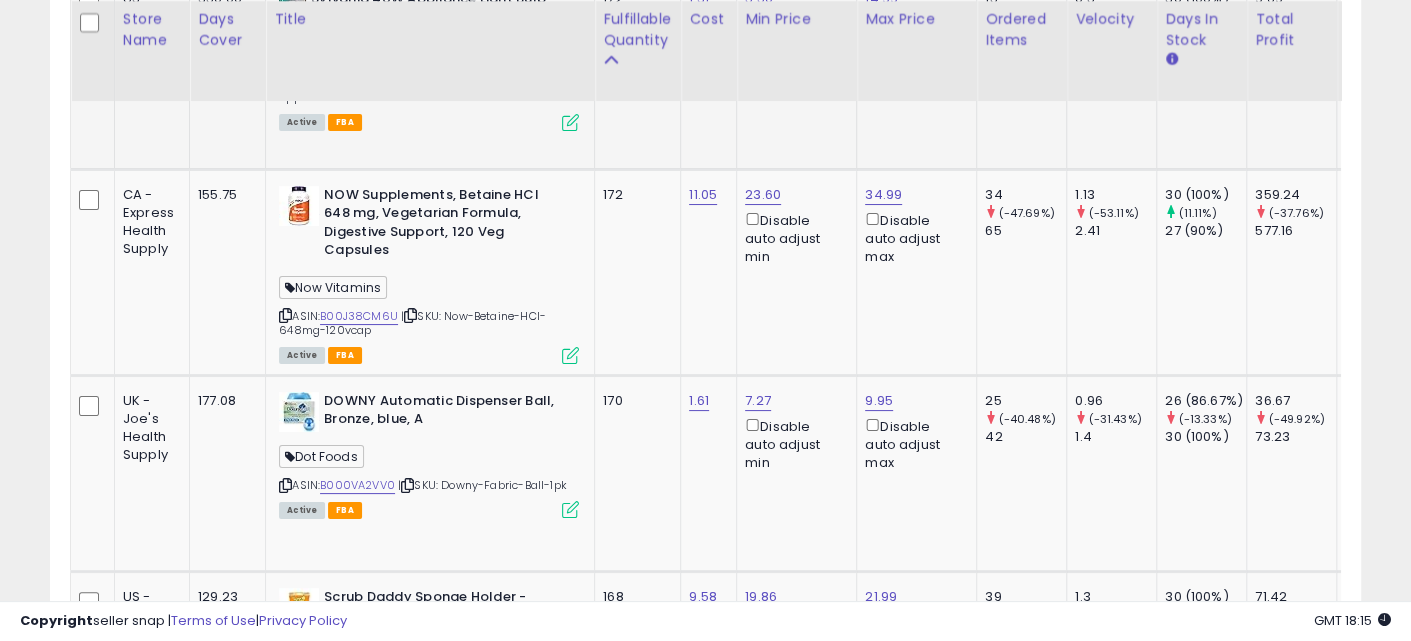 scroll, scrollTop: 0, scrollLeft: 13, axis: horizontal 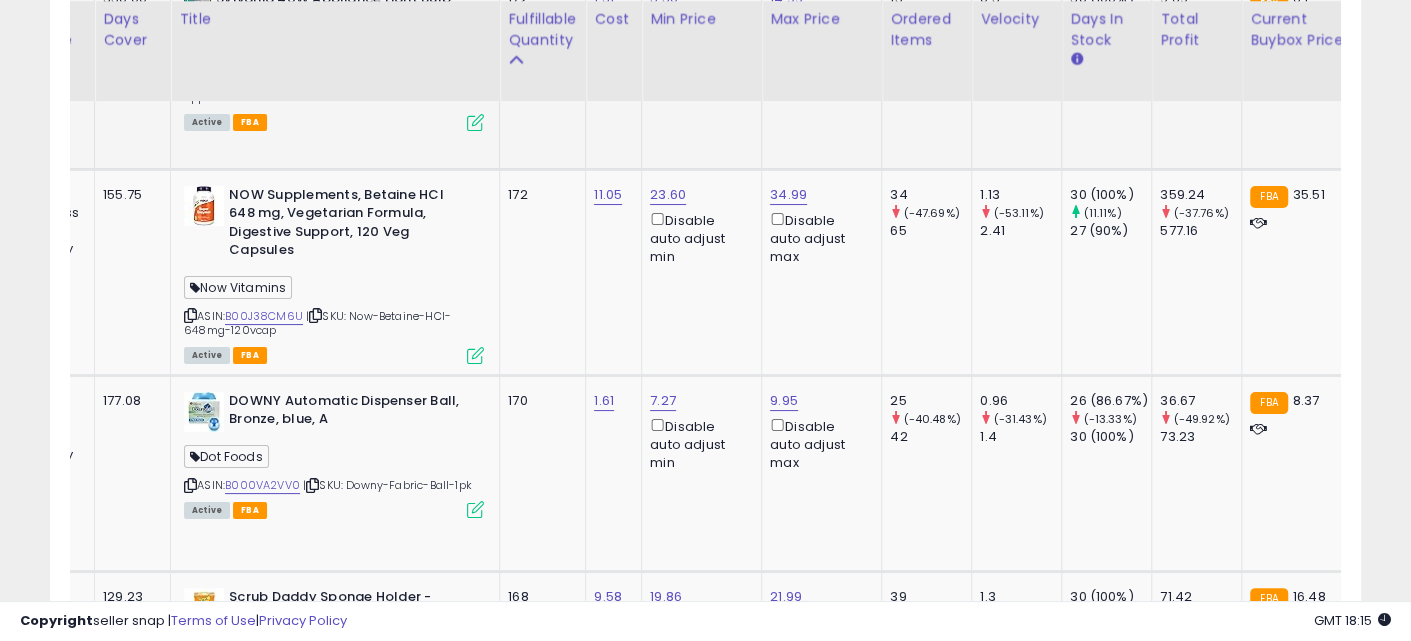 drag, startPoint x: 682, startPoint y: 283, endPoint x: 734, endPoint y: 298, distance: 54.120235 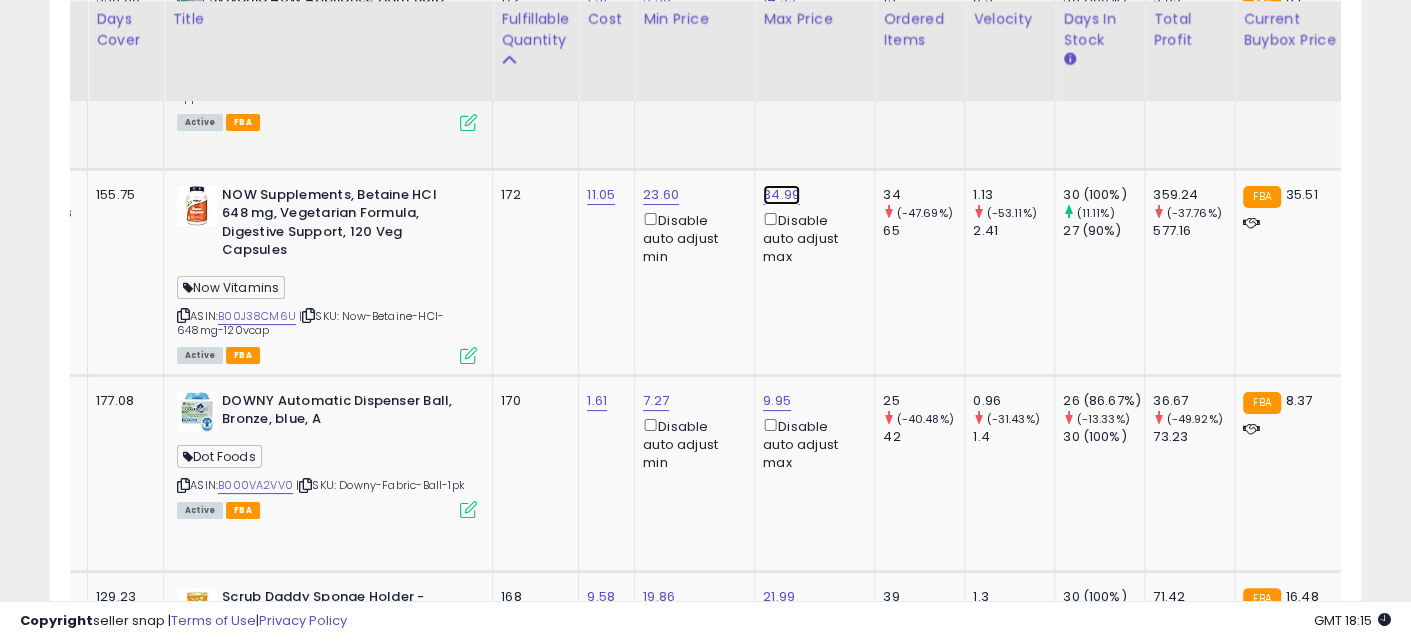 click on "34.99" at bounding box center (779, -8757) 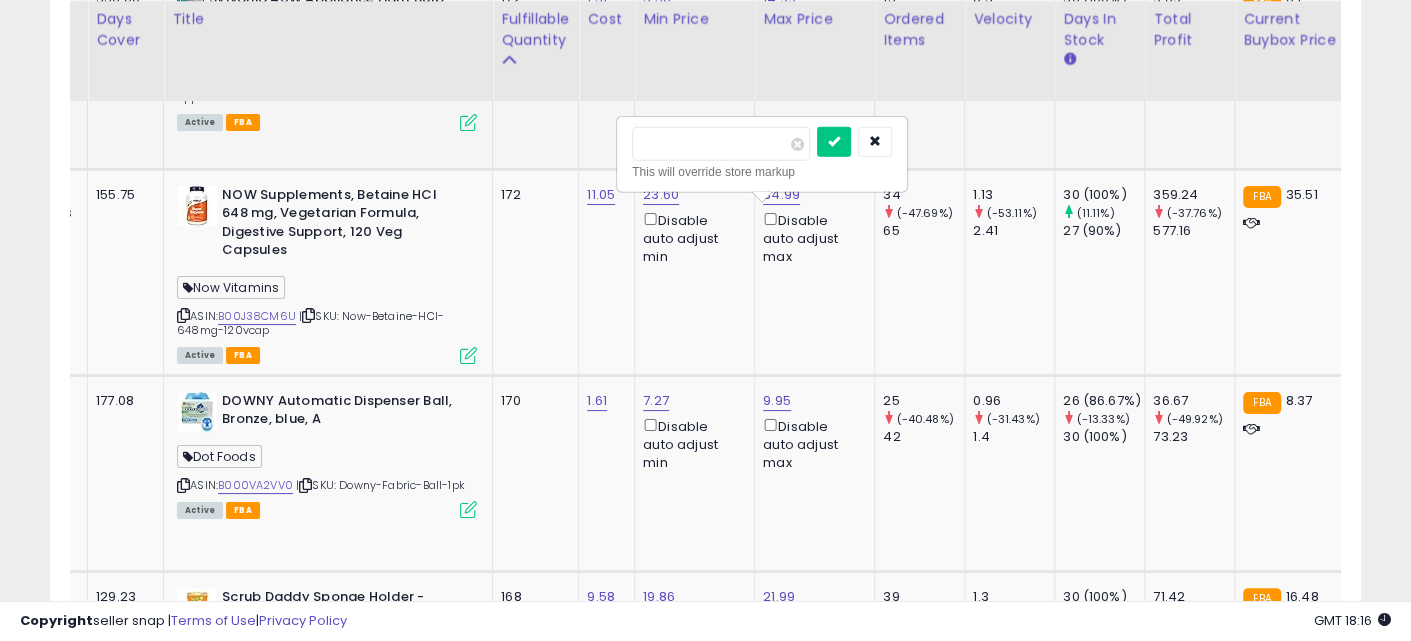 click on "*****" at bounding box center [721, 144] 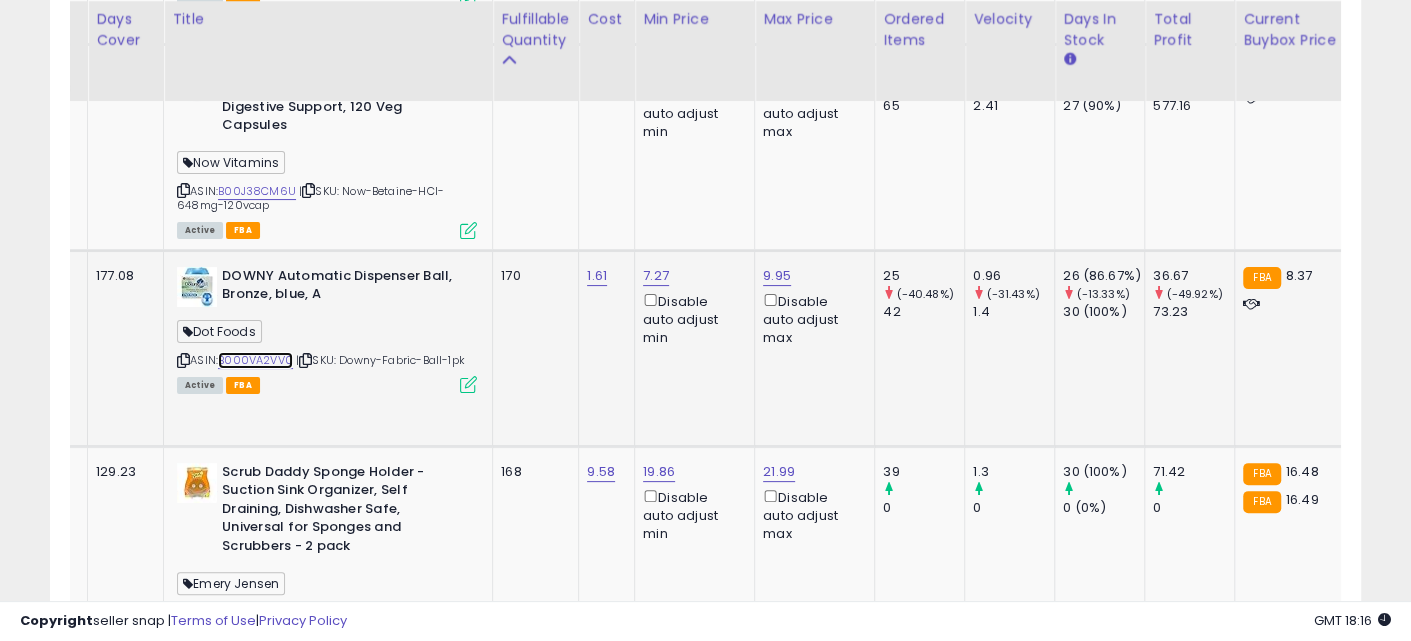click on "B000VA2VV0" at bounding box center (255, 360) 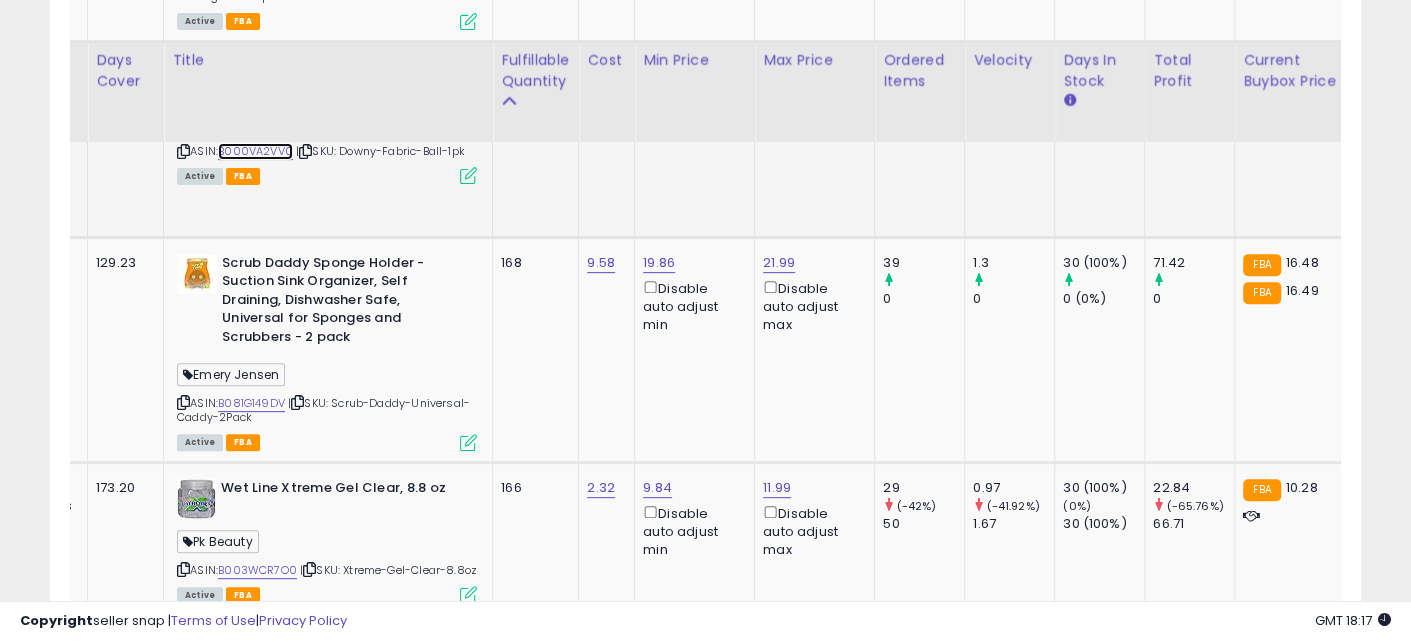 scroll, scrollTop: 10277, scrollLeft: 0, axis: vertical 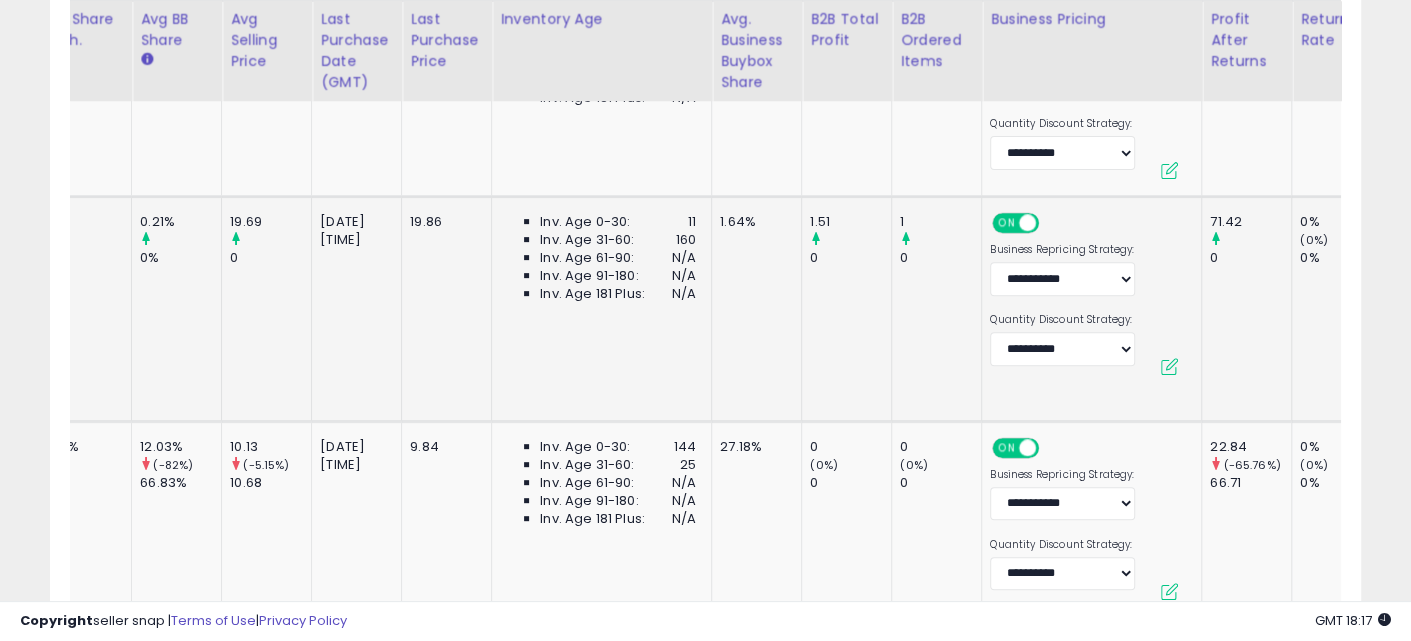 drag, startPoint x: 573, startPoint y: 330, endPoint x: 724, endPoint y: 345, distance: 151.74321 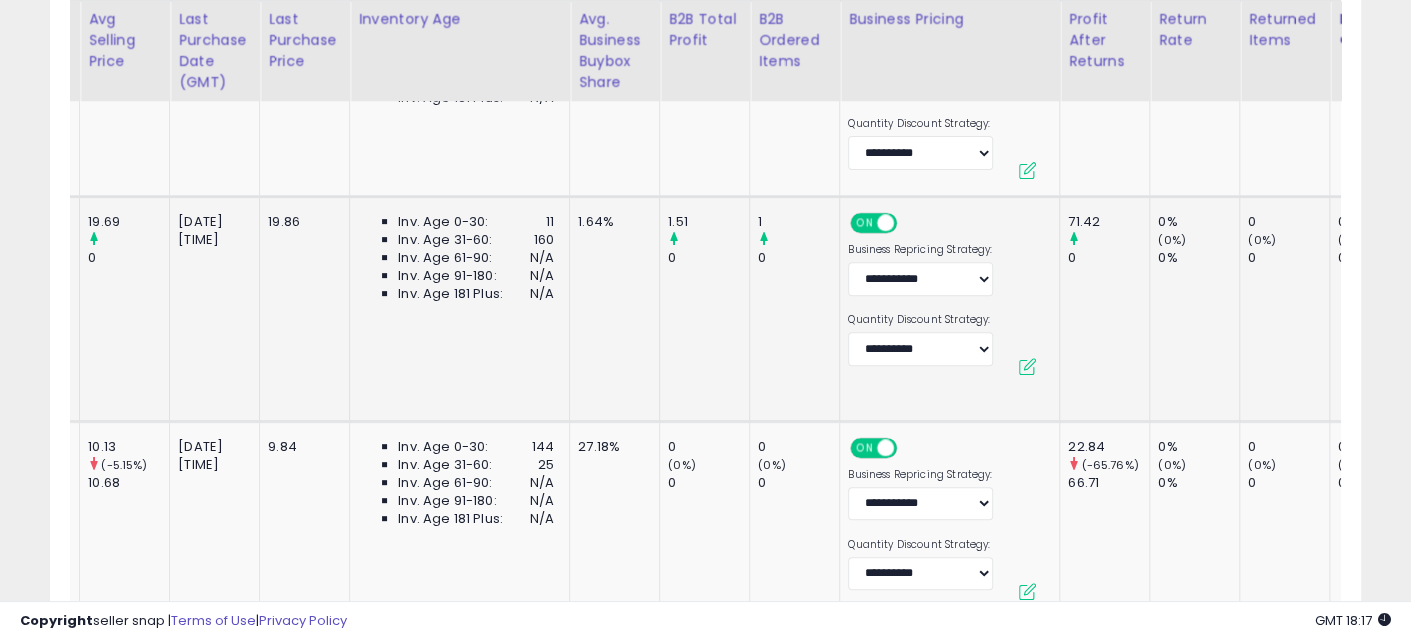 scroll, scrollTop: 0, scrollLeft: 1933, axis: horizontal 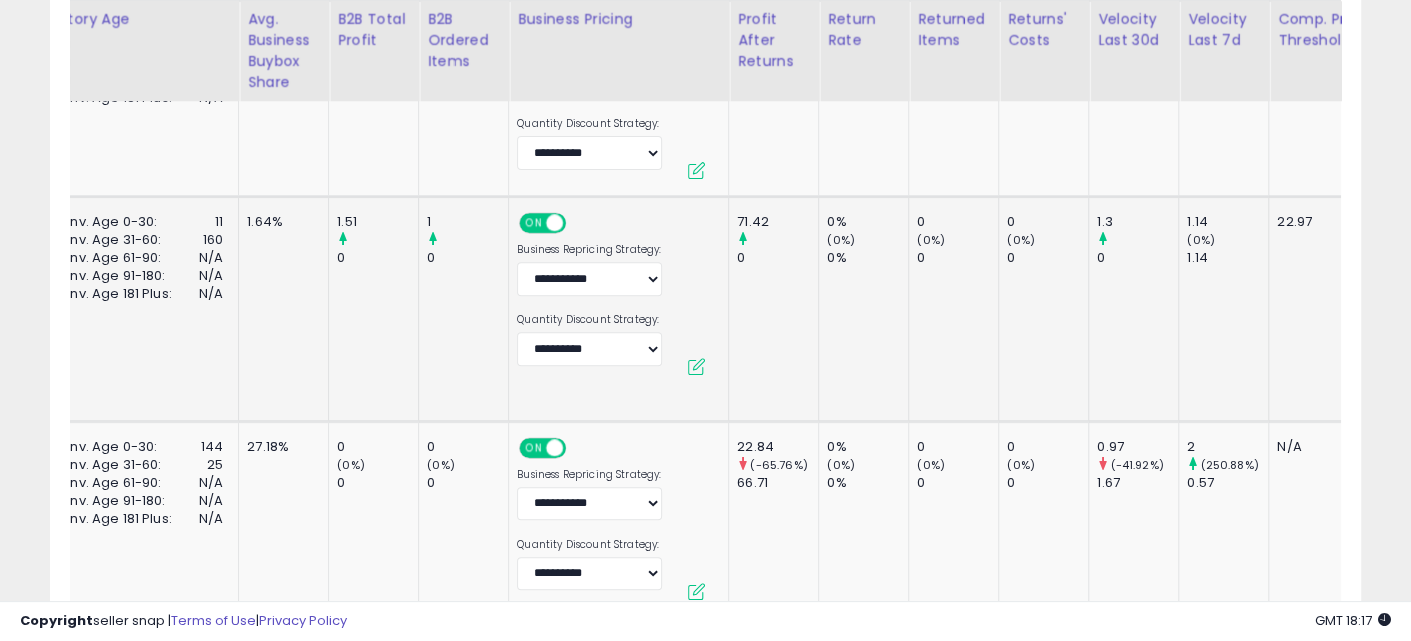 drag, startPoint x: 584, startPoint y: 325, endPoint x: 757, endPoint y: 335, distance: 173.28877 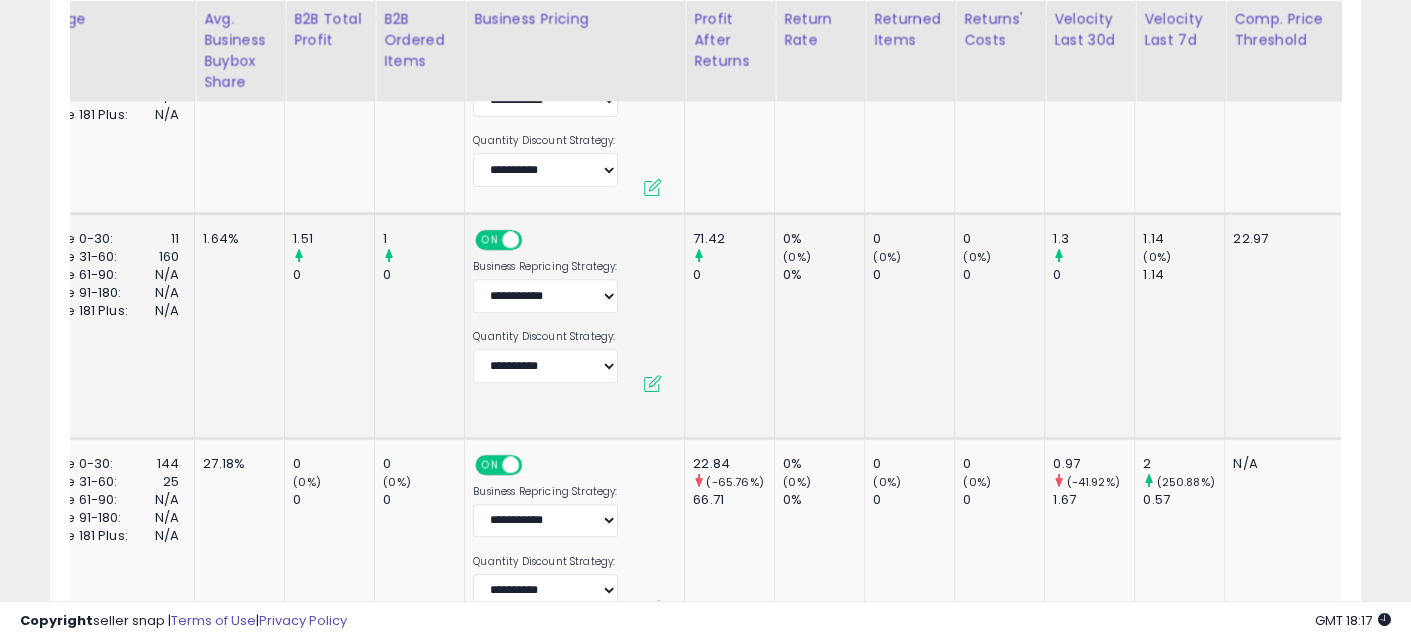 drag, startPoint x: 1174, startPoint y: 329, endPoint x: 550, endPoint y: 292, distance: 625.096 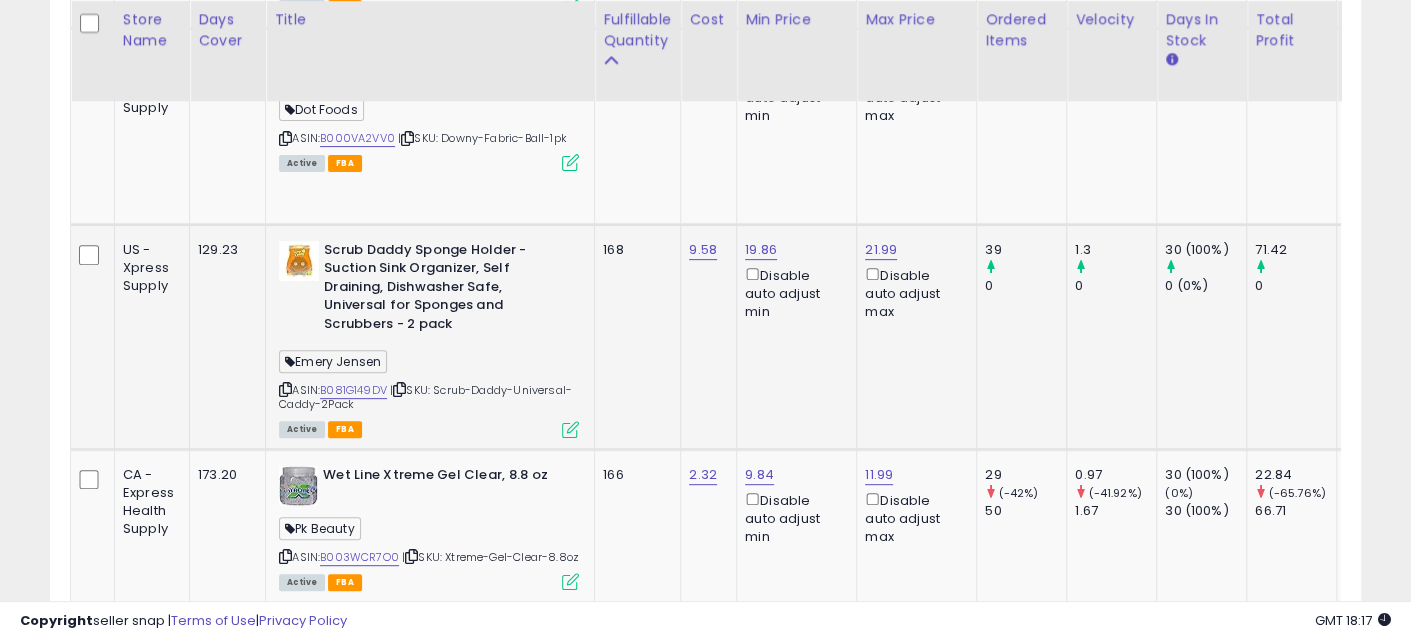 drag, startPoint x: 880, startPoint y: 323, endPoint x: 444, endPoint y: 316, distance: 436.05618 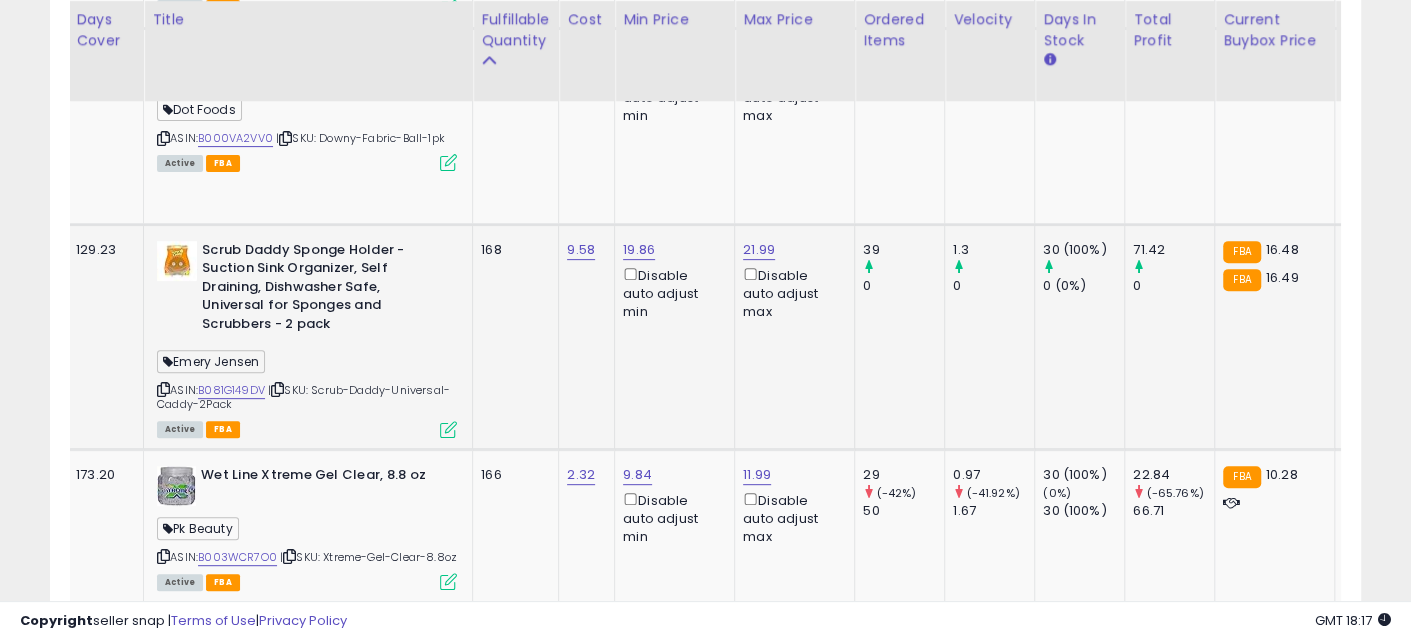 drag, startPoint x: 563, startPoint y: 316, endPoint x: 646, endPoint y: 328, distance: 83.86298 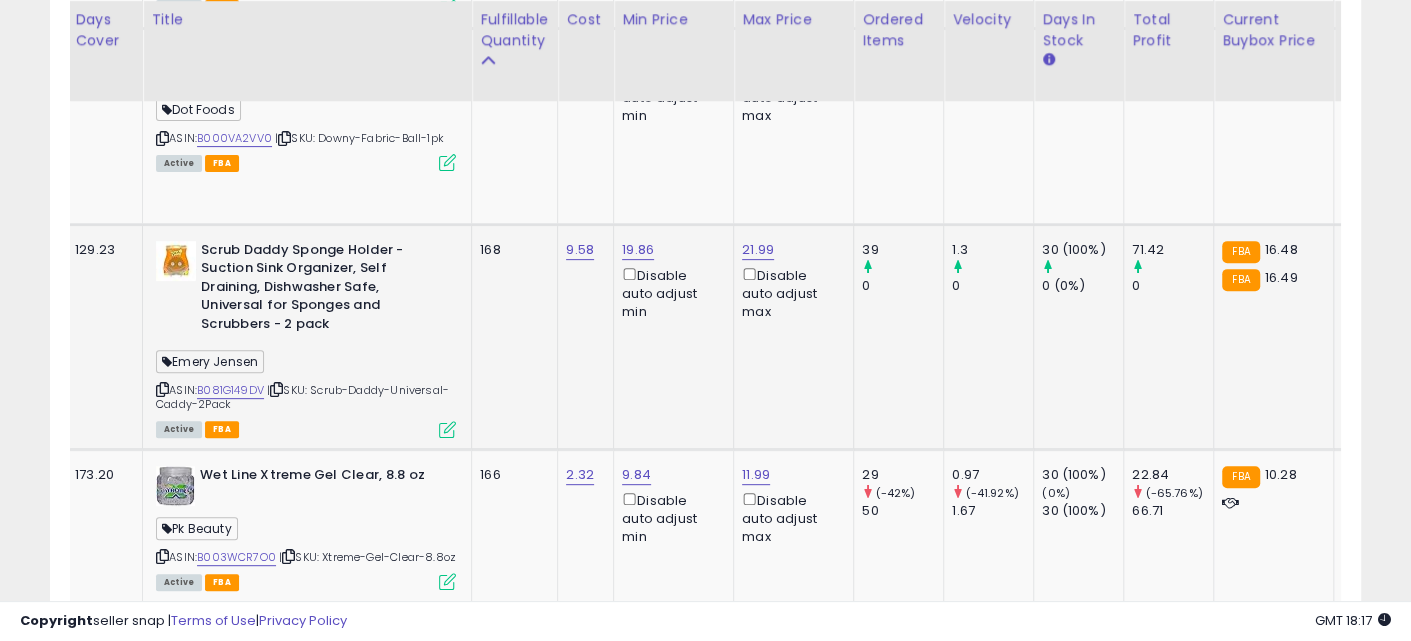 drag, startPoint x: 604, startPoint y: 339, endPoint x: 502, endPoint y: 339, distance: 102 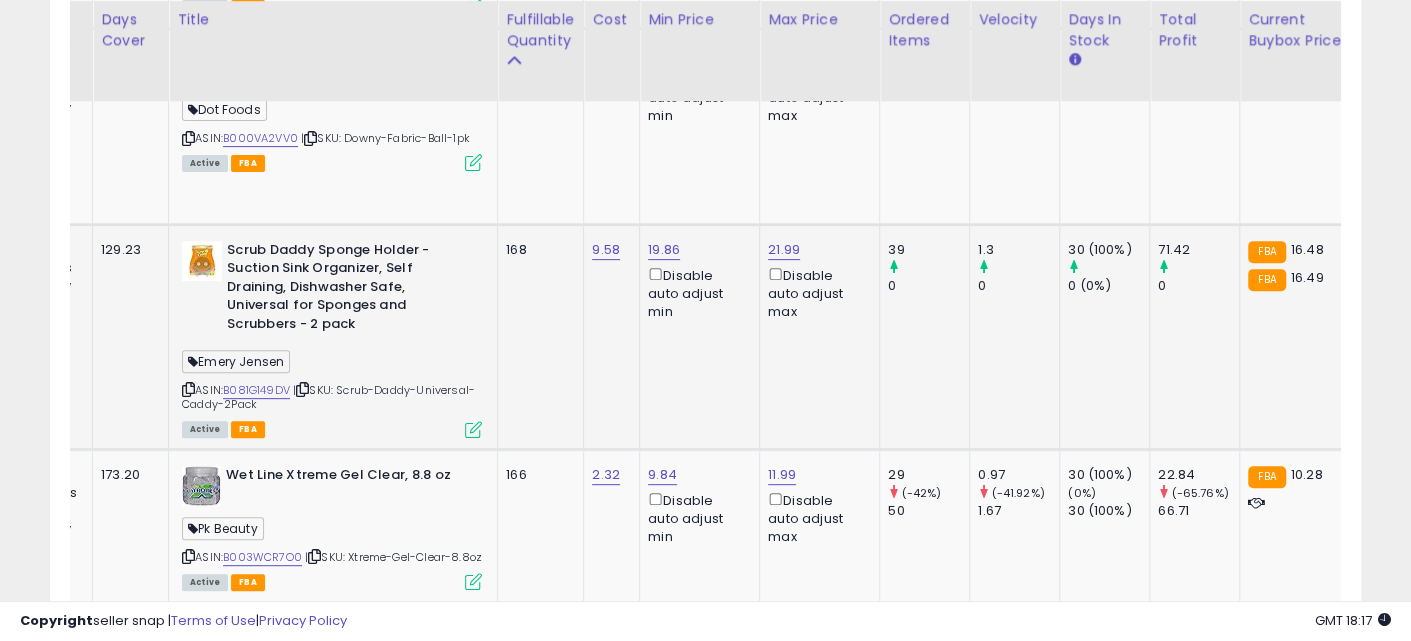 drag, startPoint x: 575, startPoint y: 338, endPoint x: 633, endPoint y: 344, distance: 58.30952 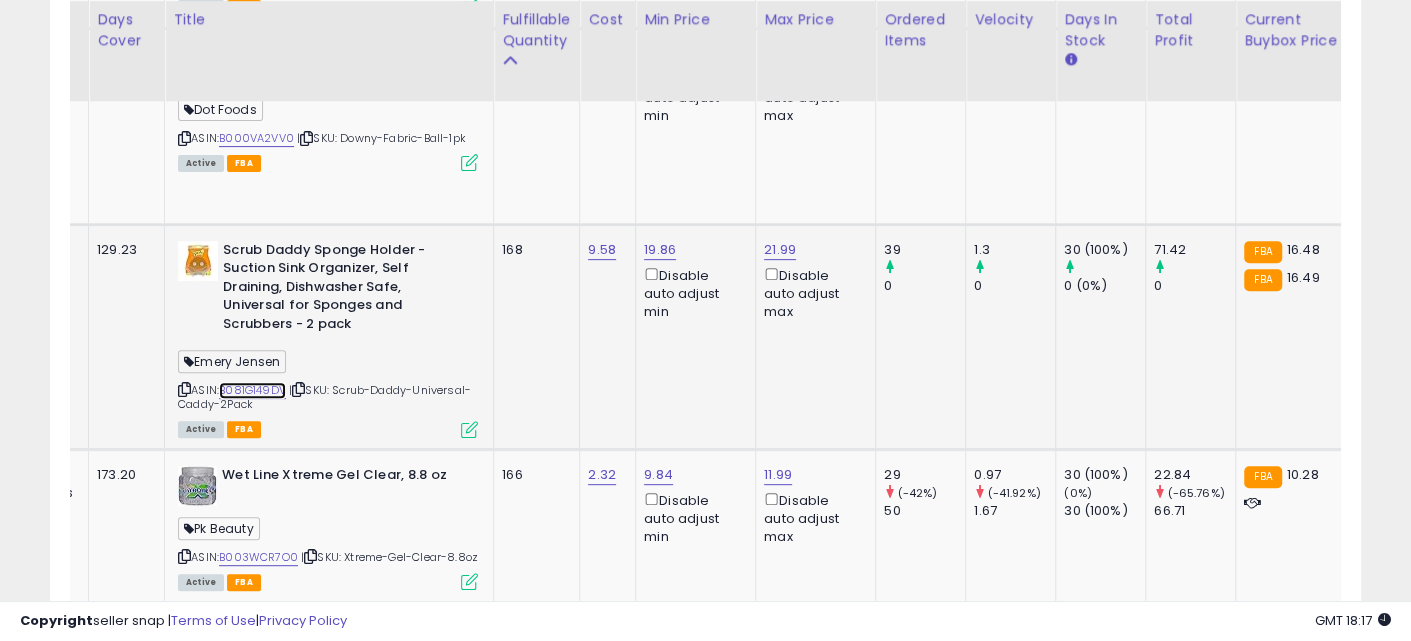 click on "B081G149DV" at bounding box center [252, 390] 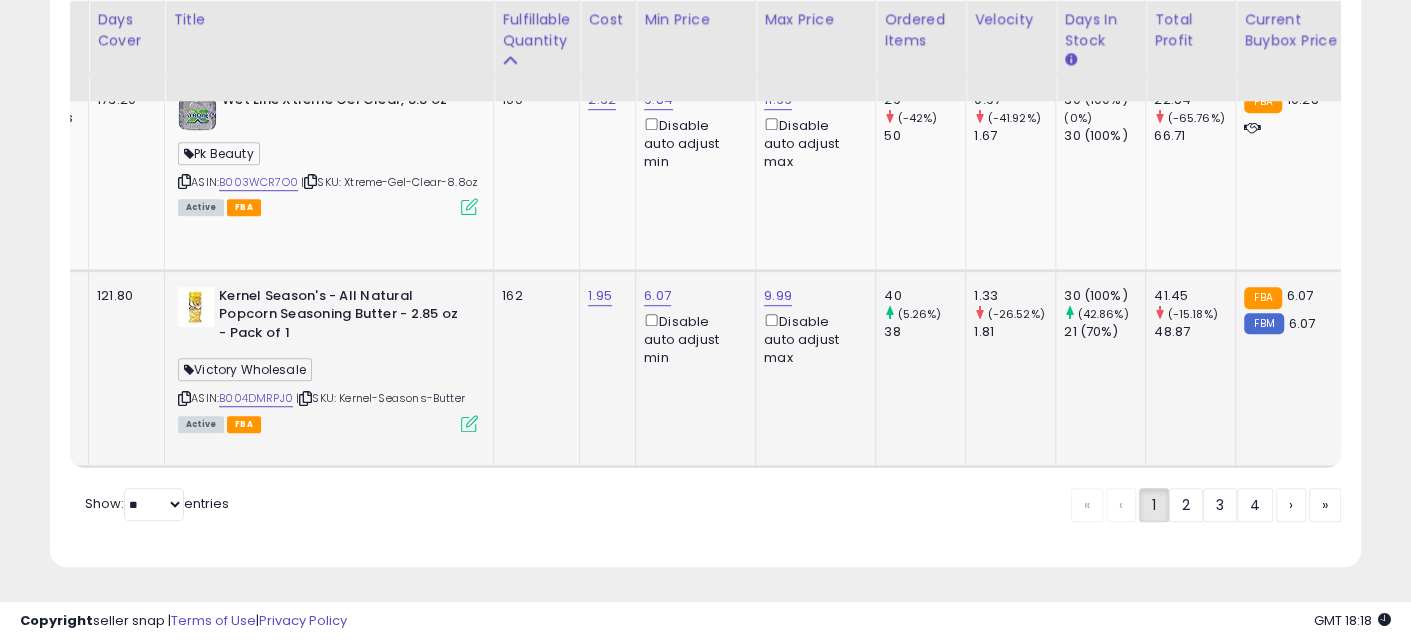scroll, scrollTop: 0, scrollLeft: 115, axis: horizontal 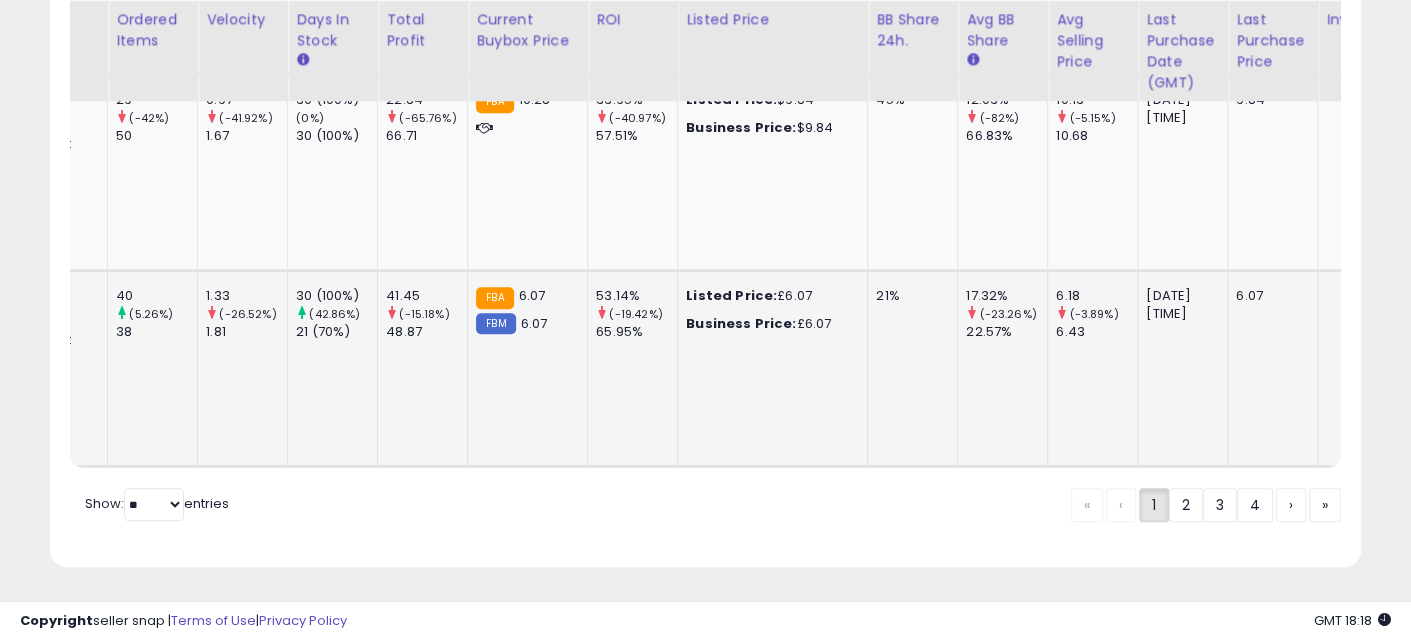 drag, startPoint x: 556, startPoint y: 384, endPoint x: 756, endPoint y: 380, distance: 200.04 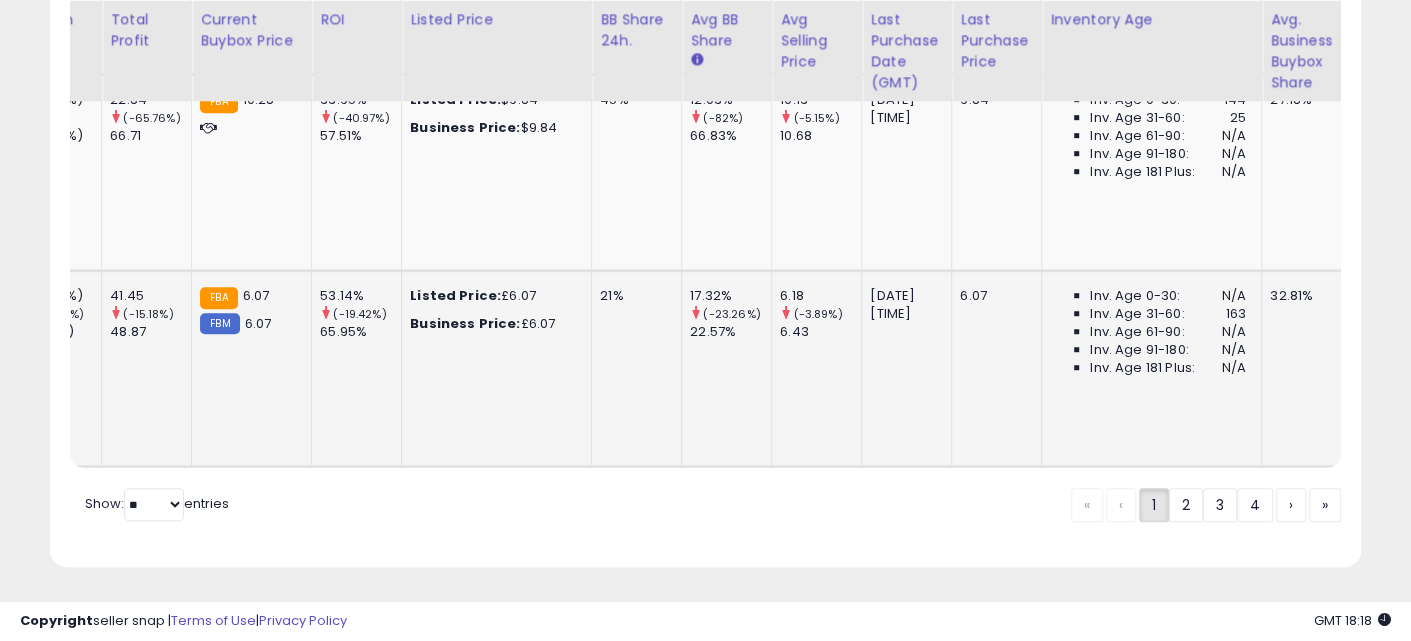 scroll, scrollTop: 0, scrollLeft: 1067, axis: horizontal 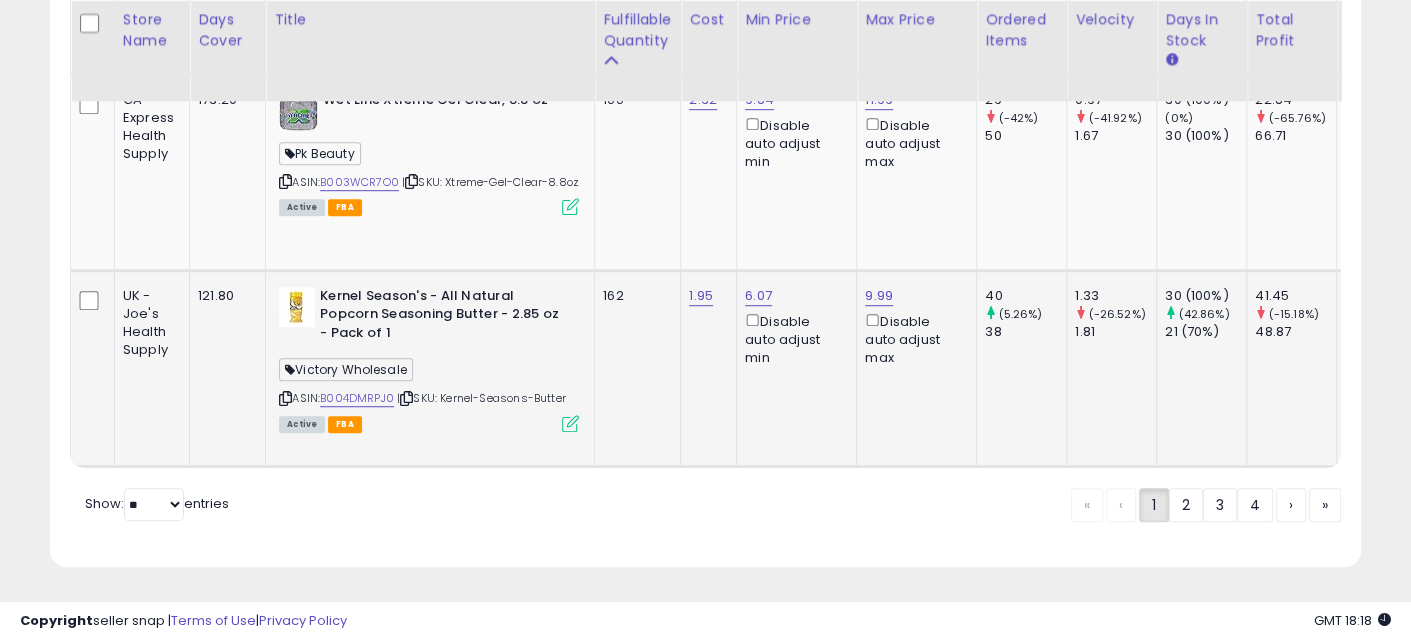 drag, startPoint x: 872, startPoint y: 374, endPoint x: 579, endPoint y: 375, distance: 293.0017 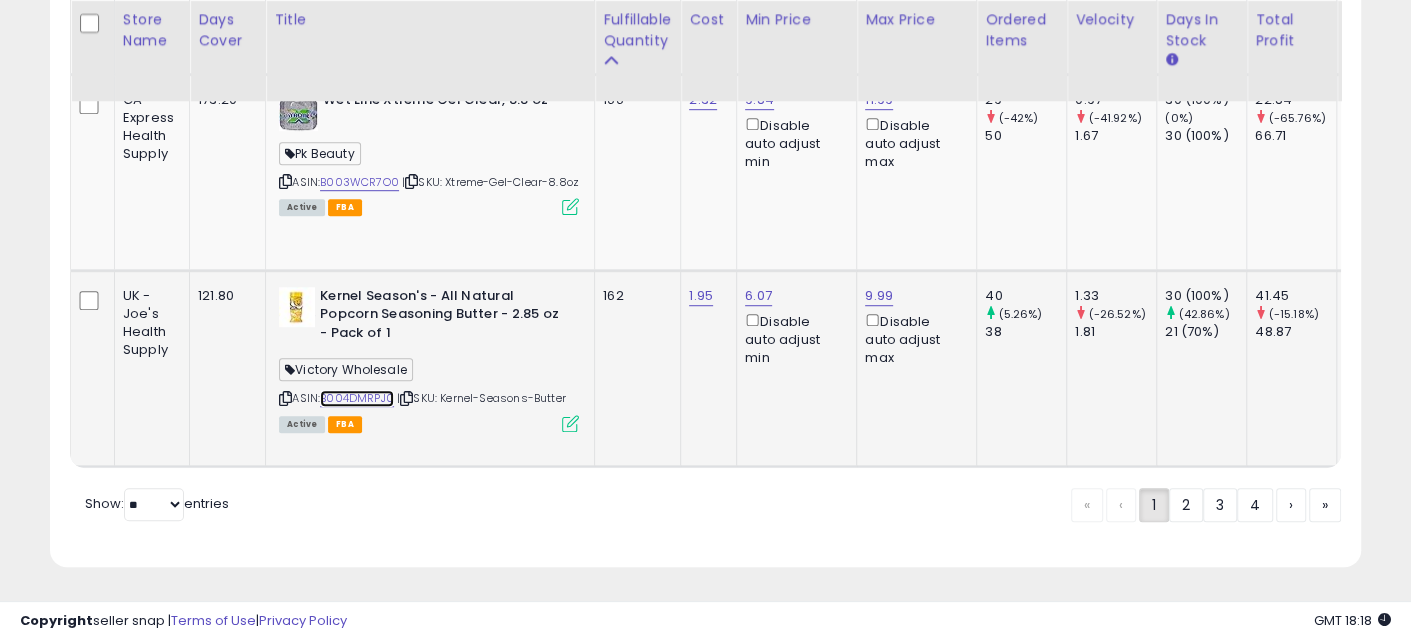 click on "B004DMRPJ0" at bounding box center [357, 398] 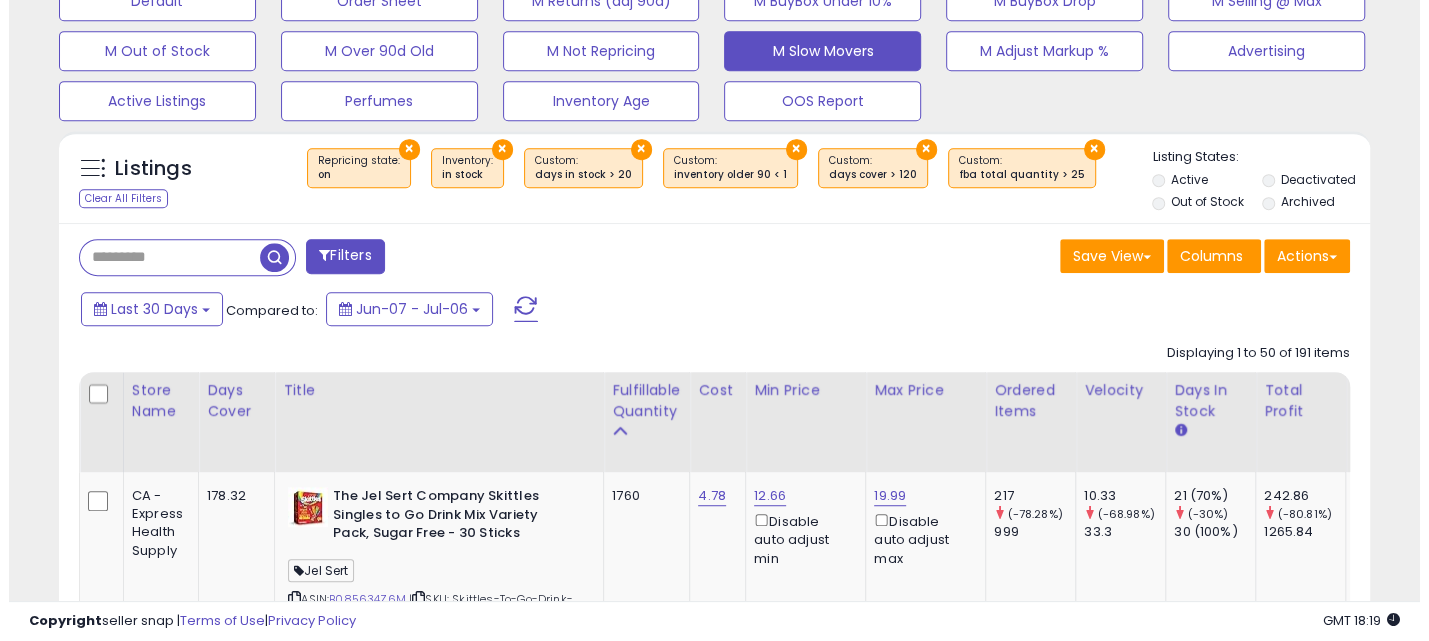scroll, scrollTop: 624, scrollLeft: 0, axis: vertical 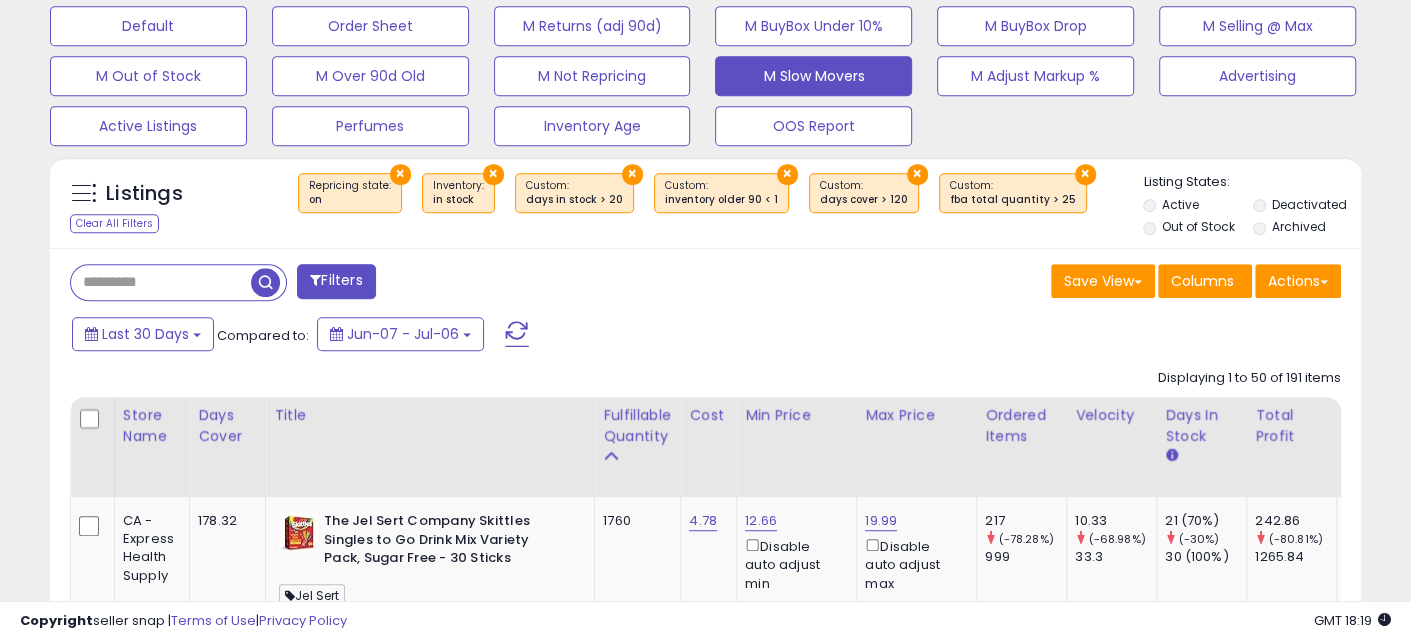 click on "Filters" at bounding box center [336, 281] 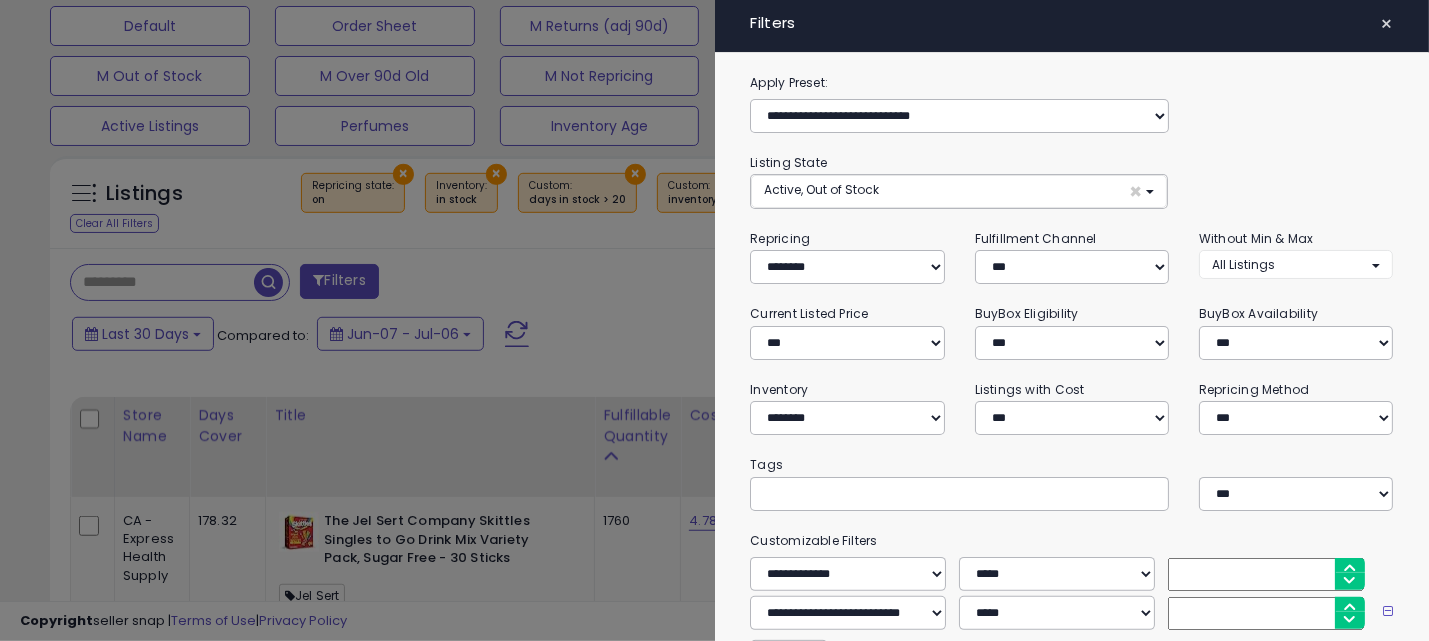 scroll, scrollTop: 999589, scrollLeft: 999230, axis: both 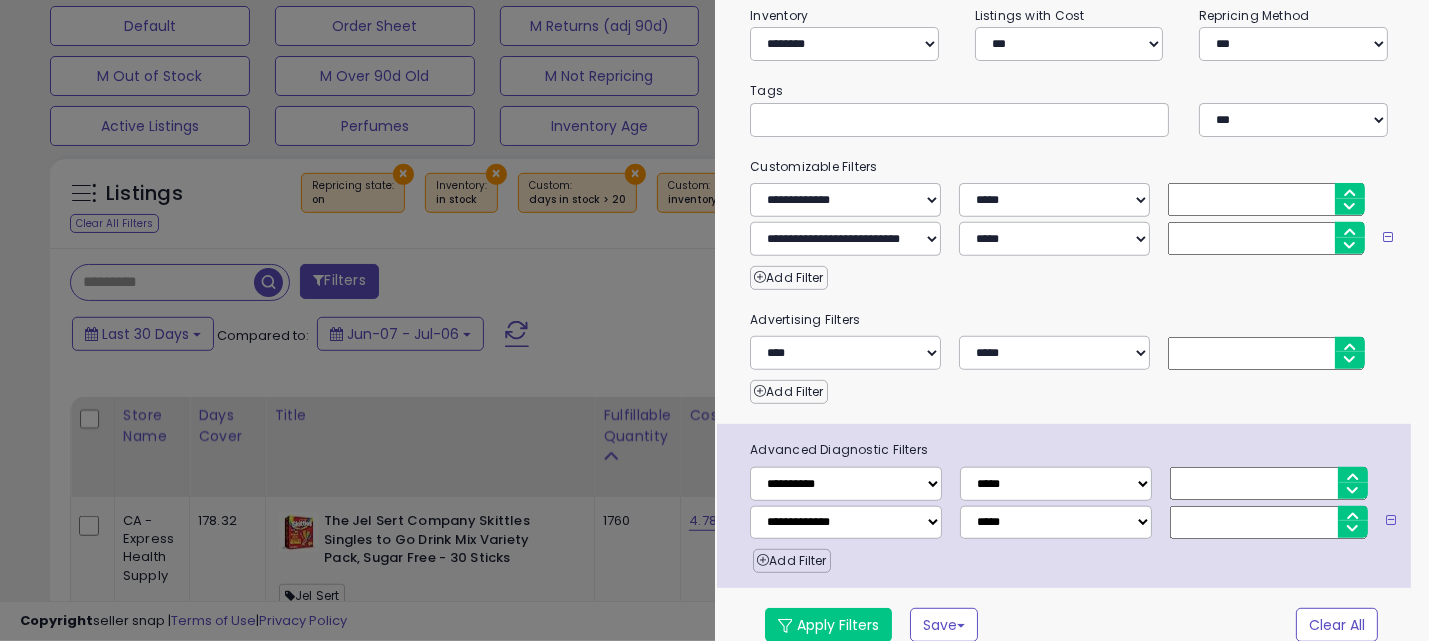 click on "**" at bounding box center (1266, 199) 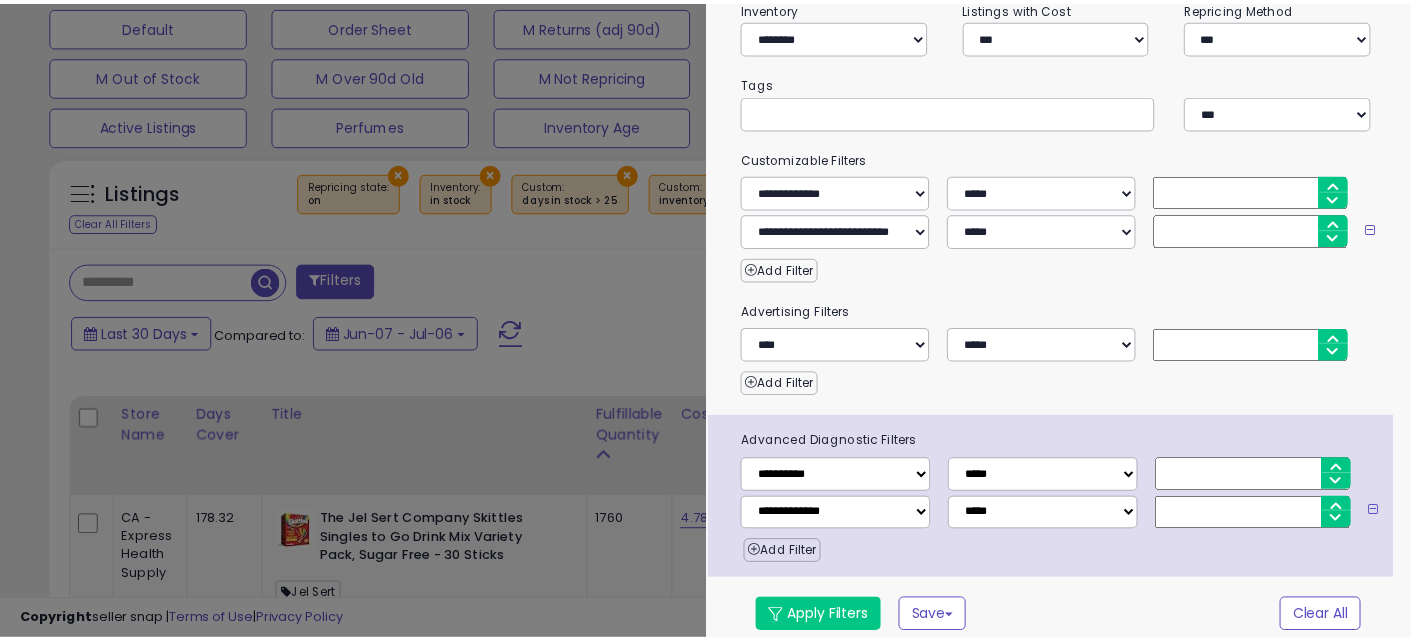 scroll, scrollTop: 386, scrollLeft: 0, axis: vertical 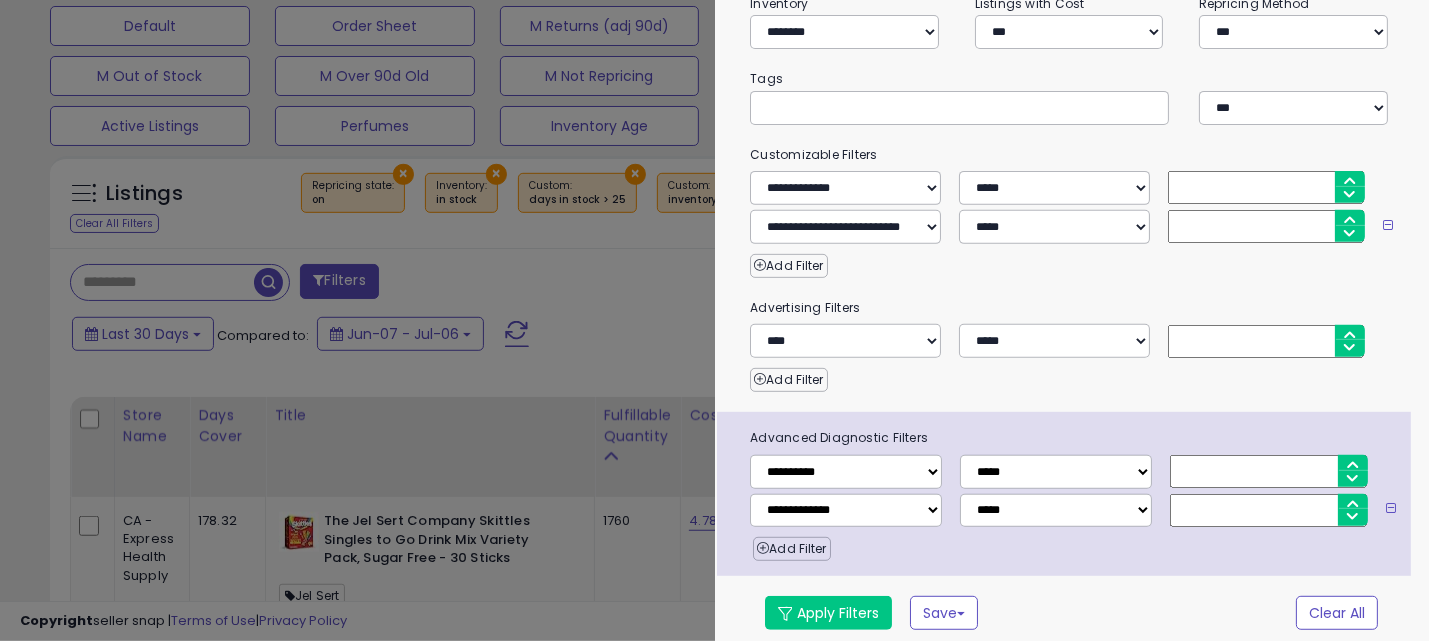 type on "**" 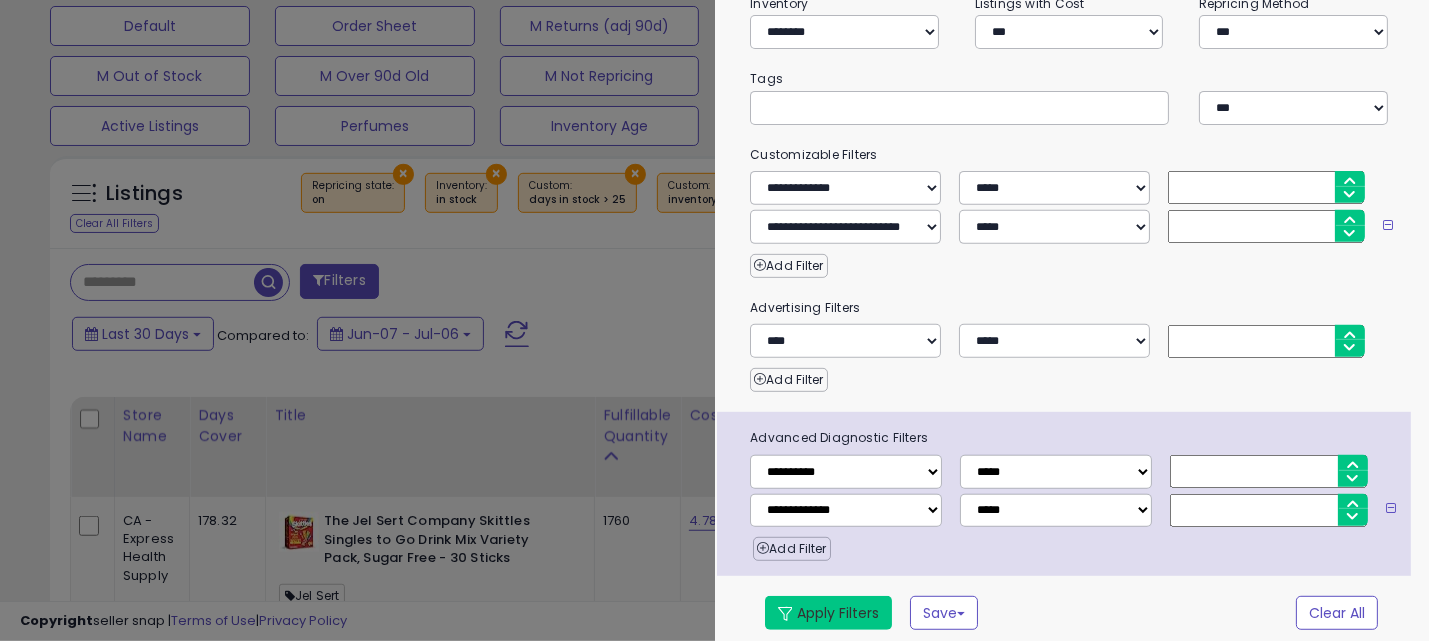 click on "Apply Filters" at bounding box center [828, 613] 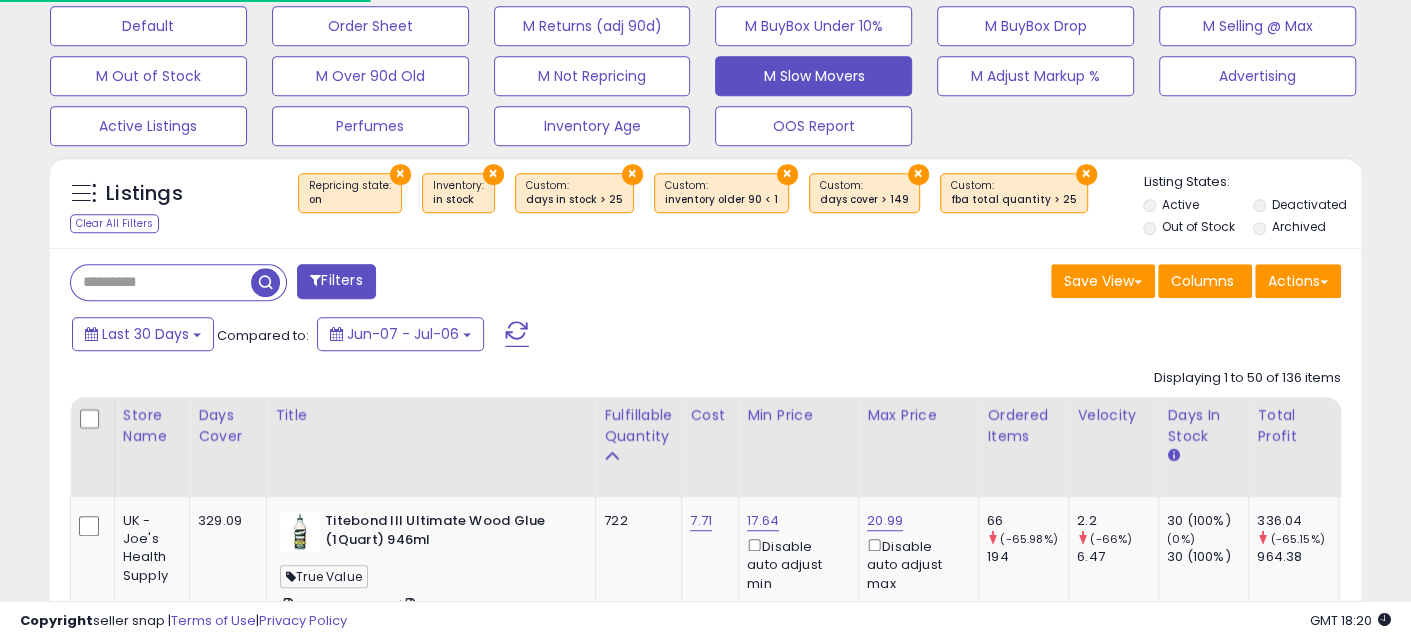 scroll, scrollTop: 409, scrollLeft: 758, axis: both 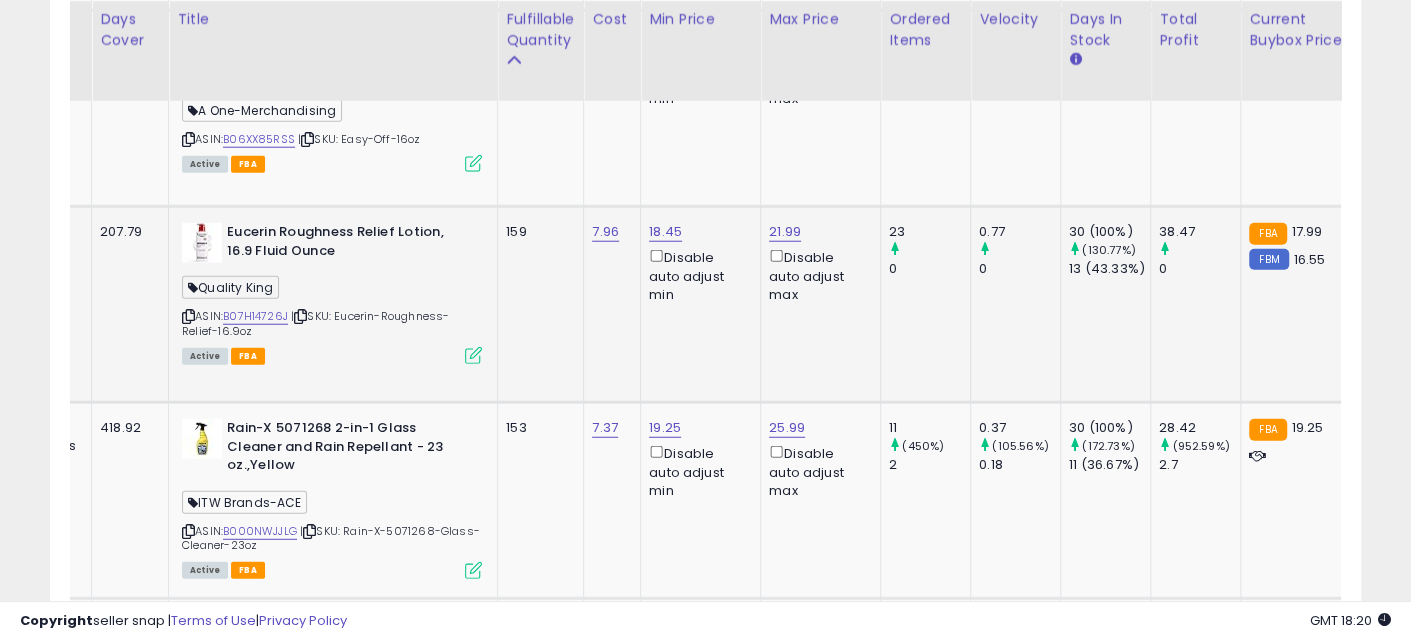 drag, startPoint x: 679, startPoint y: 312, endPoint x: 739, endPoint y: 333, distance: 63.56886 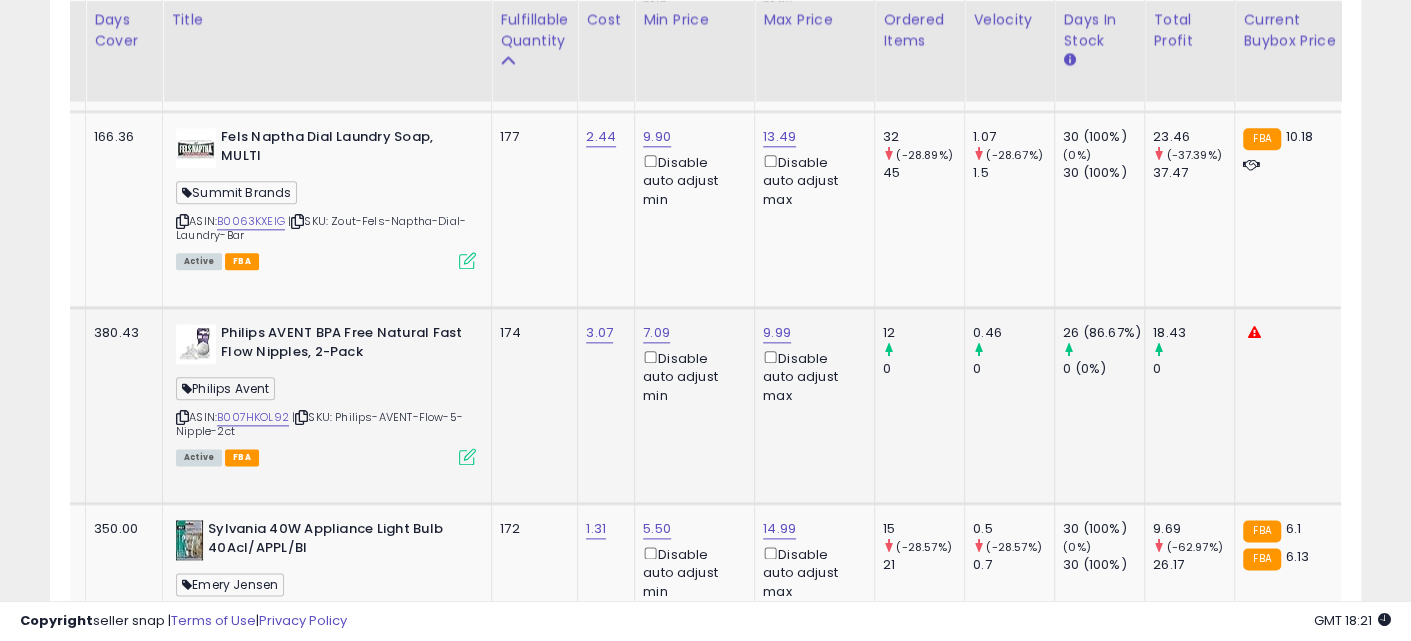 scroll, scrollTop: 6499, scrollLeft: 0, axis: vertical 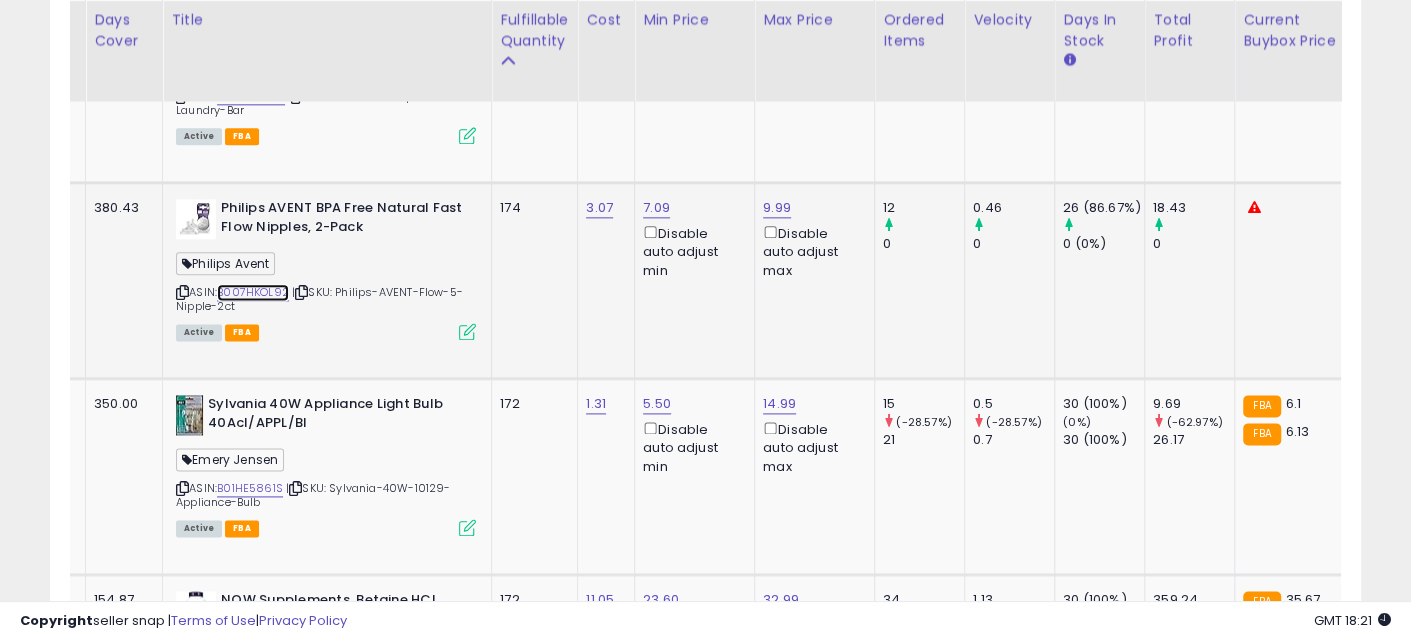 click on "B007HKOL92" at bounding box center (253, 292) 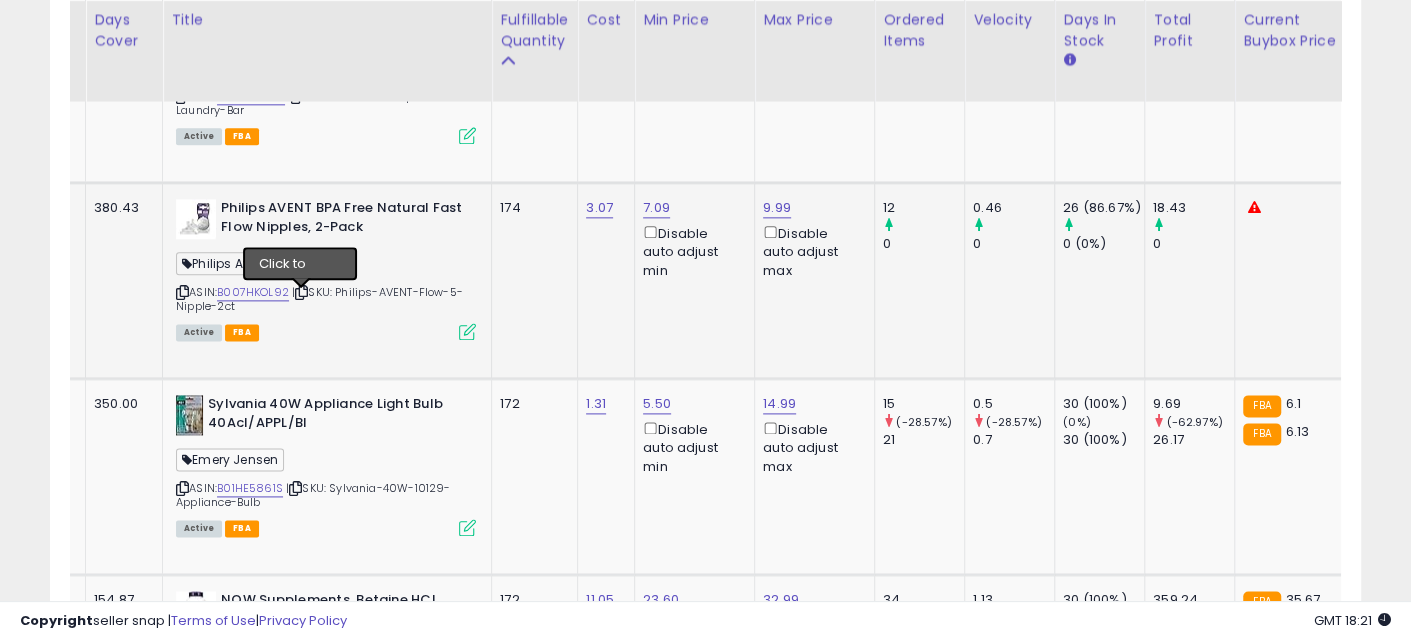 click at bounding box center [301, 292] 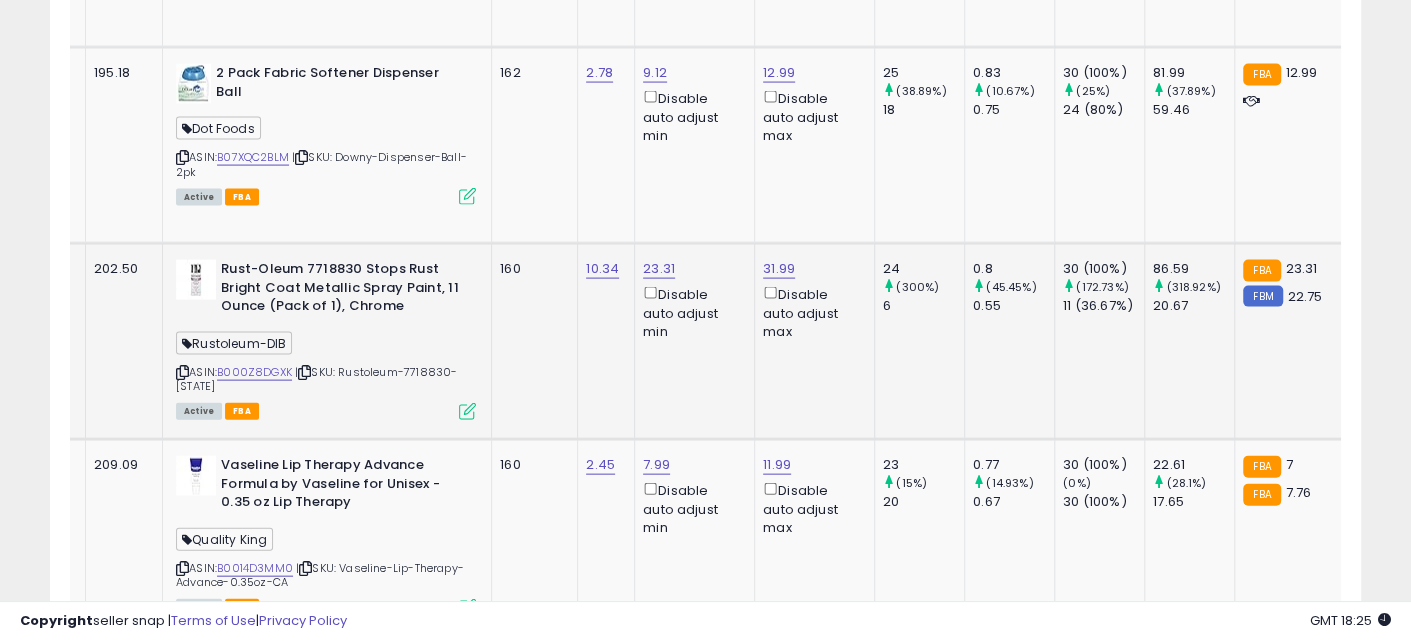 scroll, scrollTop: 7499, scrollLeft: 0, axis: vertical 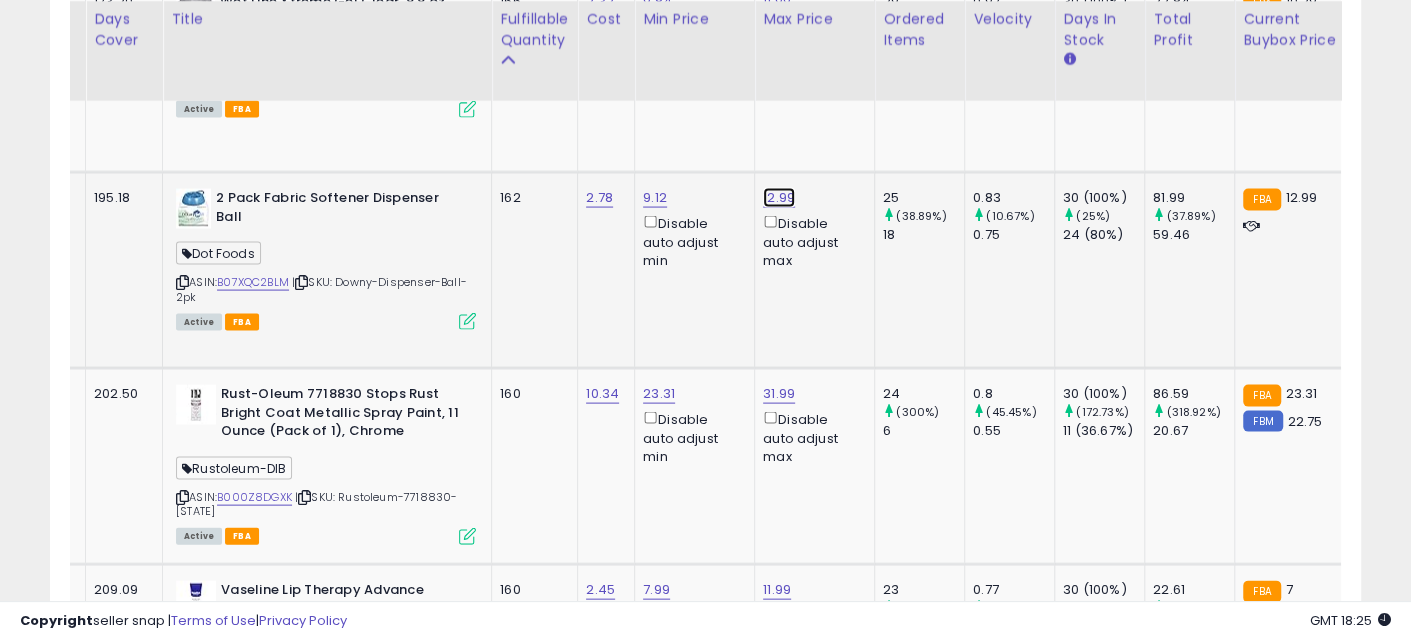 click on "12.99" at bounding box center [781, -6354] 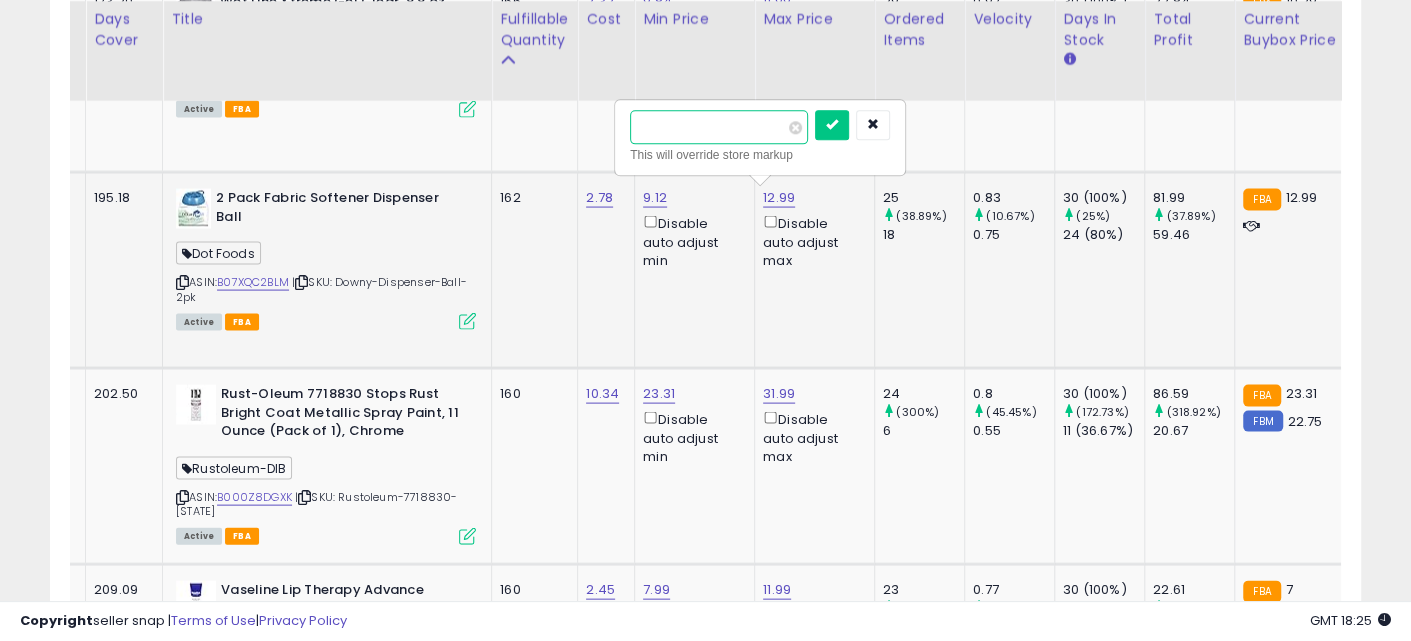 click on "*****" at bounding box center (719, 128) 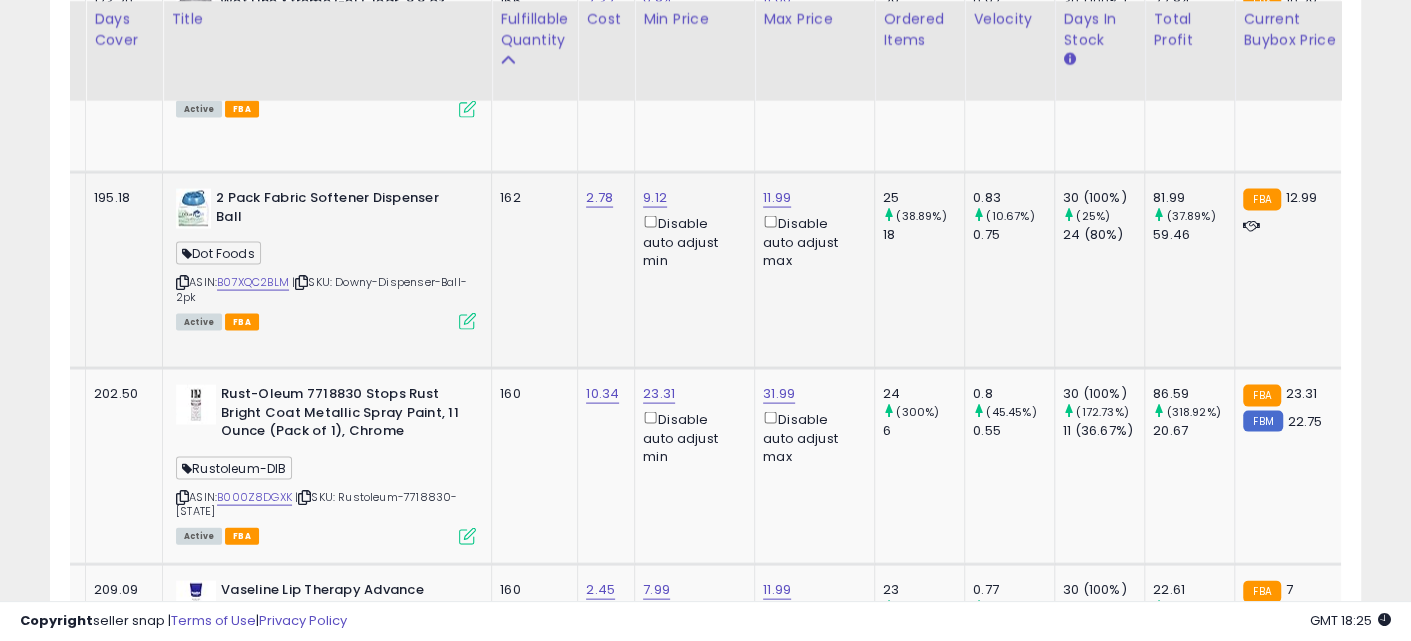 scroll, scrollTop: 0, scrollLeft: 152, axis: horizontal 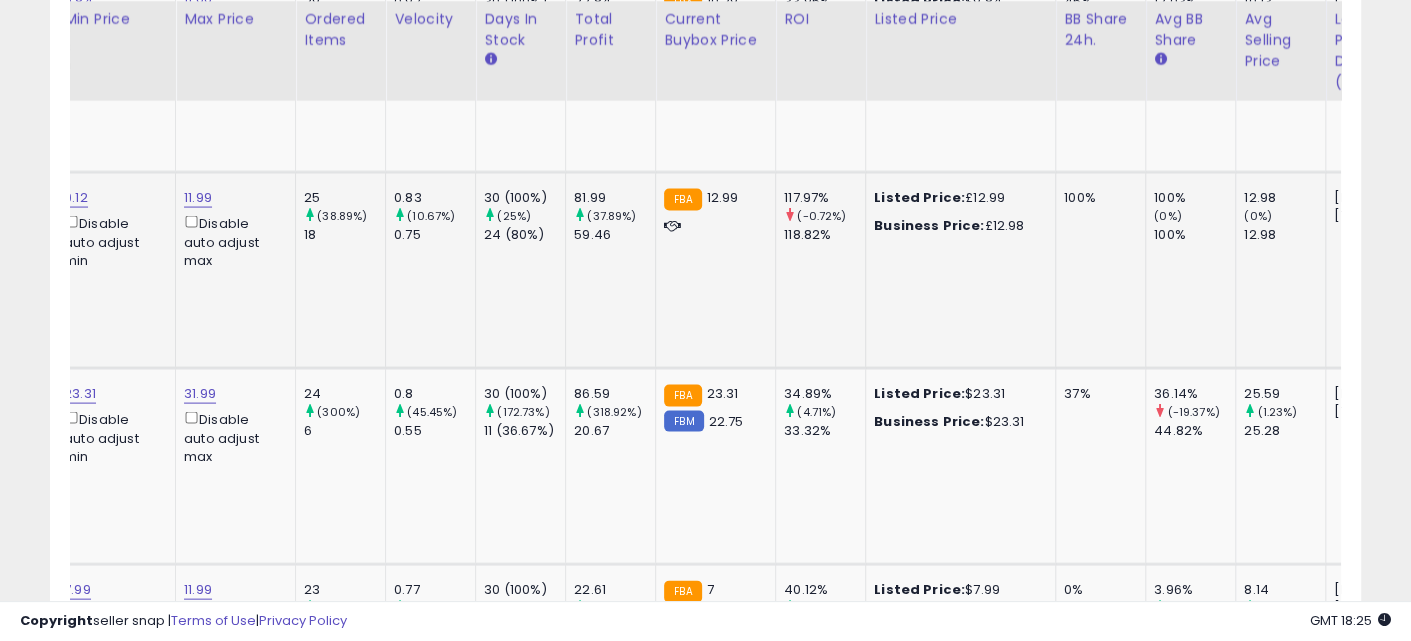 drag, startPoint x: 708, startPoint y: 278, endPoint x: 821, endPoint y: 306, distance: 116.41735 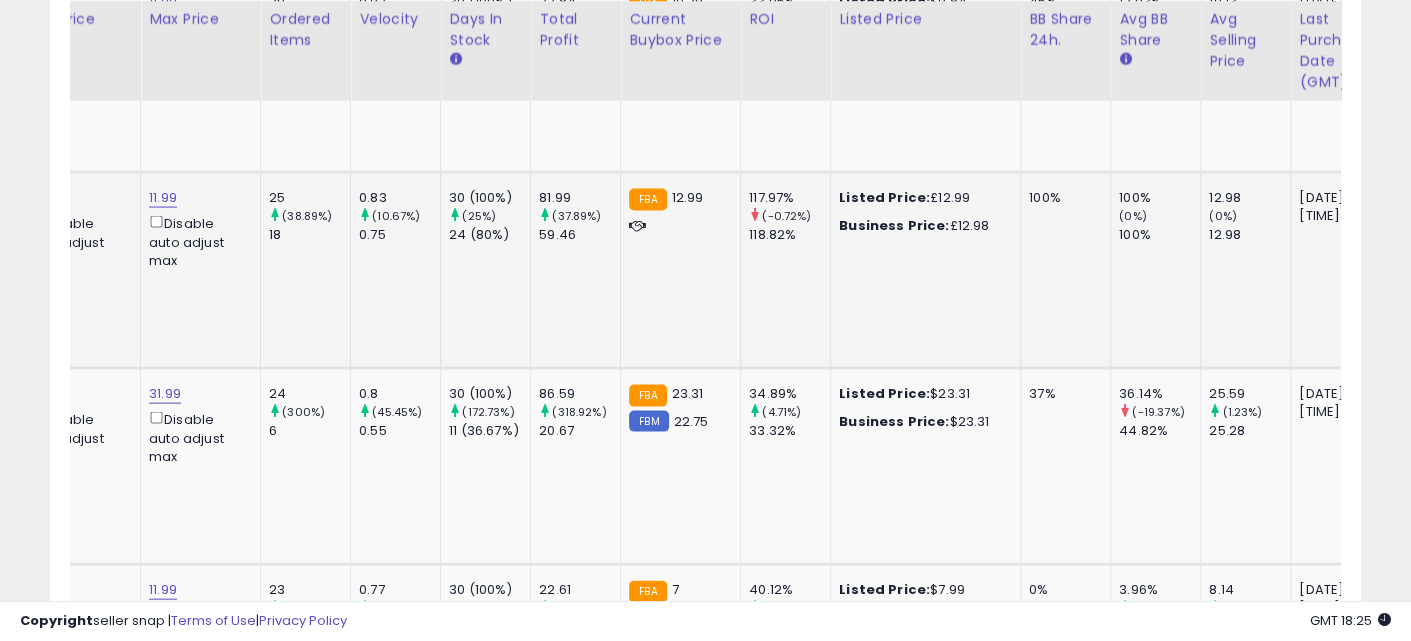 scroll, scrollTop: 0, scrollLeft: 538, axis: horizontal 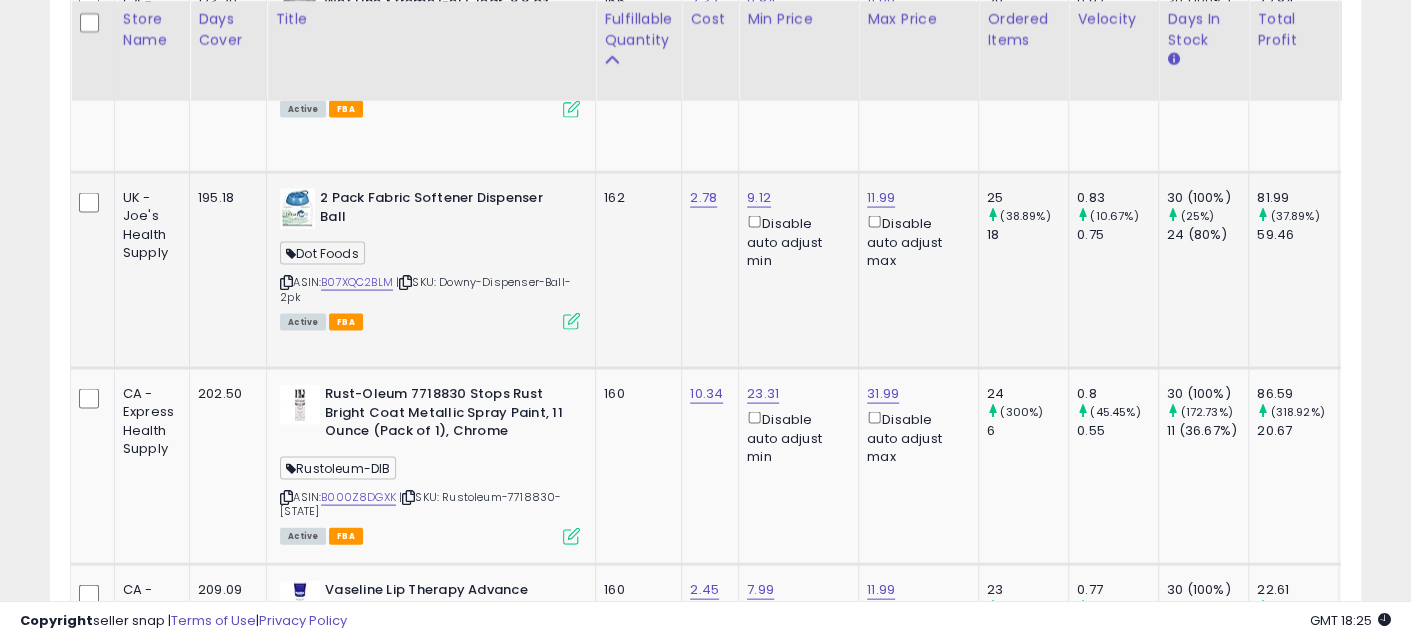 drag, startPoint x: 955, startPoint y: 299, endPoint x: 738, endPoint y: 276, distance: 218.21548 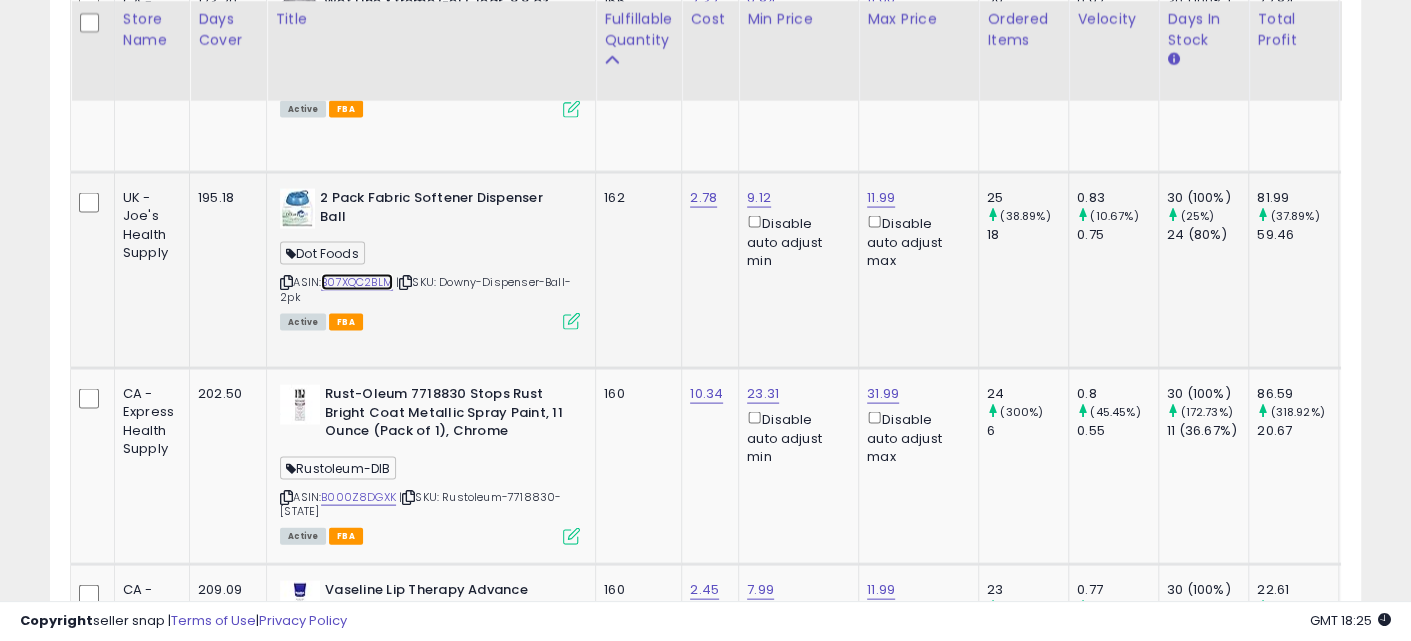 click on "B07XQC2BLM" at bounding box center (357, 282) 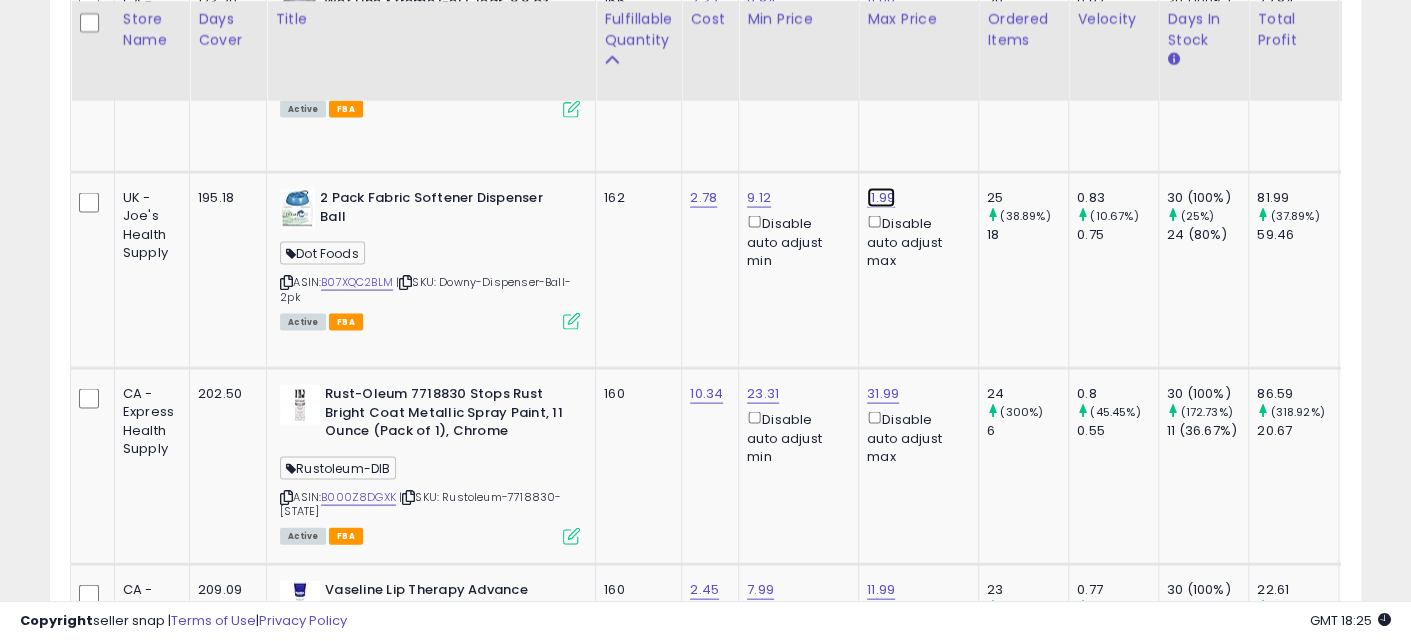 click on "11.99" at bounding box center (885, -6354) 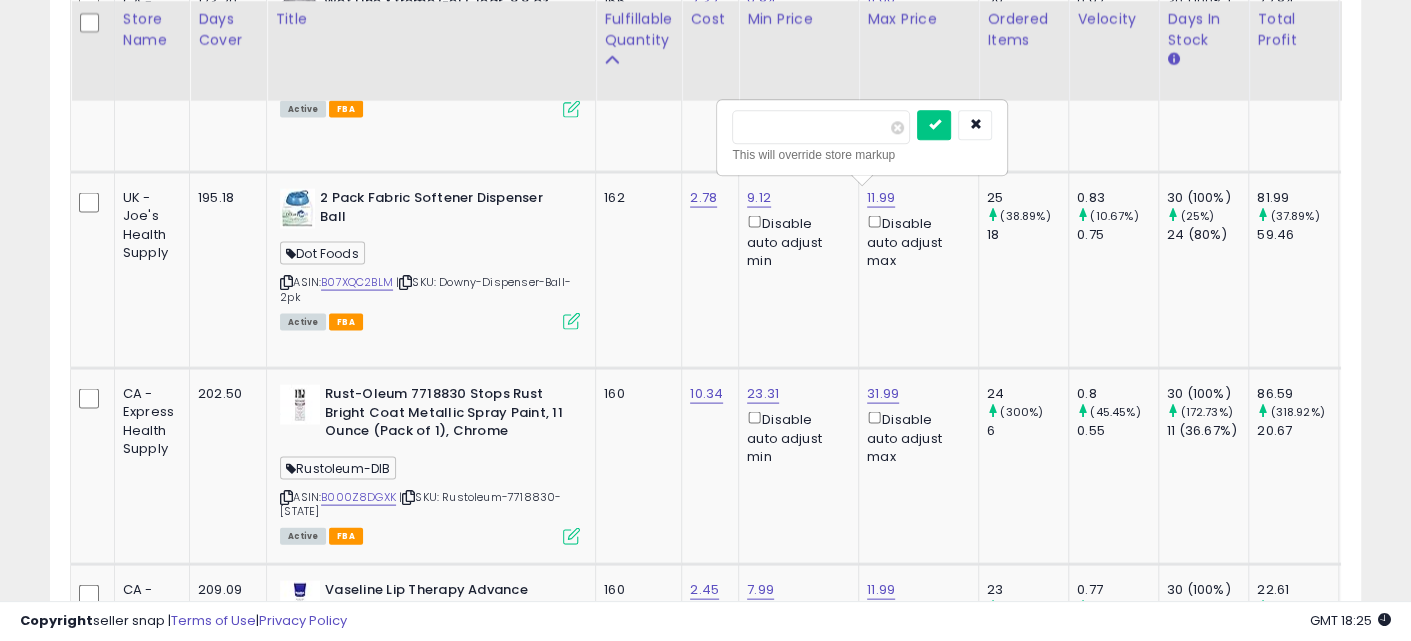 click on "*****" at bounding box center (821, 128) 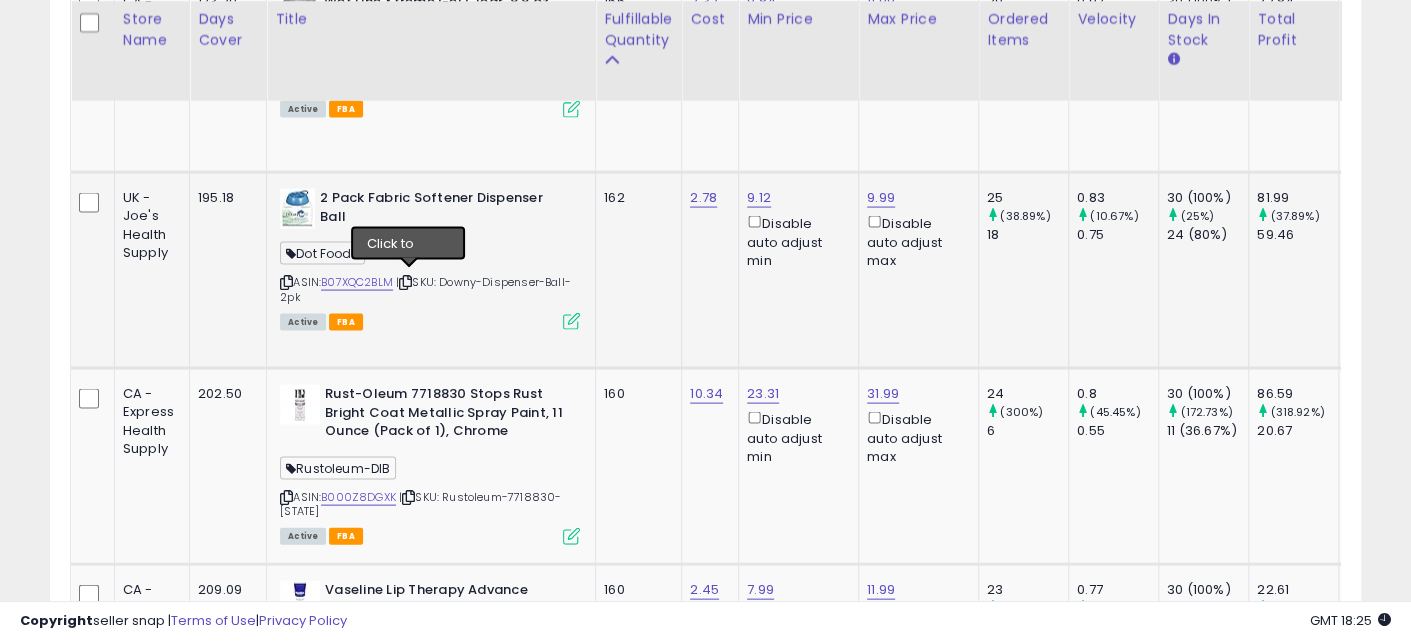 click at bounding box center [405, 282] 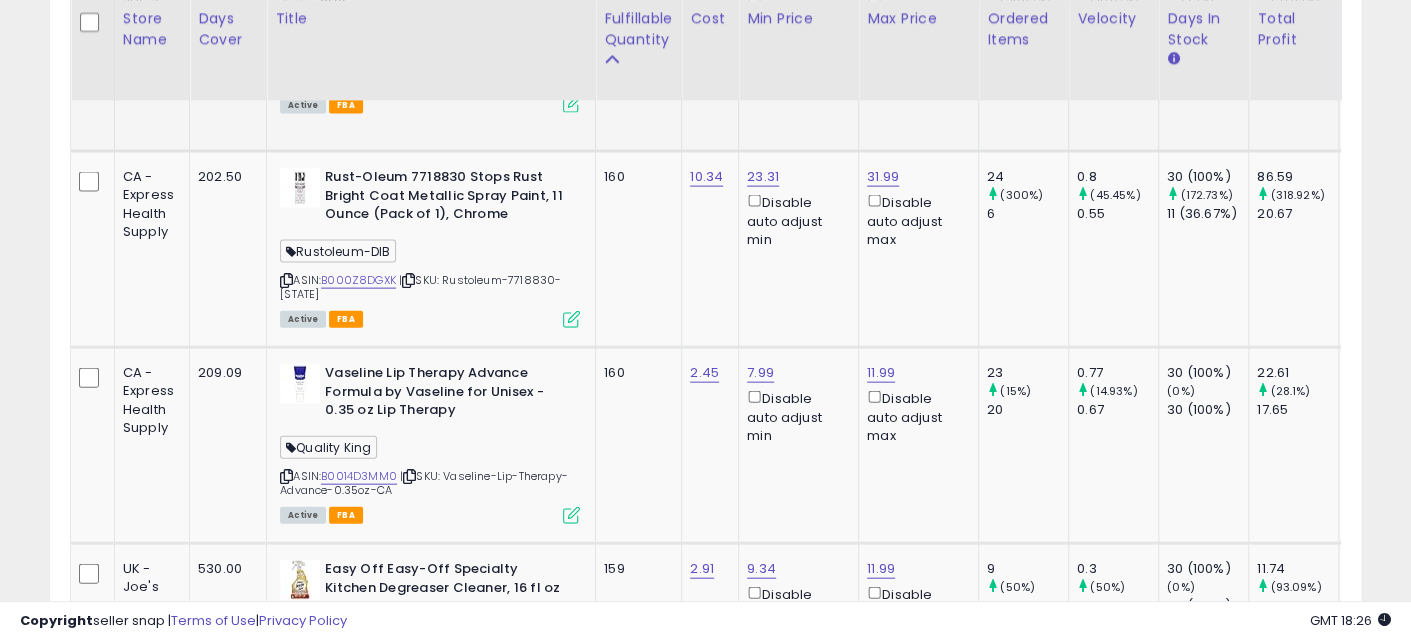 scroll, scrollTop: 7749, scrollLeft: 0, axis: vertical 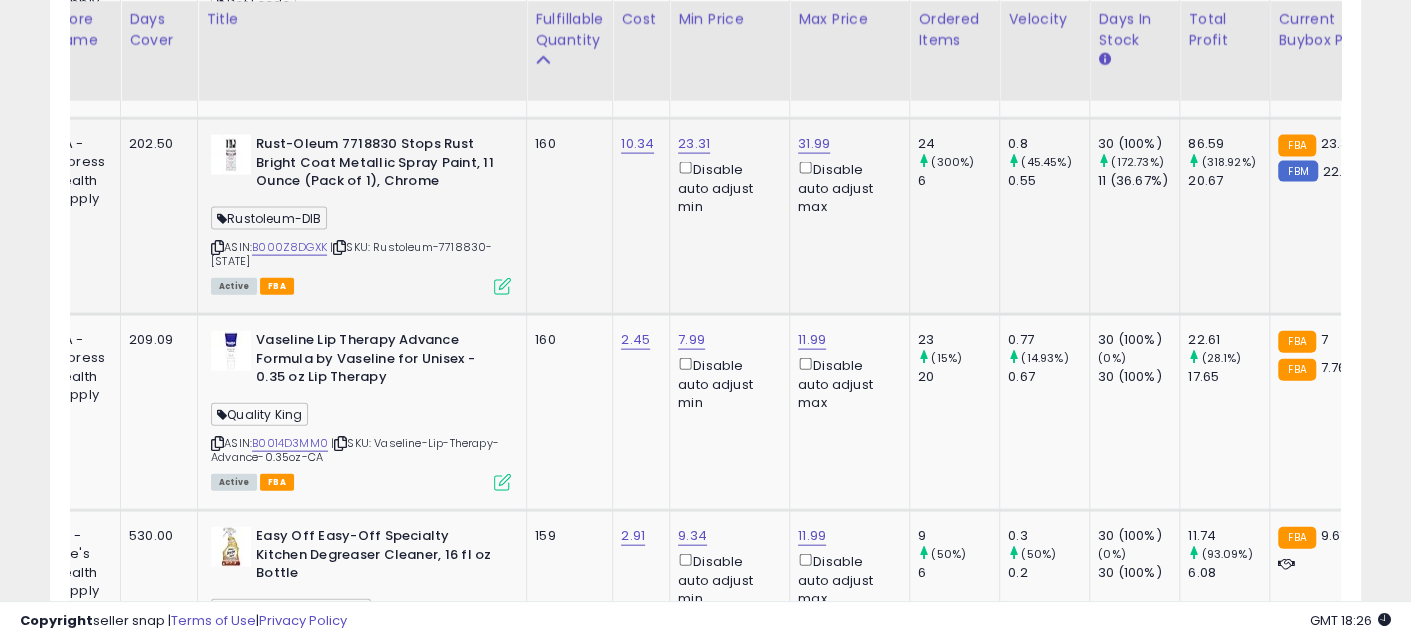drag, startPoint x: 649, startPoint y: 233, endPoint x: 732, endPoint y: 246, distance: 84.0119 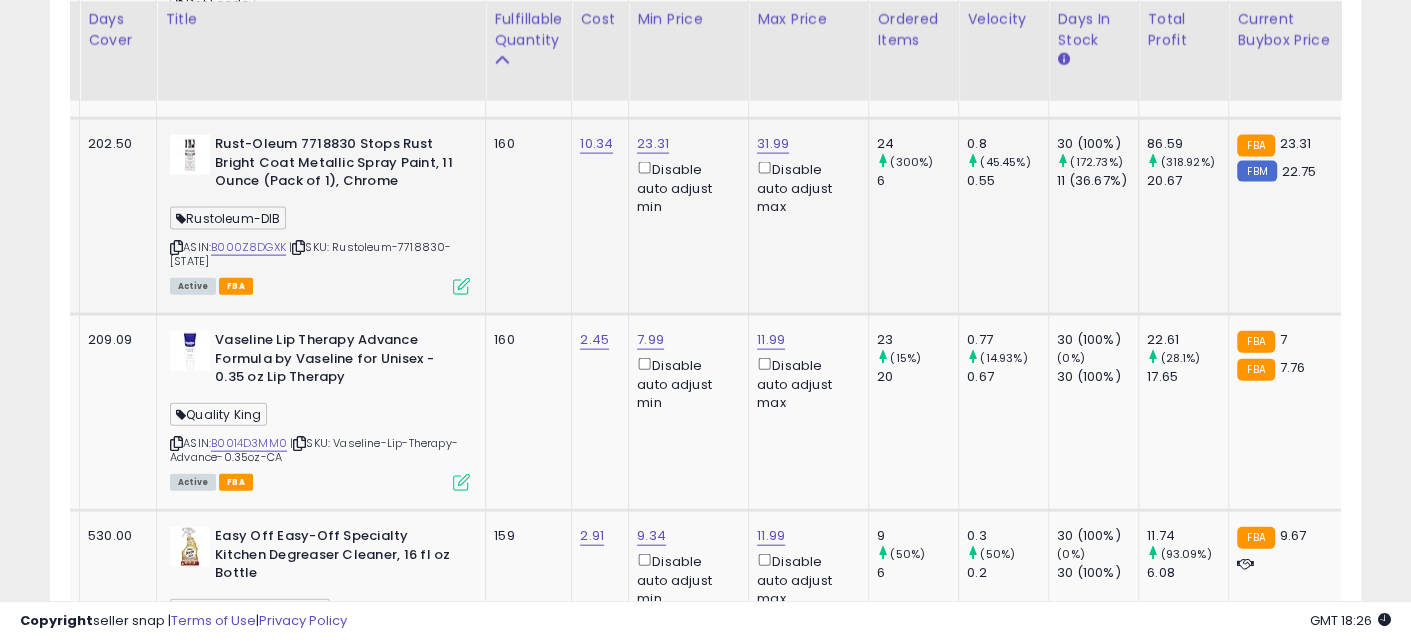 scroll, scrollTop: 0, scrollLeft: 110, axis: horizontal 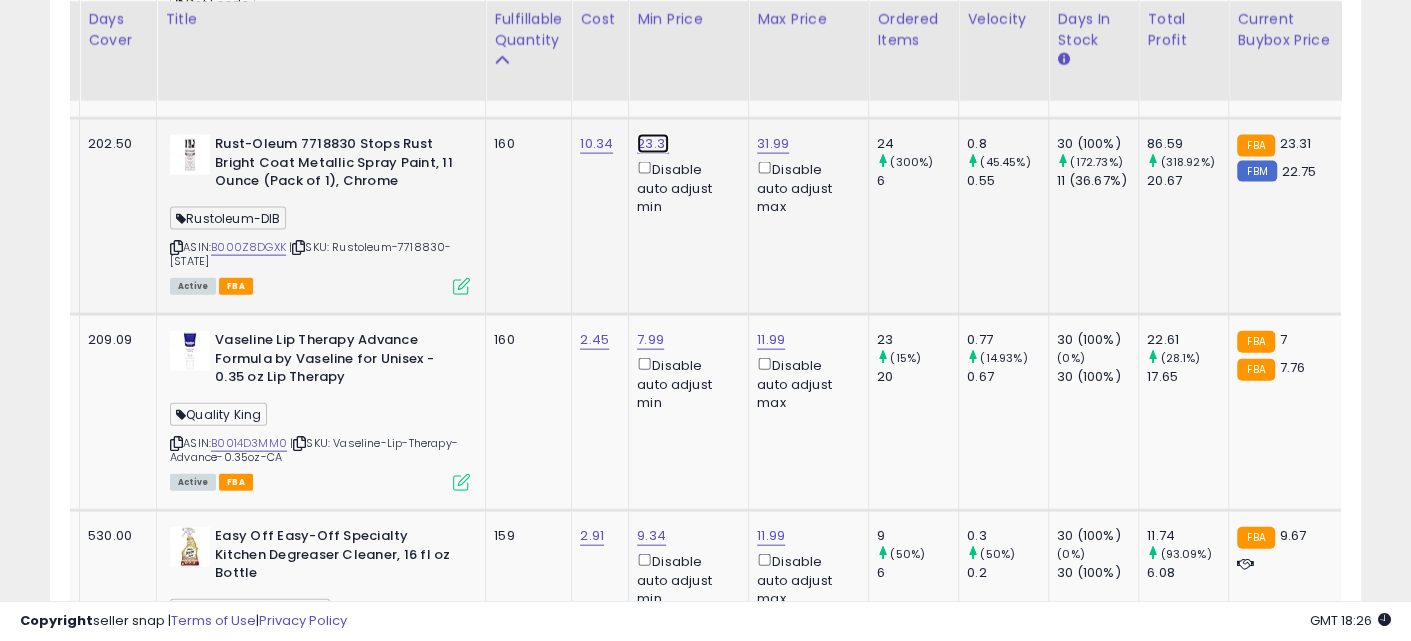 click on "23.31" at bounding box center [653, -6604] 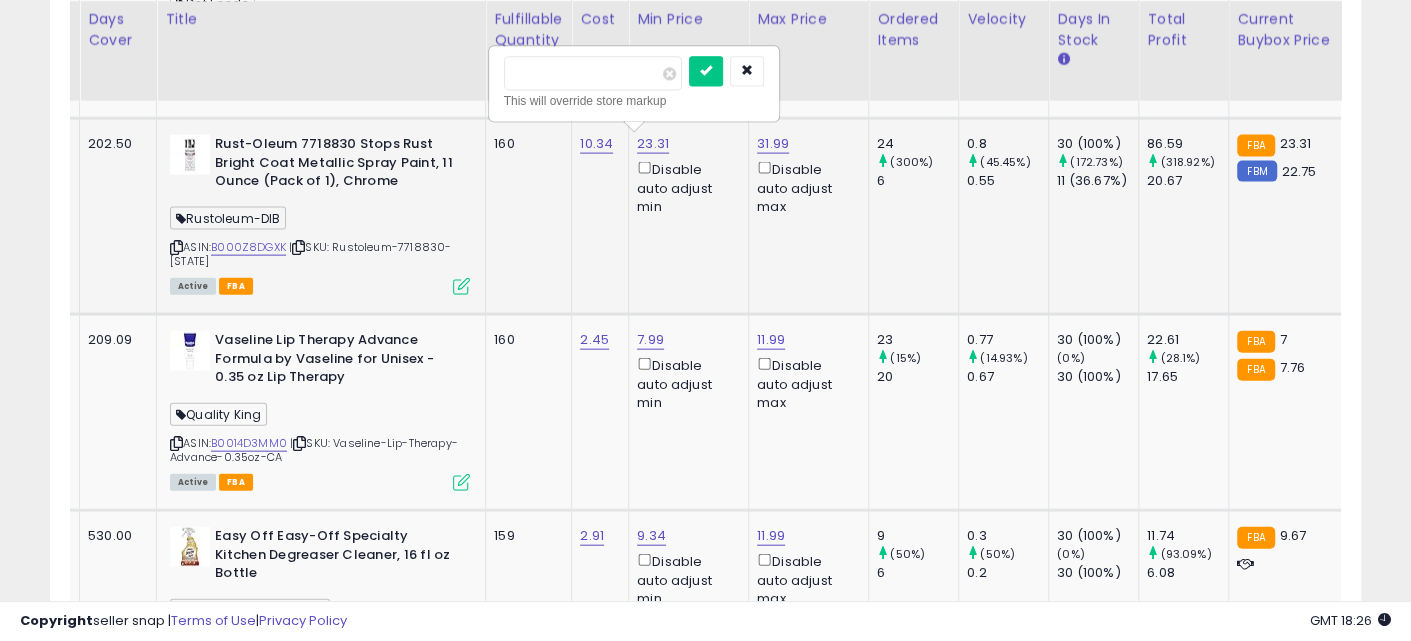 click on "*****" at bounding box center (593, 74) 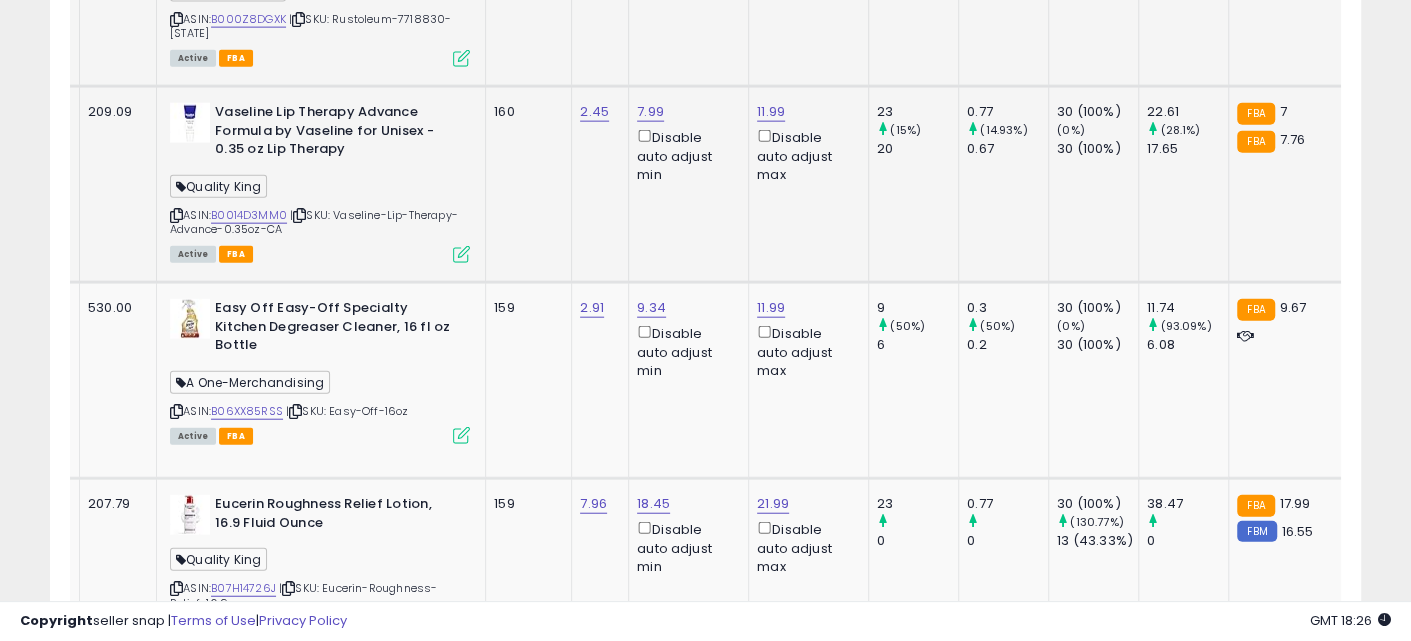 scroll, scrollTop: 7874, scrollLeft: 0, axis: vertical 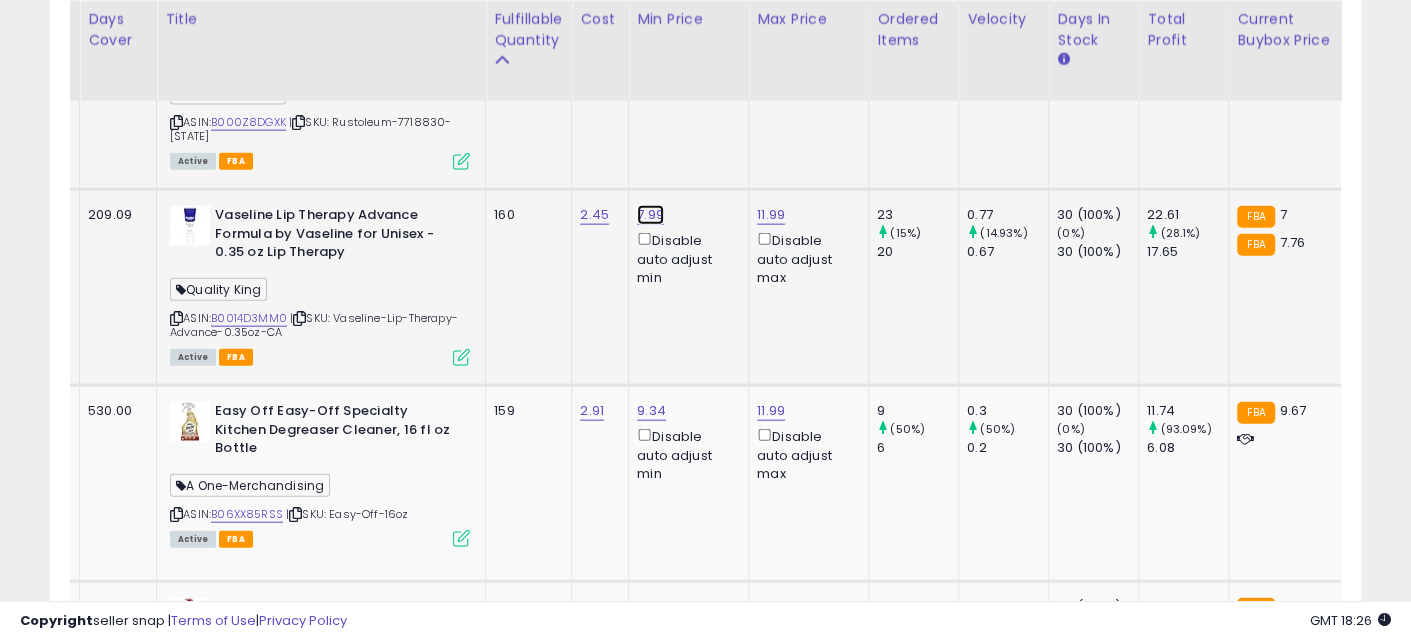 click on "7.99" at bounding box center [653, -6729] 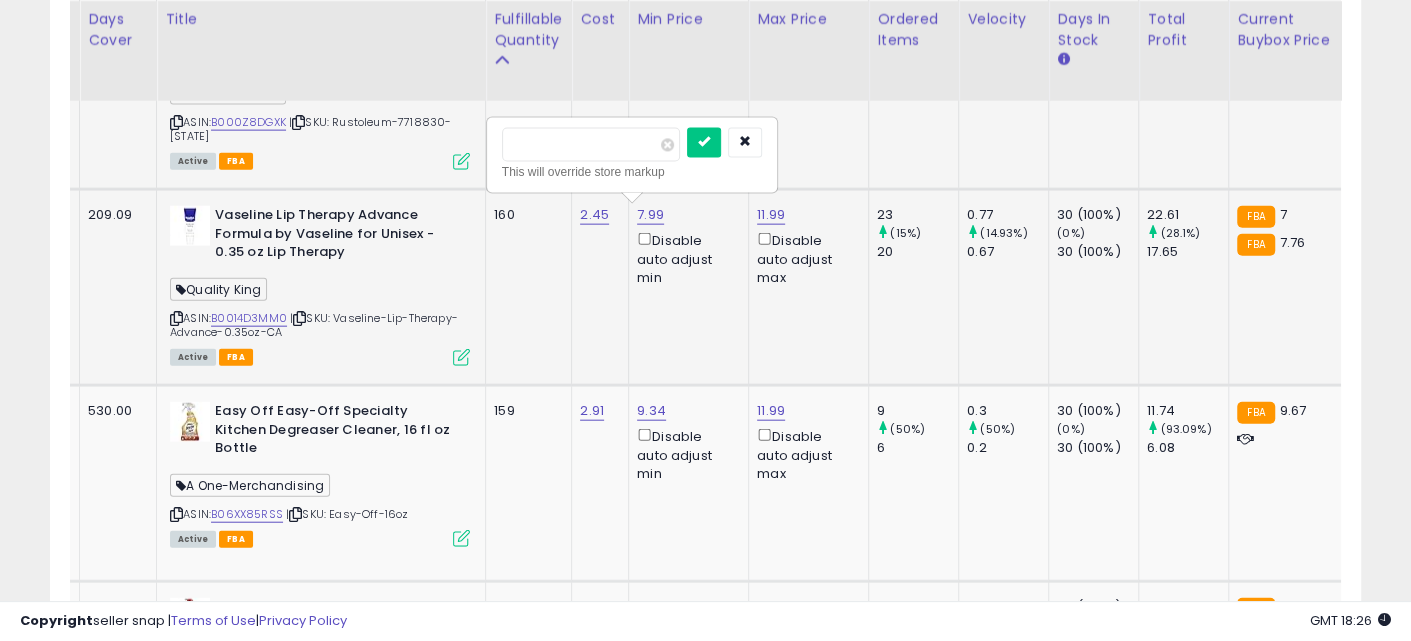 click on "****" at bounding box center (591, 145) 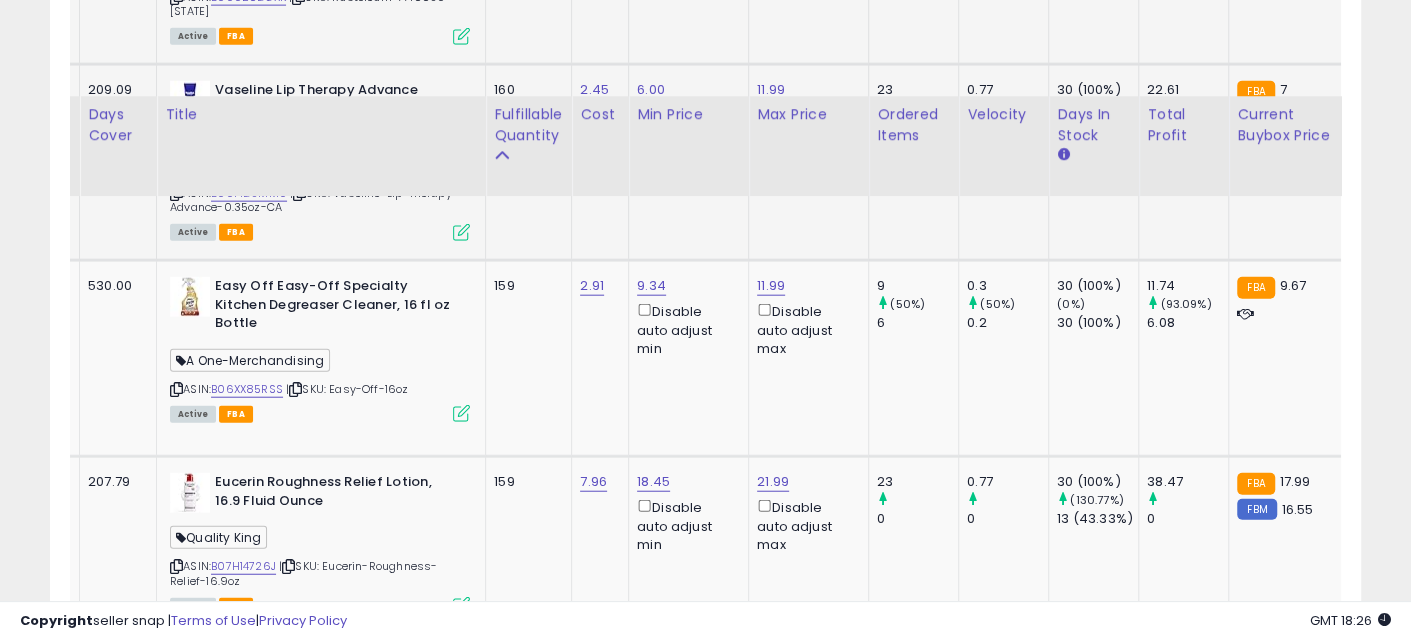 scroll, scrollTop: 8124, scrollLeft: 0, axis: vertical 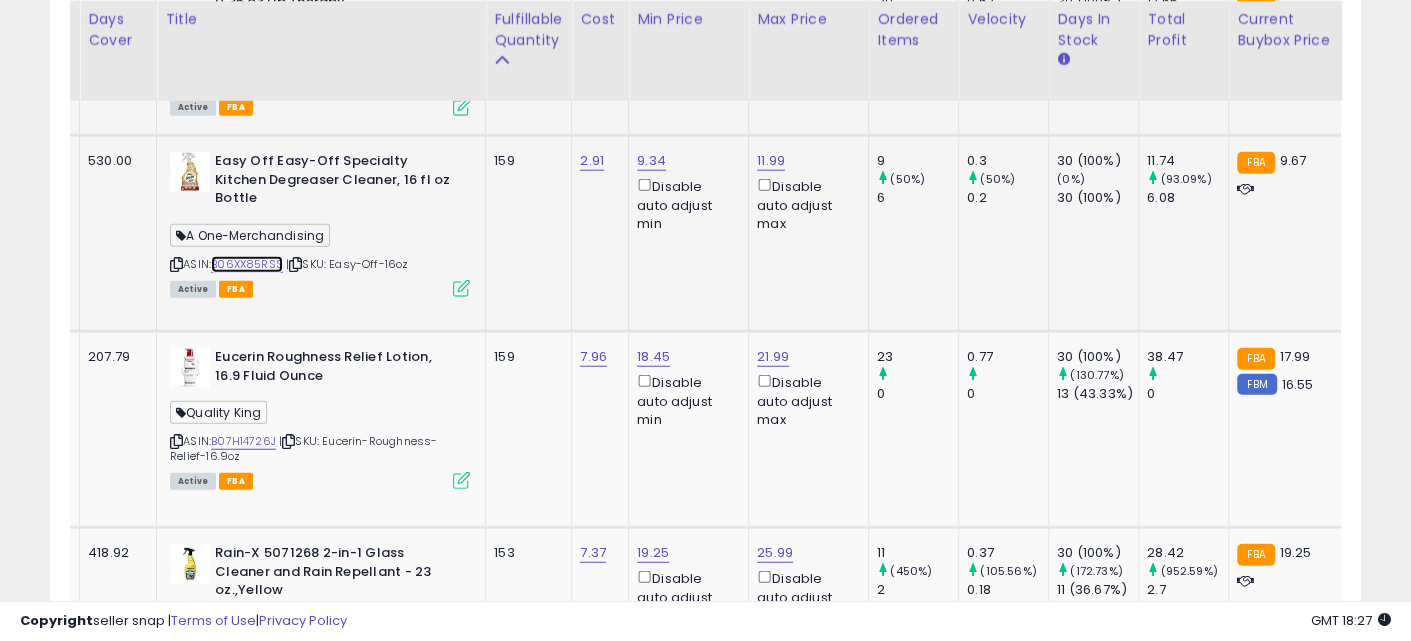 click on "B06XX85RSS" at bounding box center (247, 264) 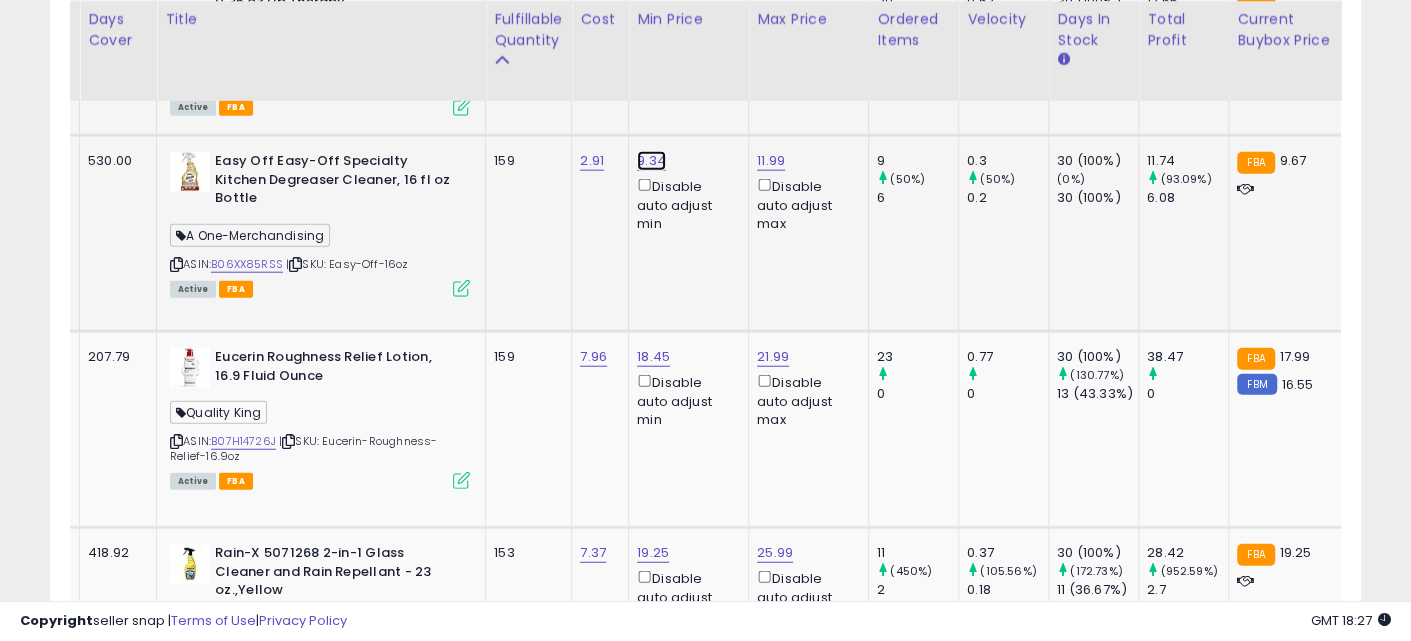 click on "9.34" at bounding box center [653, -6979] 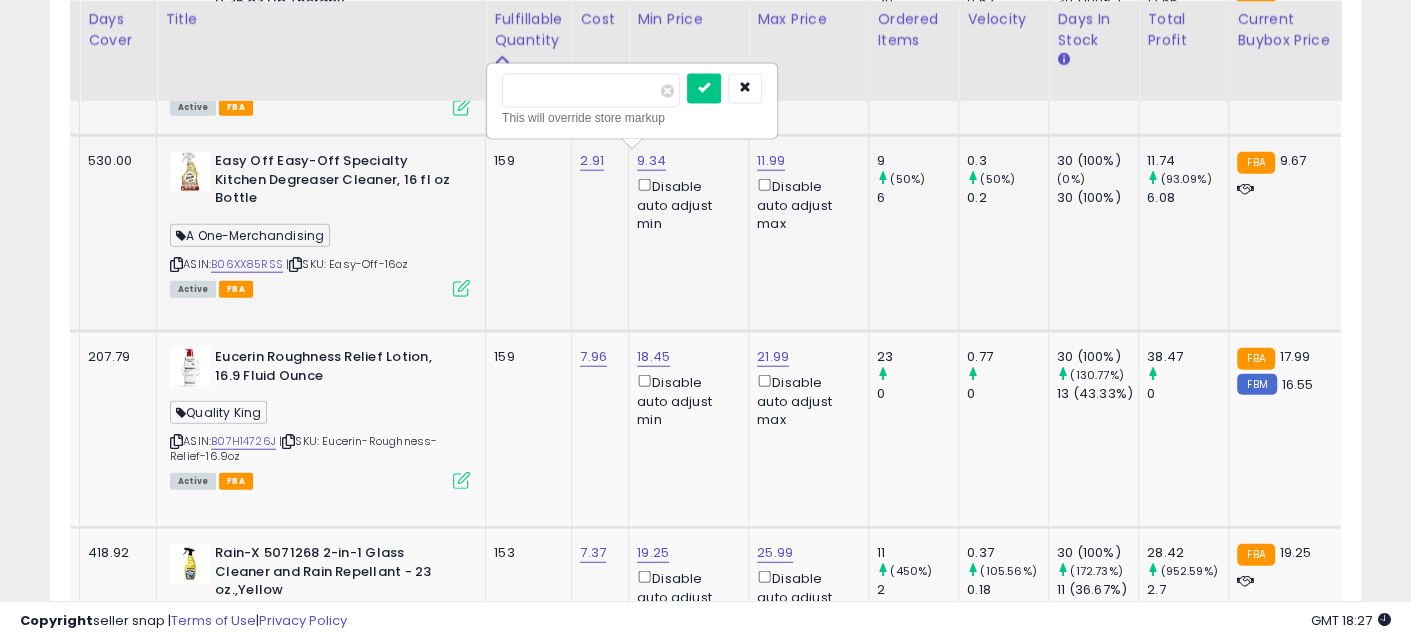 click on "****" at bounding box center (591, 91) 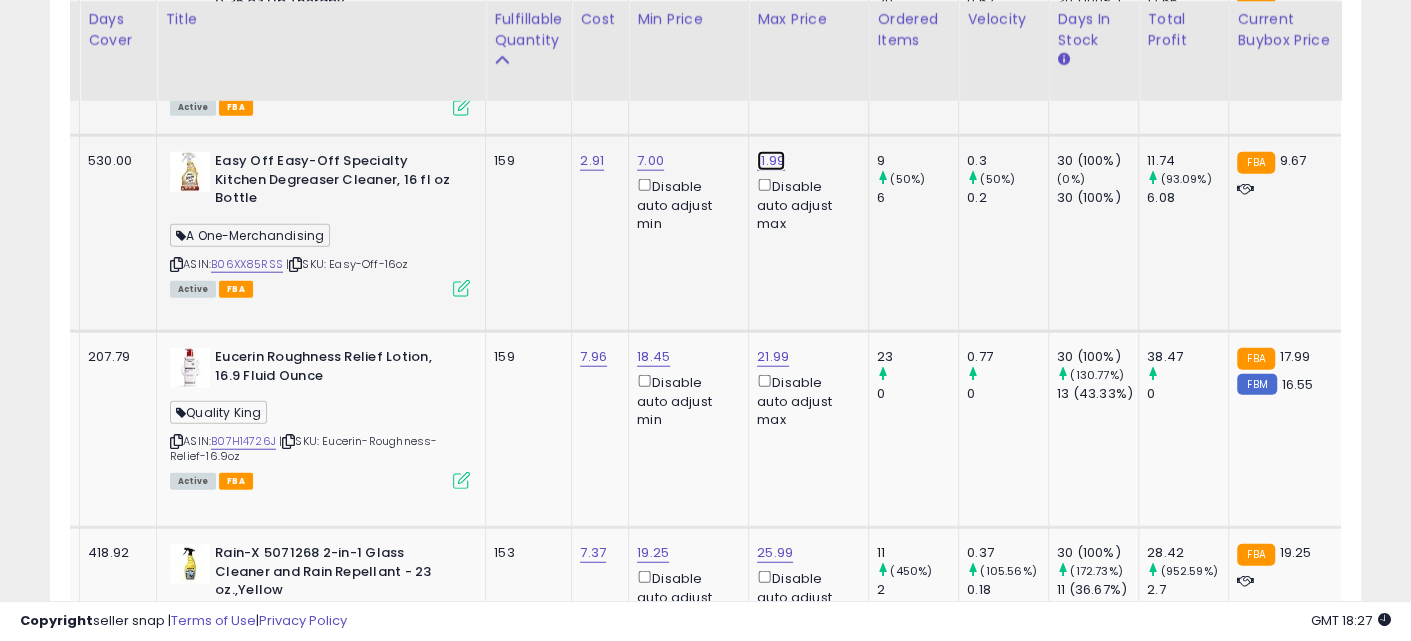 click on "11.99" at bounding box center [775, -6979] 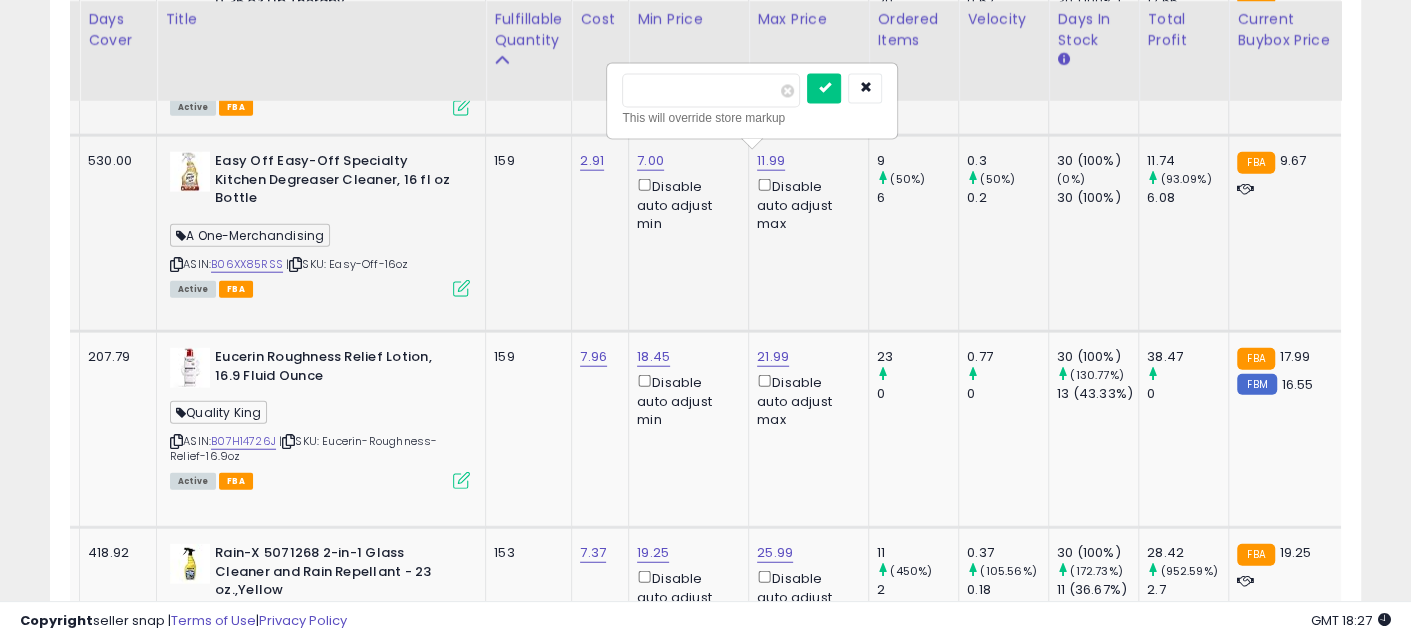 click on "*****" at bounding box center [711, 91] 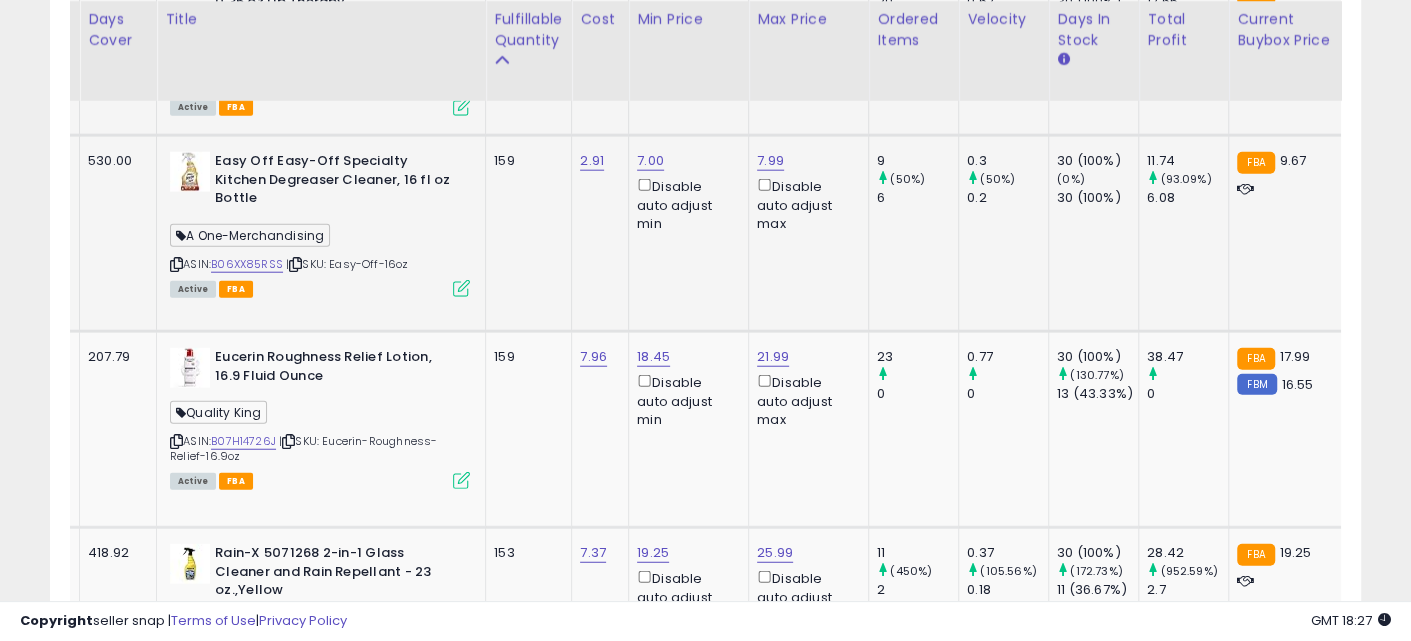 click at bounding box center [295, 264] 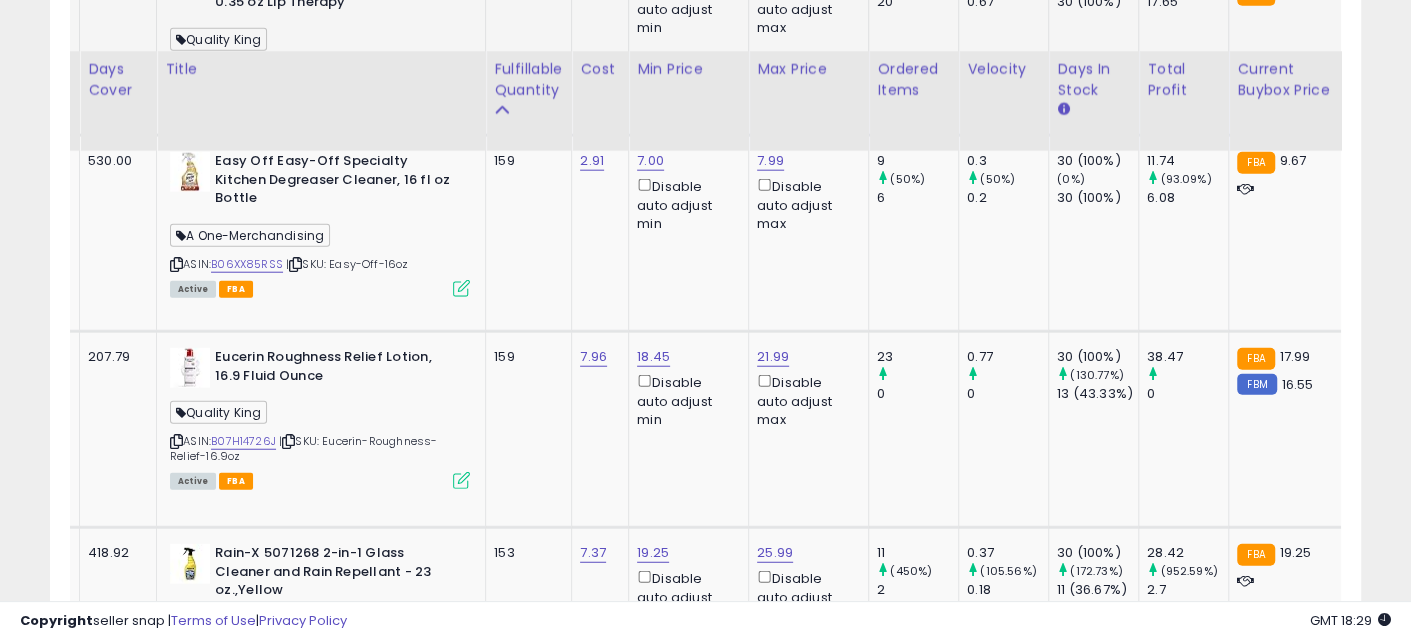 scroll, scrollTop: 8249, scrollLeft: 0, axis: vertical 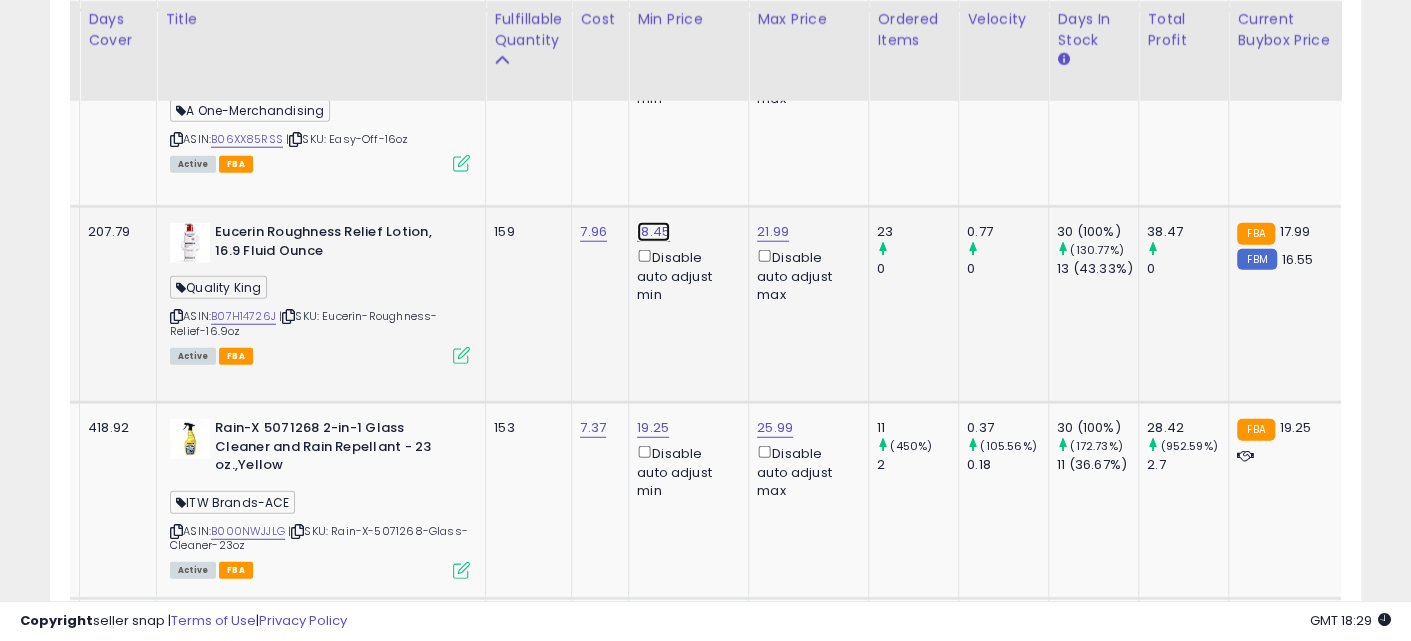 click on "18.45" at bounding box center [653, -7104] 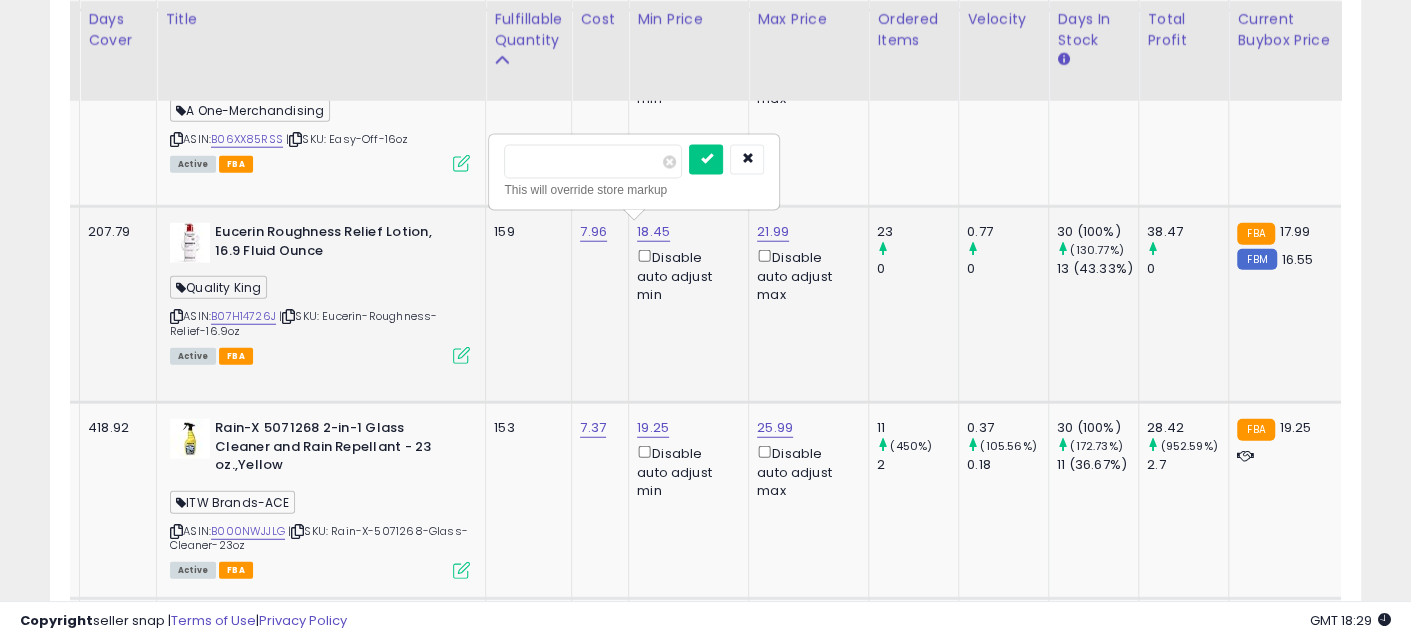 click on "*****" at bounding box center [593, 162] 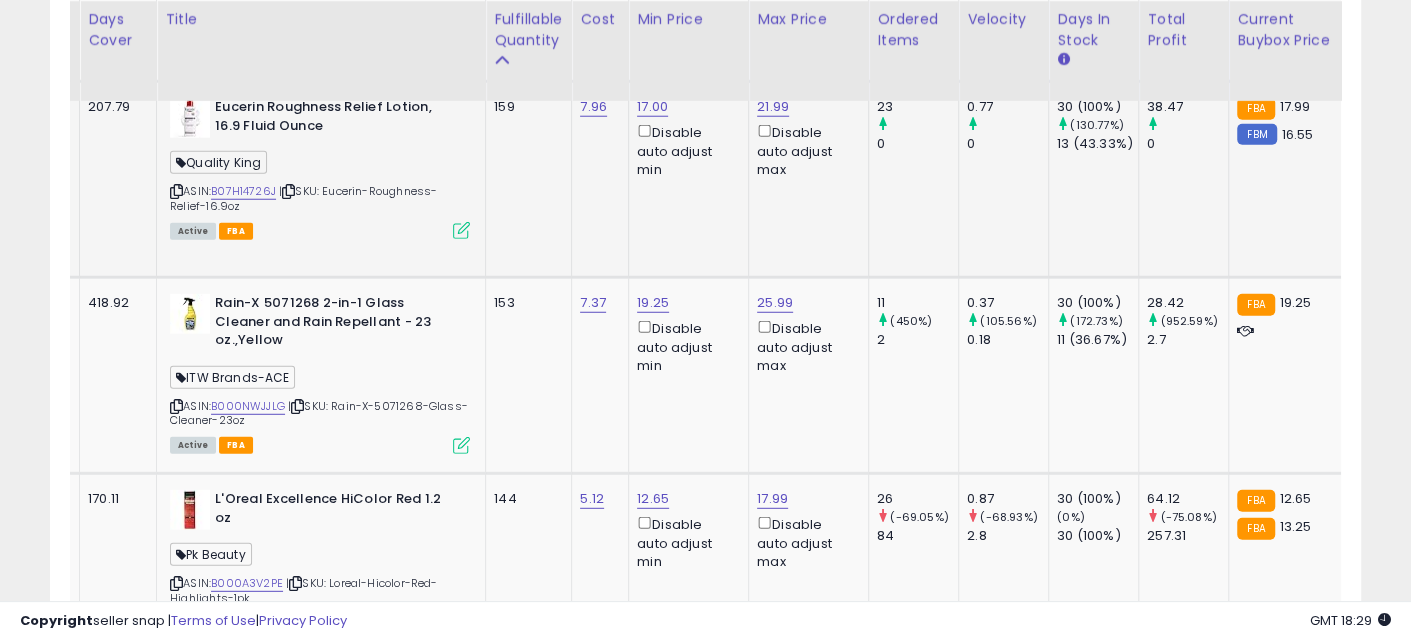 scroll, scrollTop: 8499, scrollLeft: 0, axis: vertical 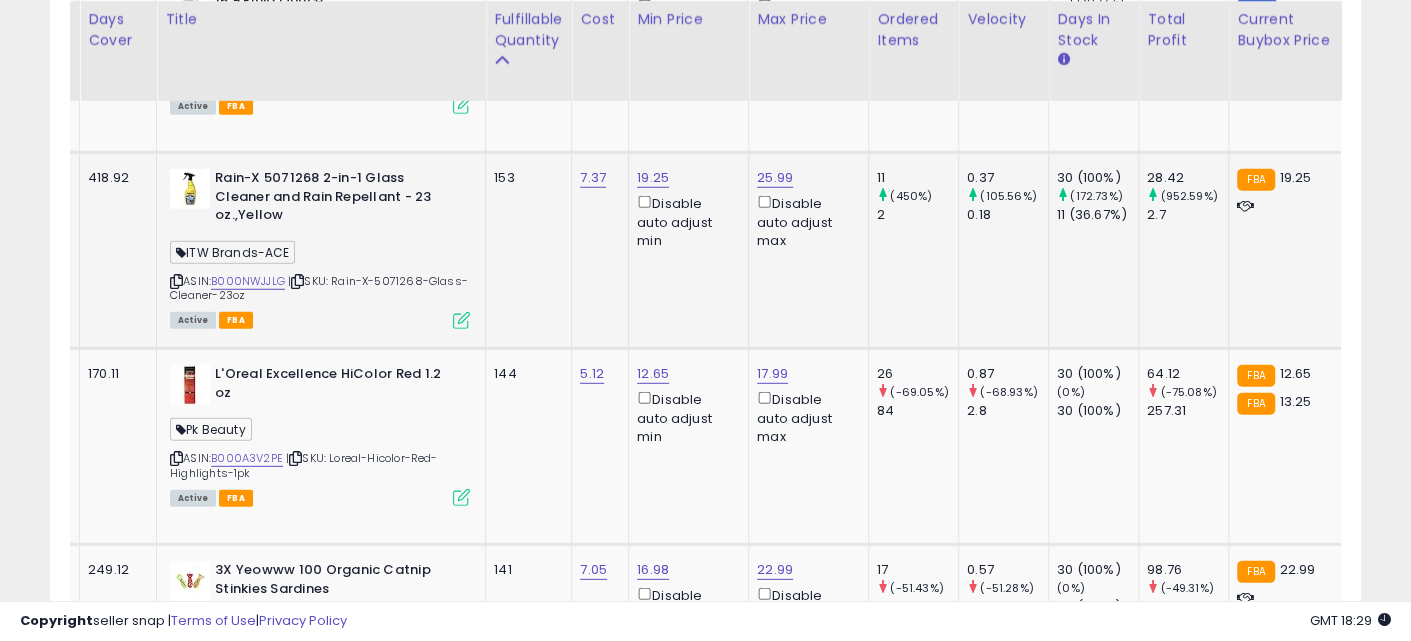 click on "19.25  Disable auto adjust min" 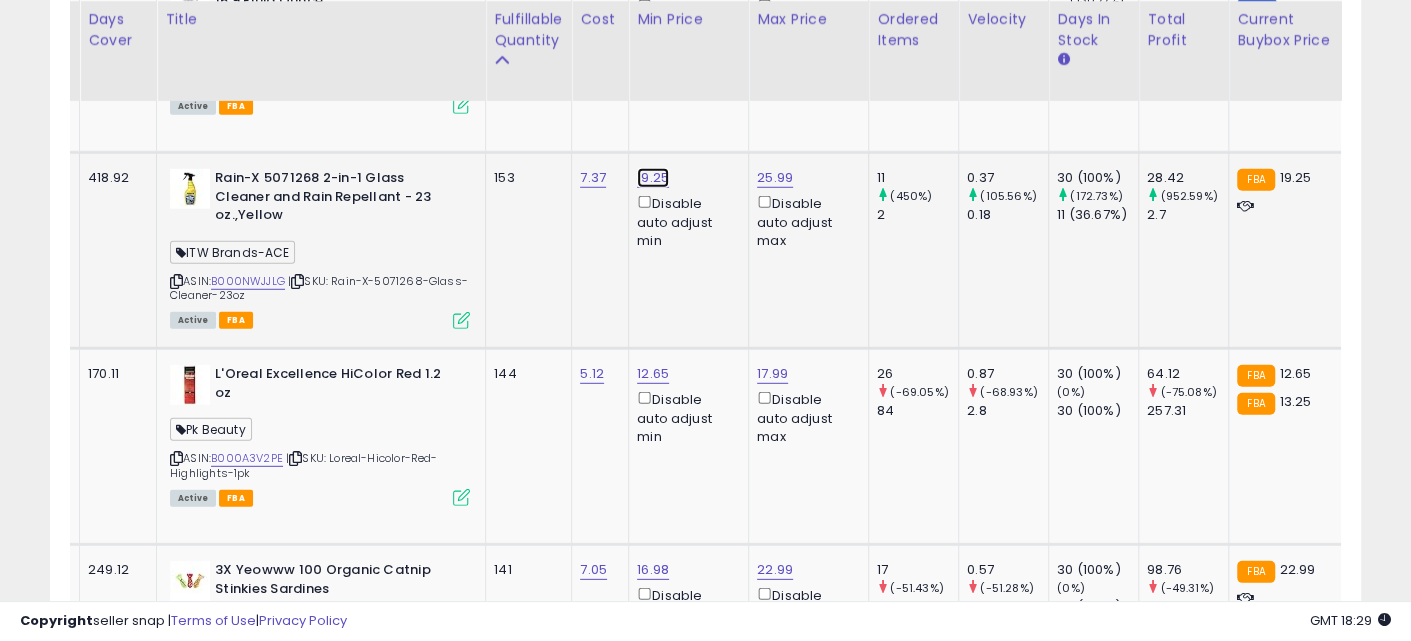 click on "19.25" at bounding box center (653, -7354) 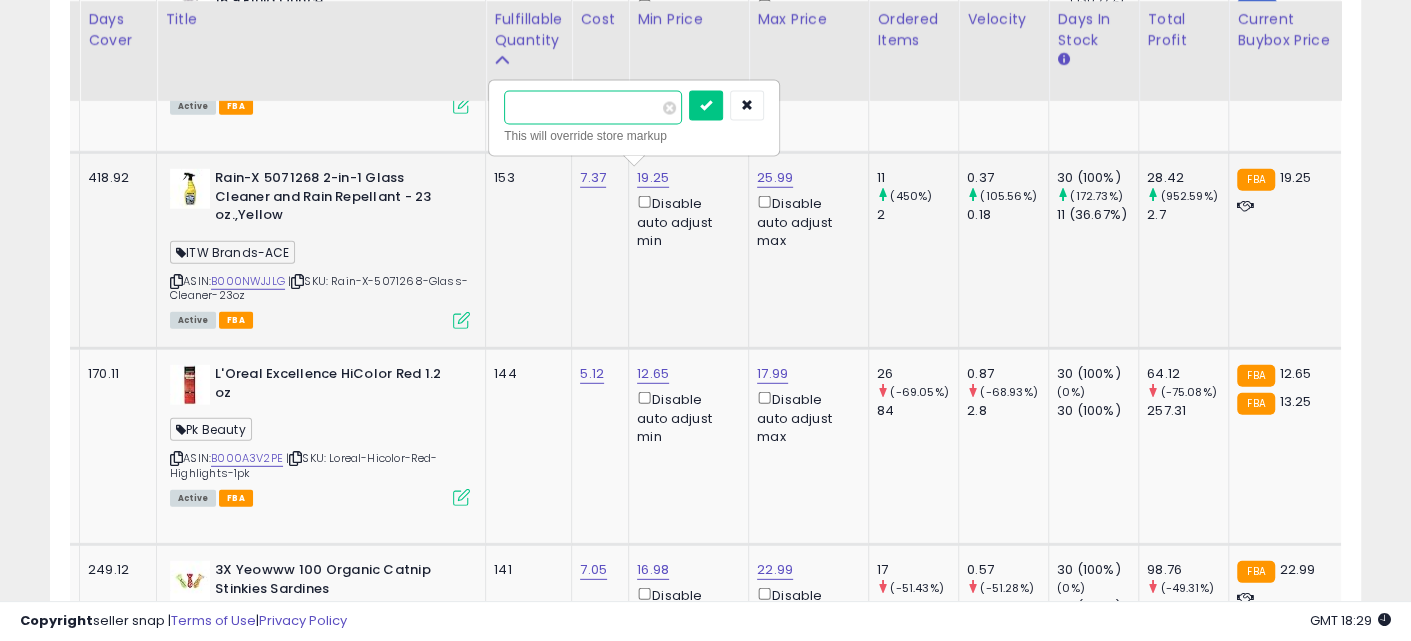 click on "*****" at bounding box center [593, 108] 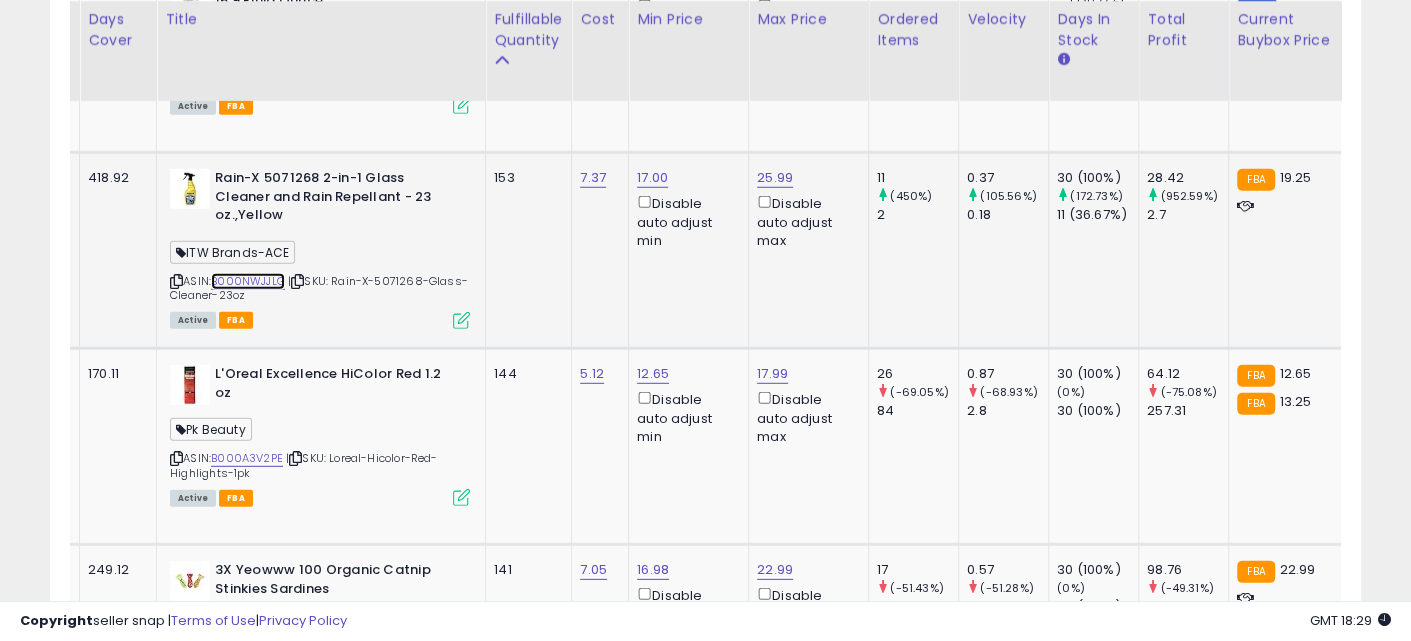 click on "B000NWJJLG" at bounding box center (248, 281) 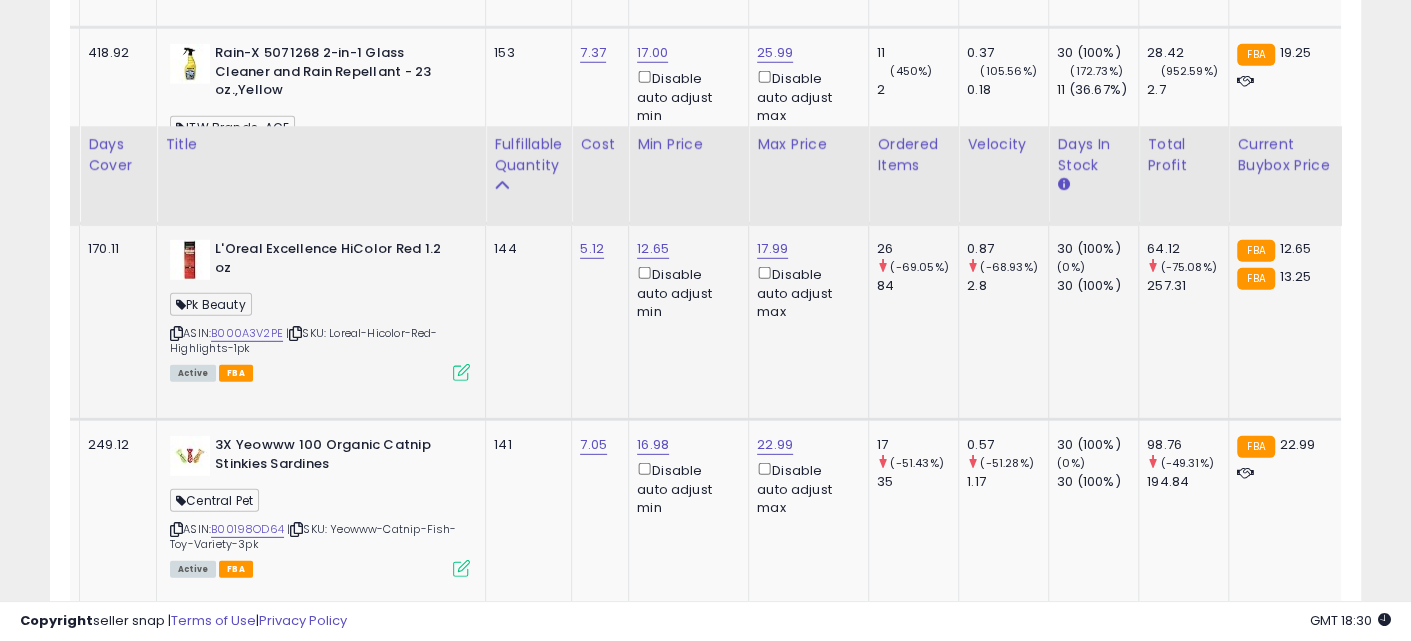 scroll, scrollTop: 8749, scrollLeft: 0, axis: vertical 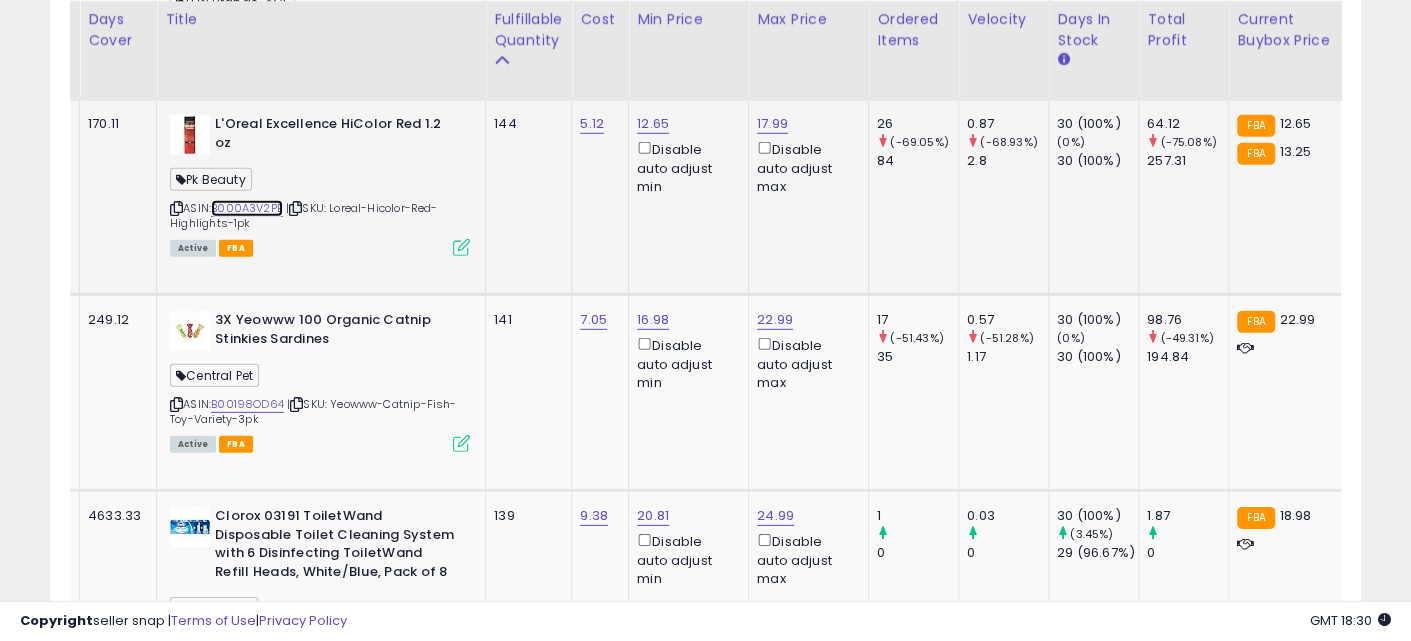 click on "B000A3V2PE" at bounding box center [247, 208] 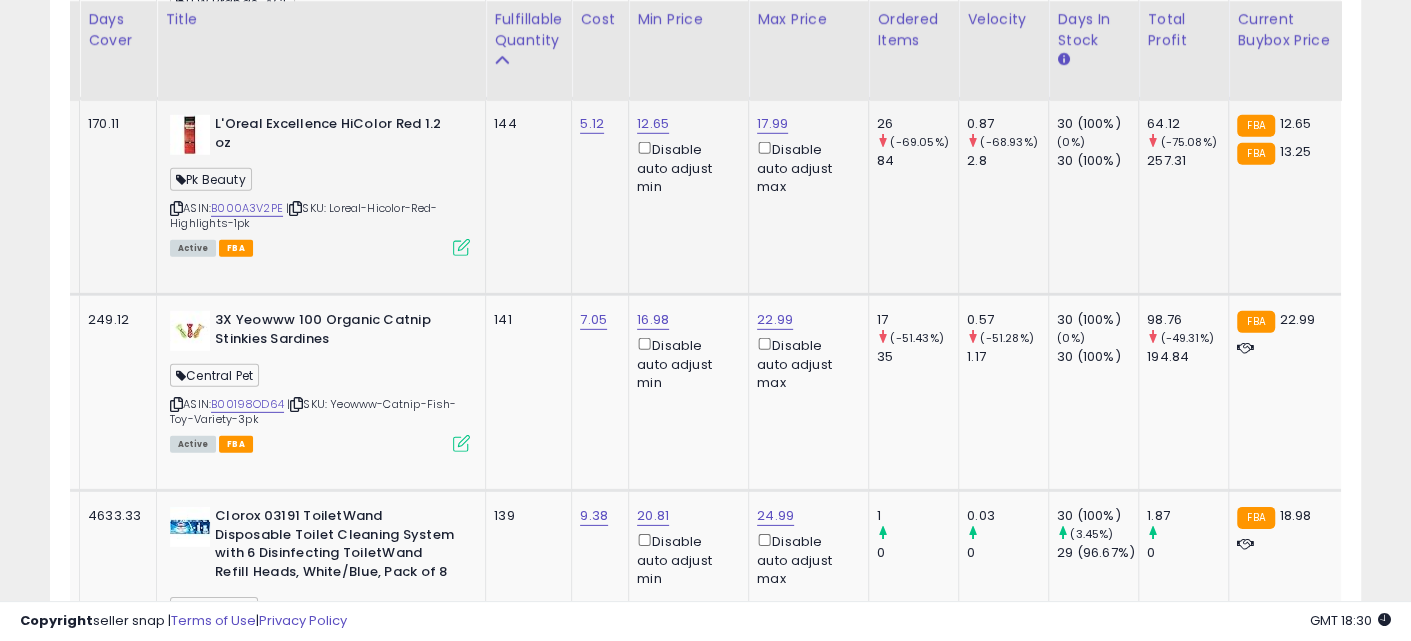 scroll, scrollTop: 0, scrollLeft: 173, axis: horizontal 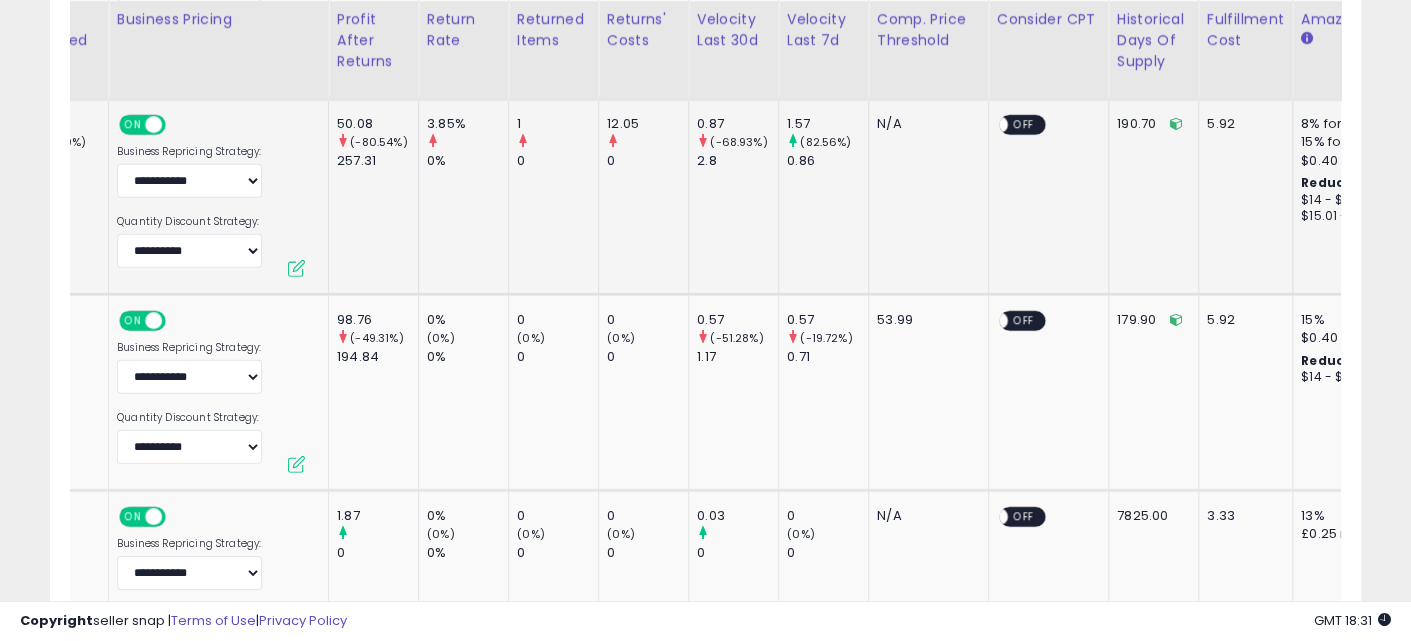 drag, startPoint x: 555, startPoint y: 181, endPoint x: 716, endPoint y: 177, distance: 161.04968 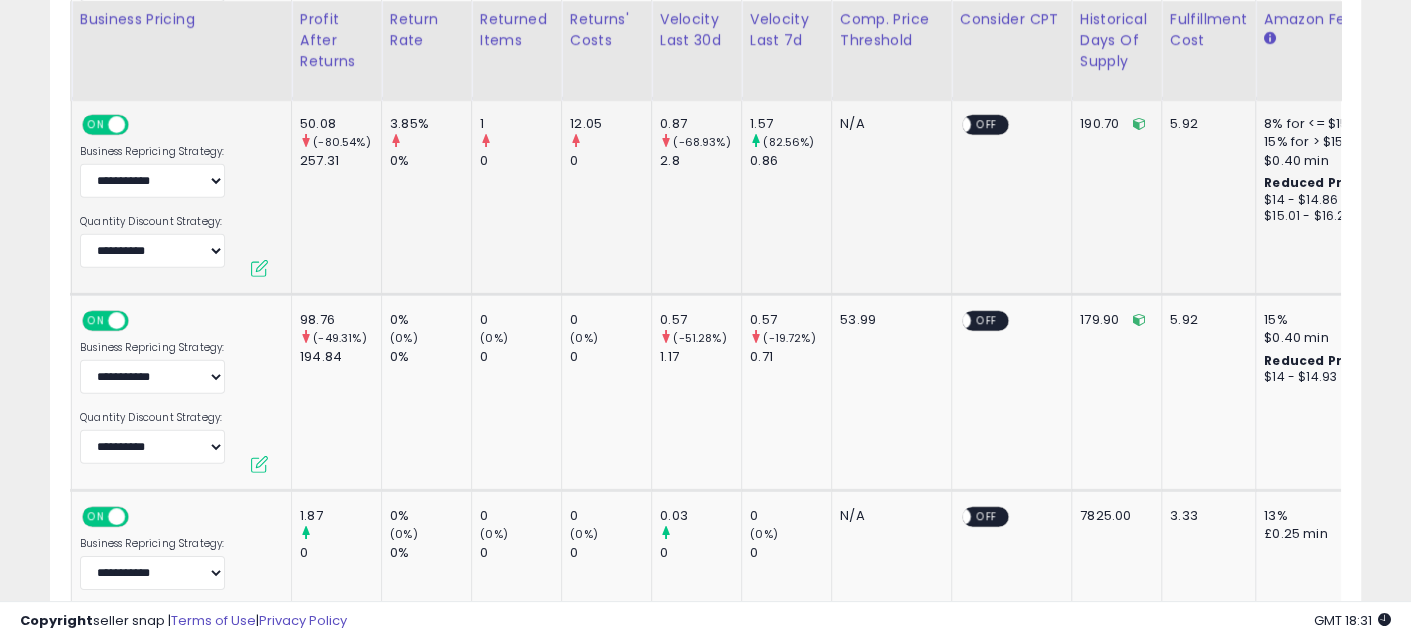 scroll, scrollTop: 0, scrollLeft: 2381, axis: horizontal 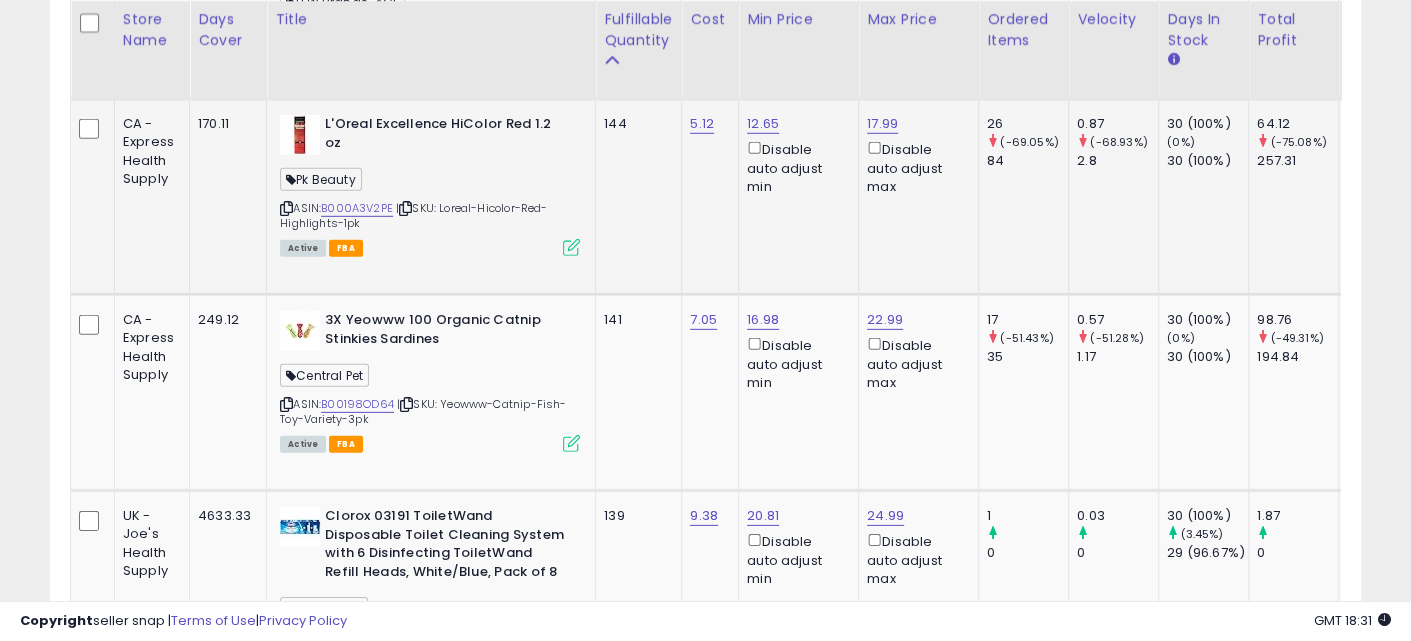 drag, startPoint x: 947, startPoint y: 183, endPoint x: 611, endPoint y: 172, distance: 336.18002 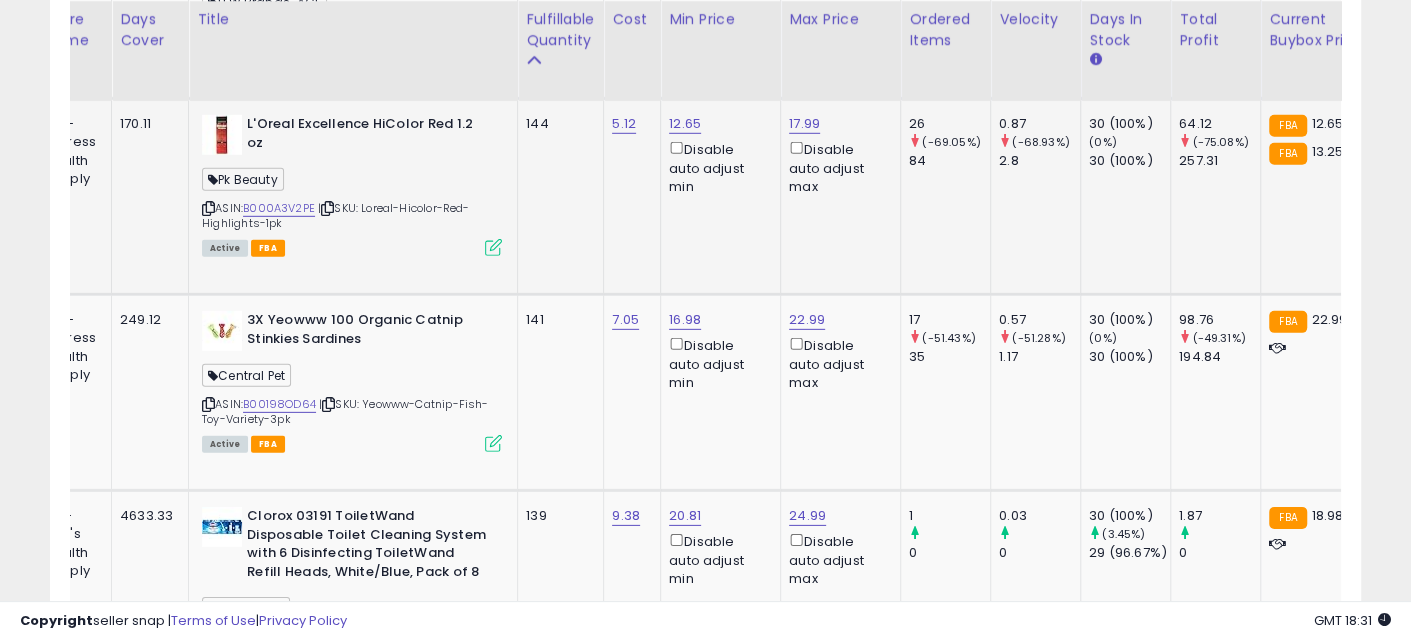 drag, startPoint x: 663, startPoint y: 191, endPoint x: 712, endPoint y: 205, distance: 50.96077 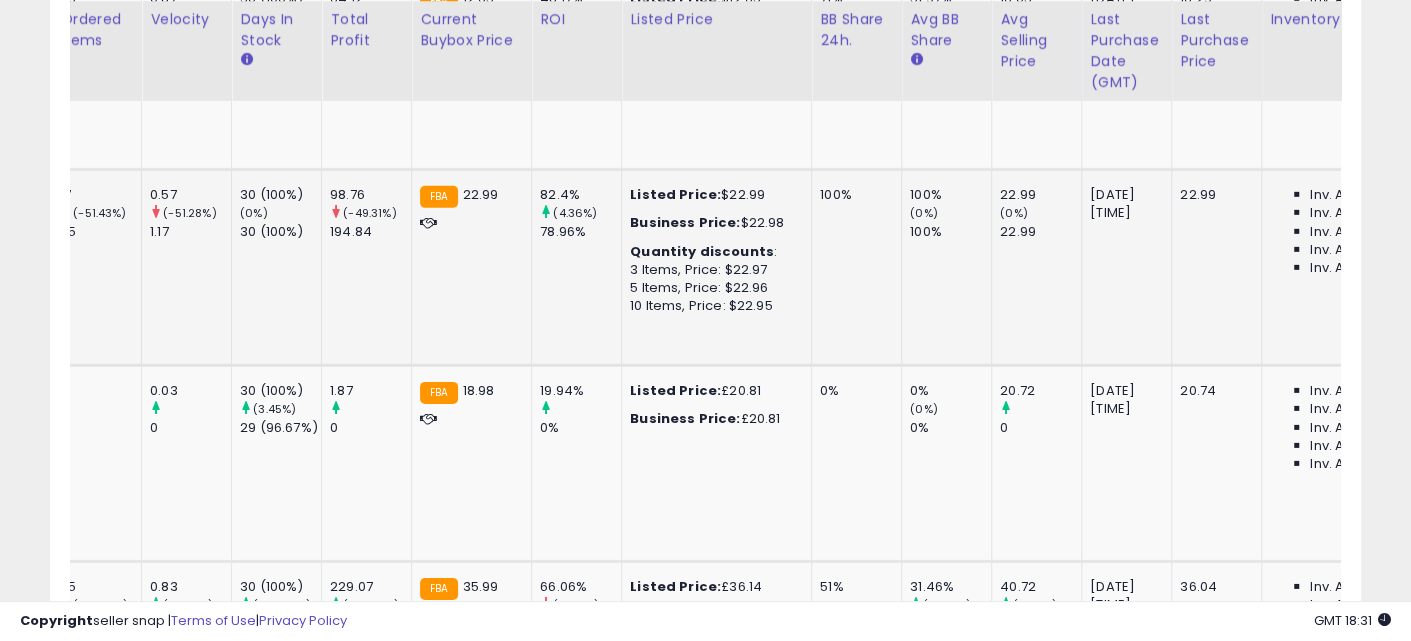 drag, startPoint x: 722, startPoint y: 255, endPoint x: 808, endPoint y: 265, distance: 86.579445 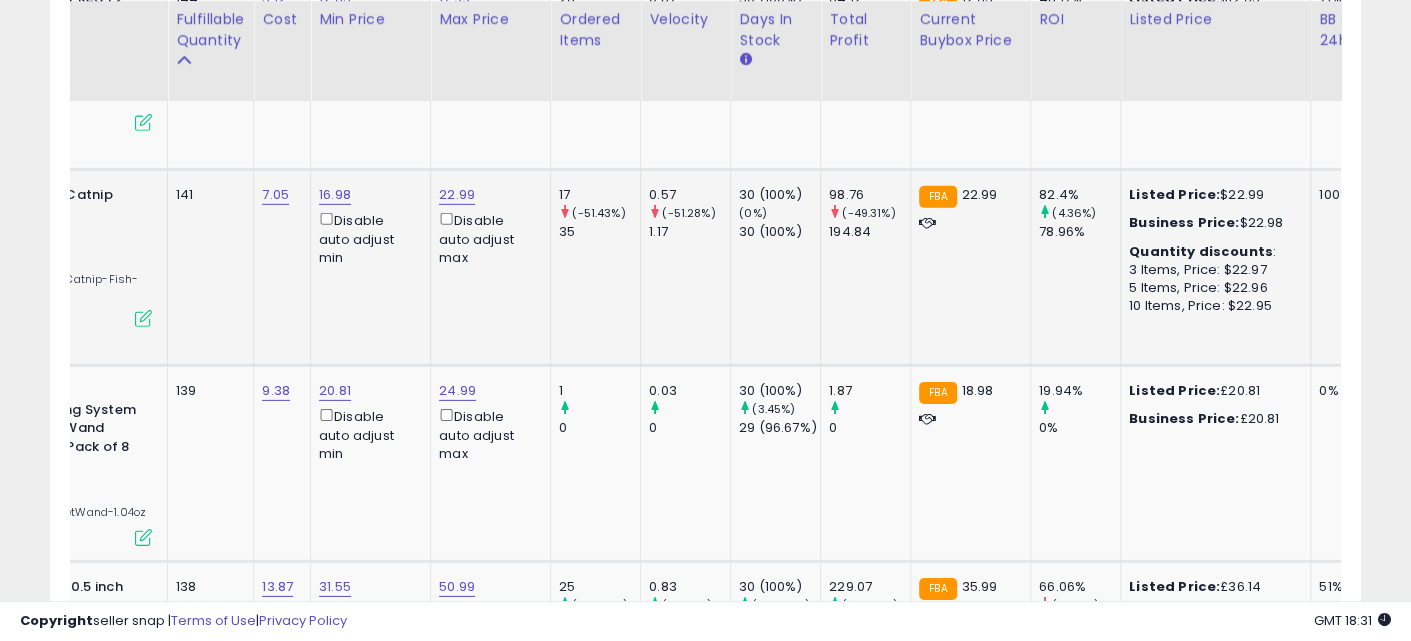 drag, startPoint x: 943, startPoint y: 260, endPoint x: 759, endPoint y: 262, distance: 184.01086 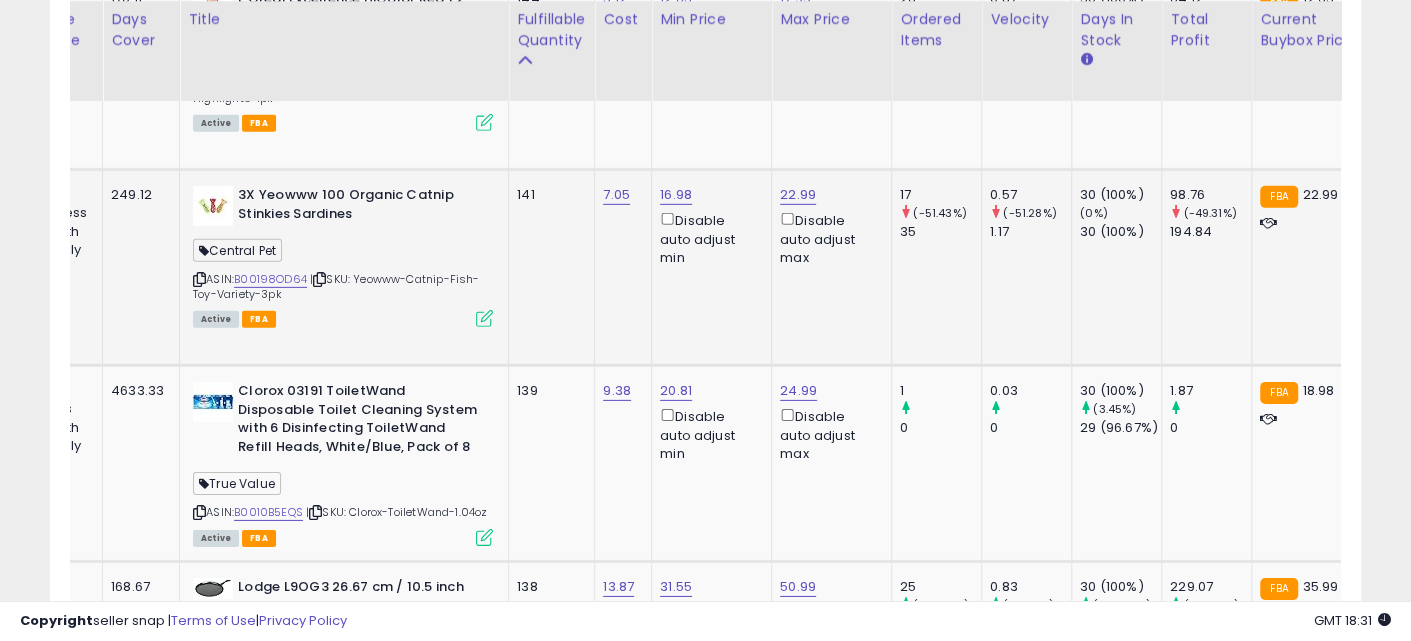 drag, startPoint x: 771, startPoint y: 294, endPoint x: 816, endPoint y: 303, distance: 45.891174 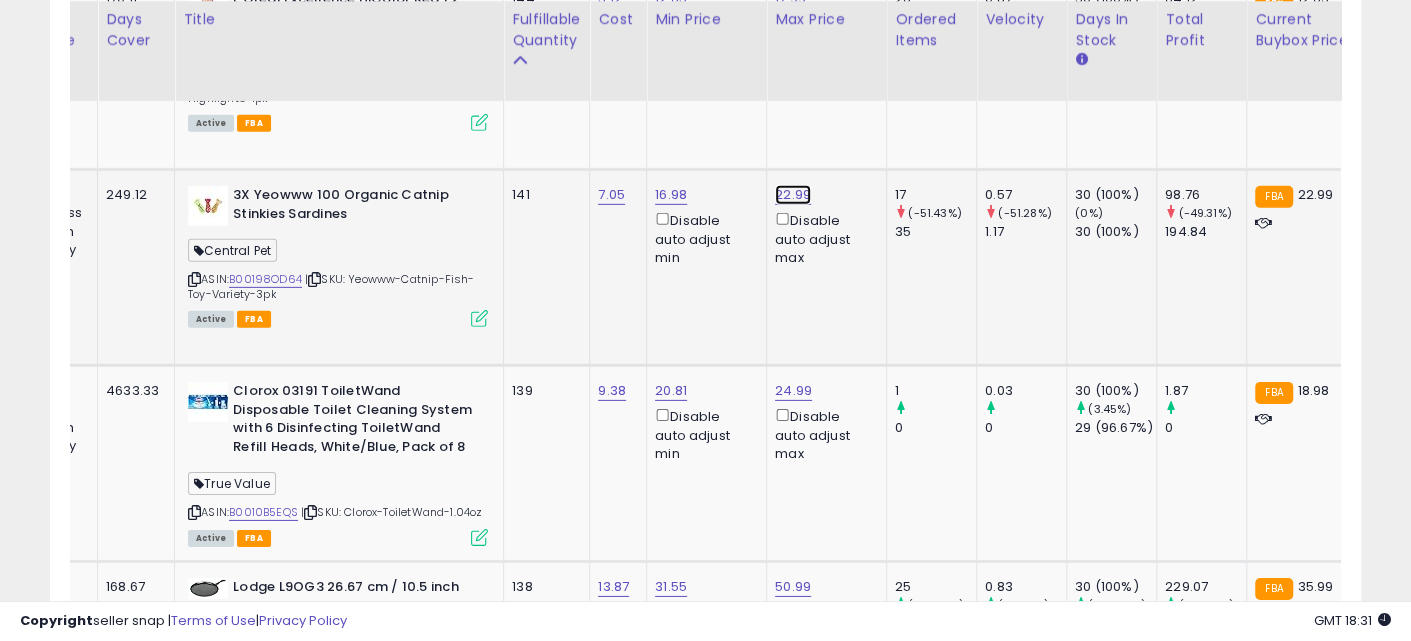 click on "22.99" at bounding box center (793, -7729) 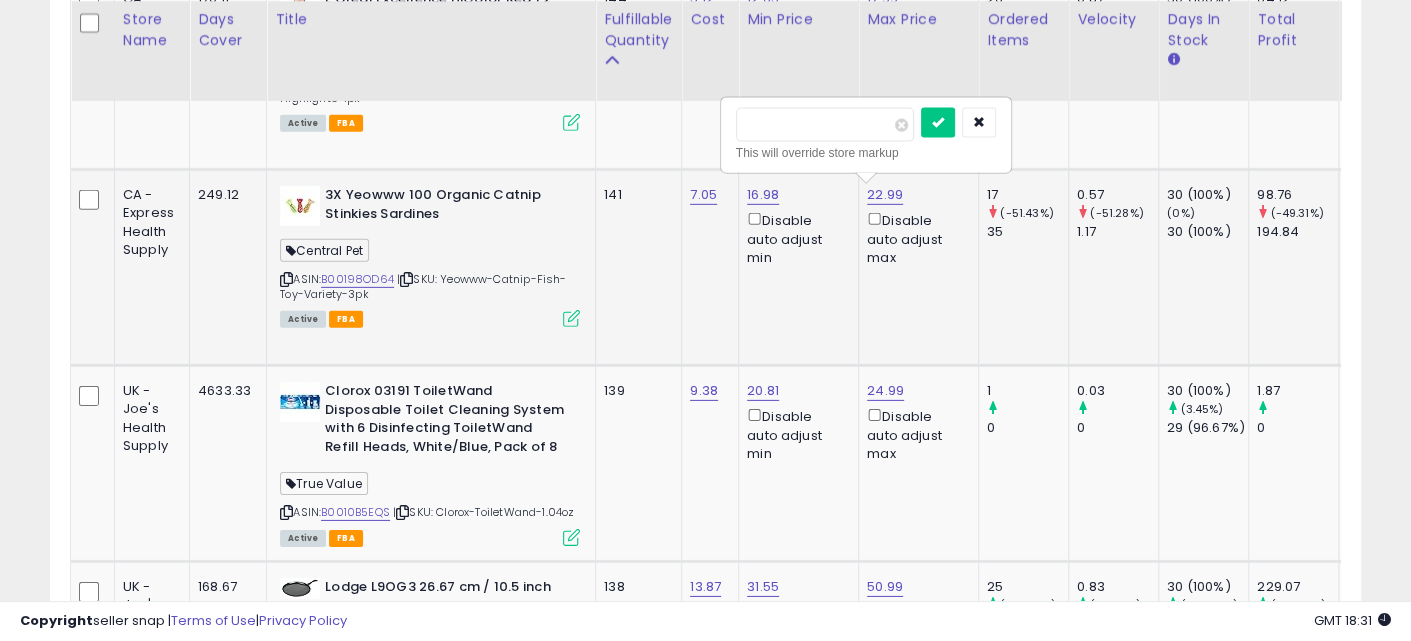 drag, startPoint x: 740, startPoint y: 293, endPoint x: 548, endPoint y: 296, distance: 192.02344 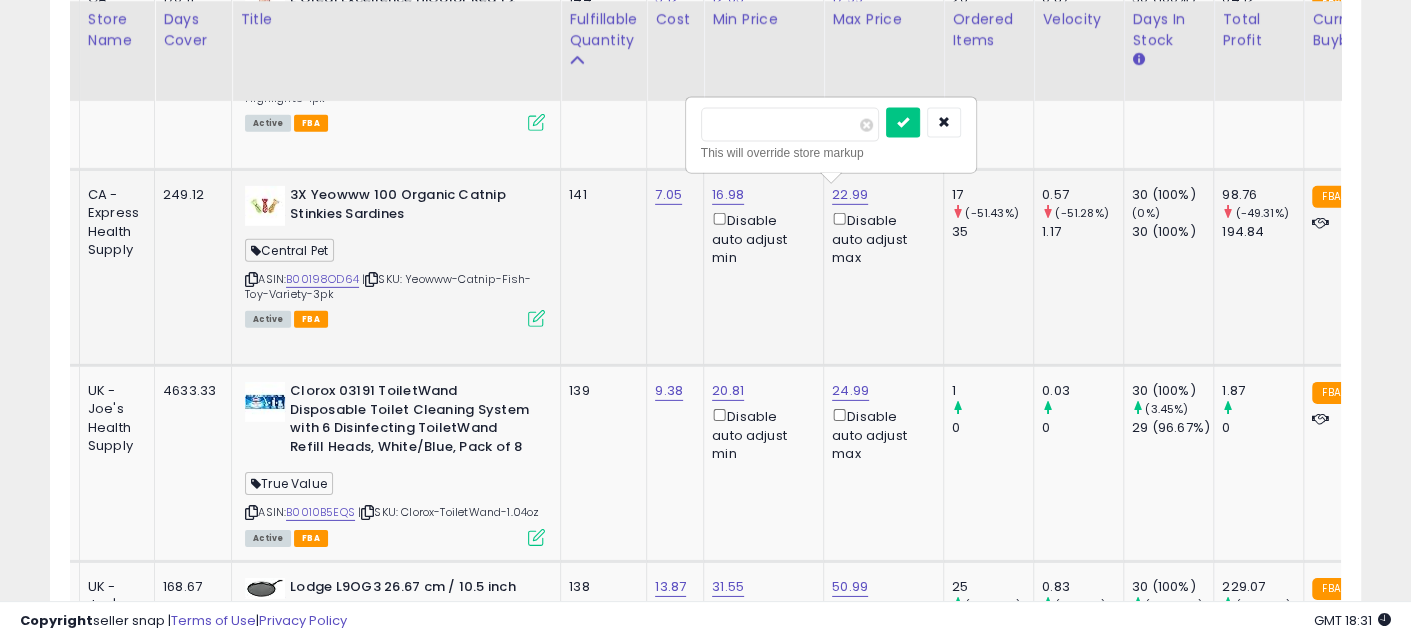 drag, startPoint x: 683, startPoint y: 293, endPoint x: 735, endPoint y: 298, distance: 52.23983 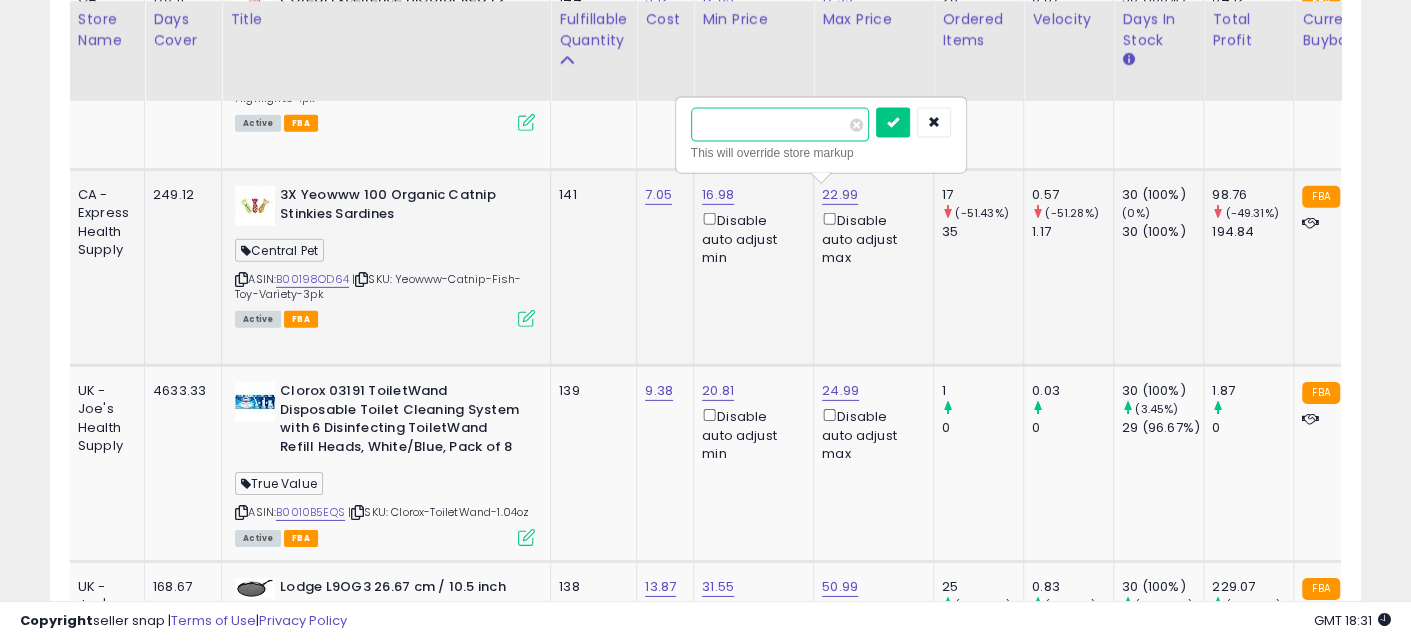 click on "*****" at bounding box center [780, 125] 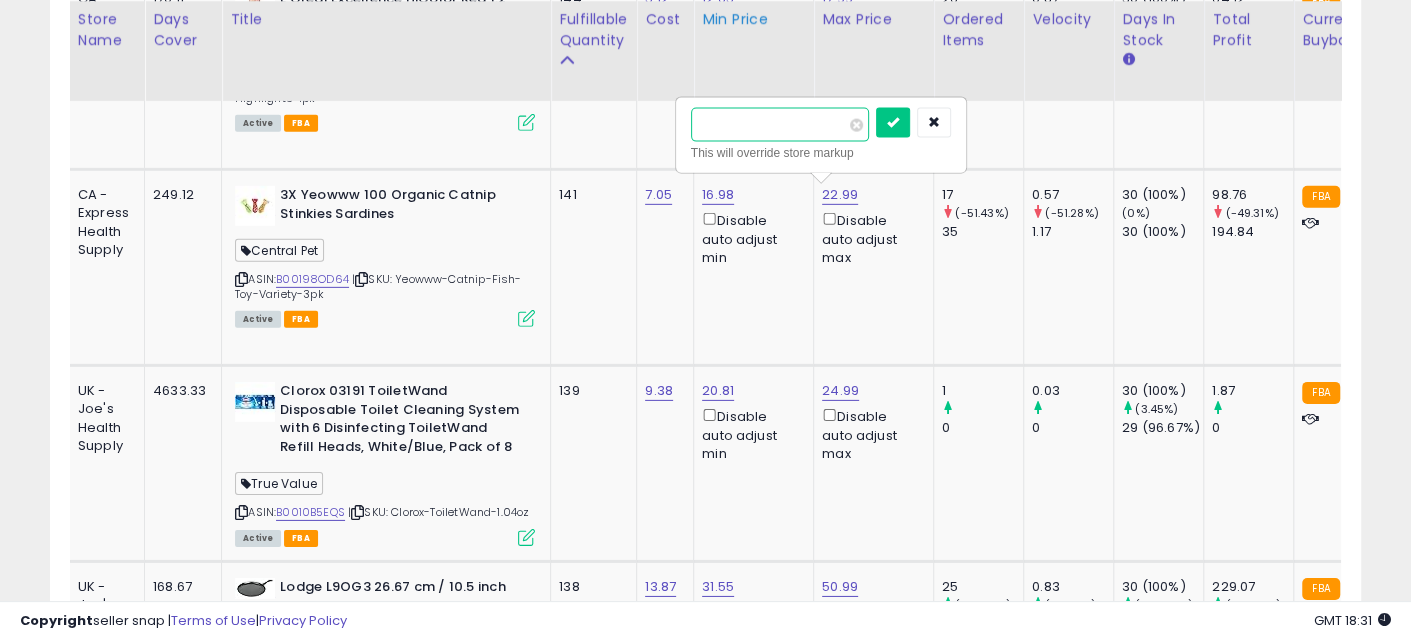 type on "*****" 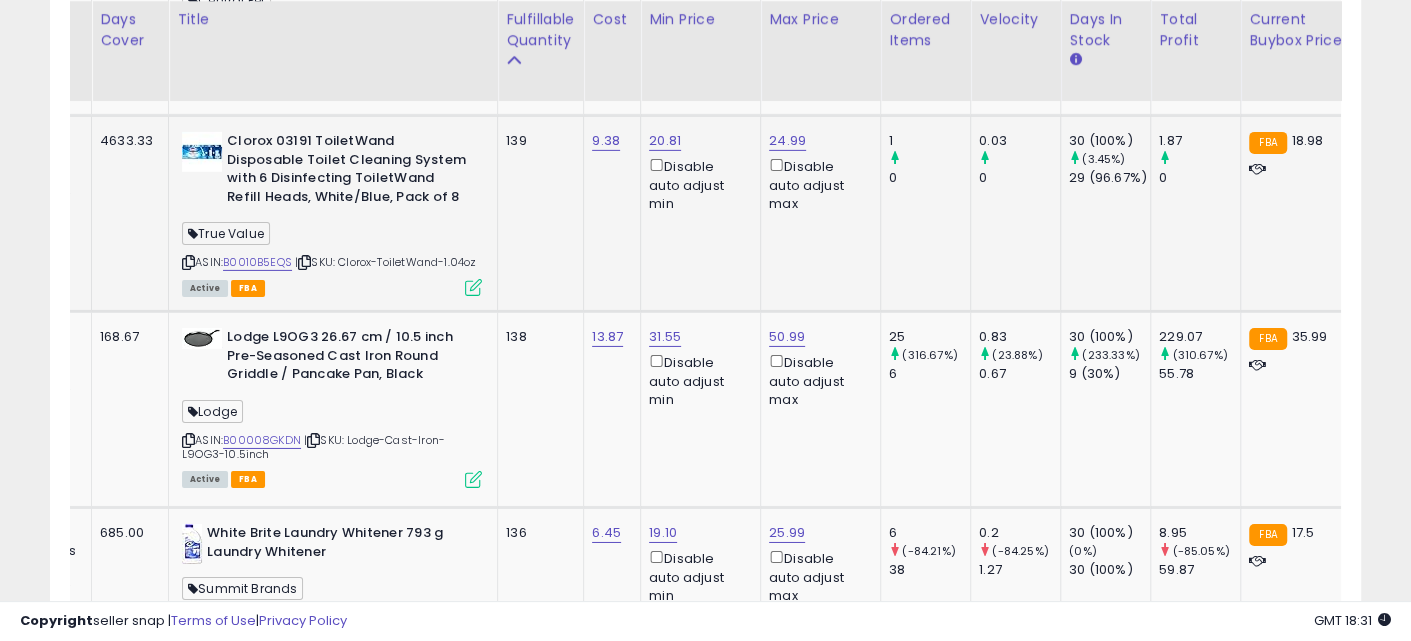 drag, startPoint x: 758, startPoint y: 241, endPoint x: 790, endPoint y: 248, distance: 32.75668 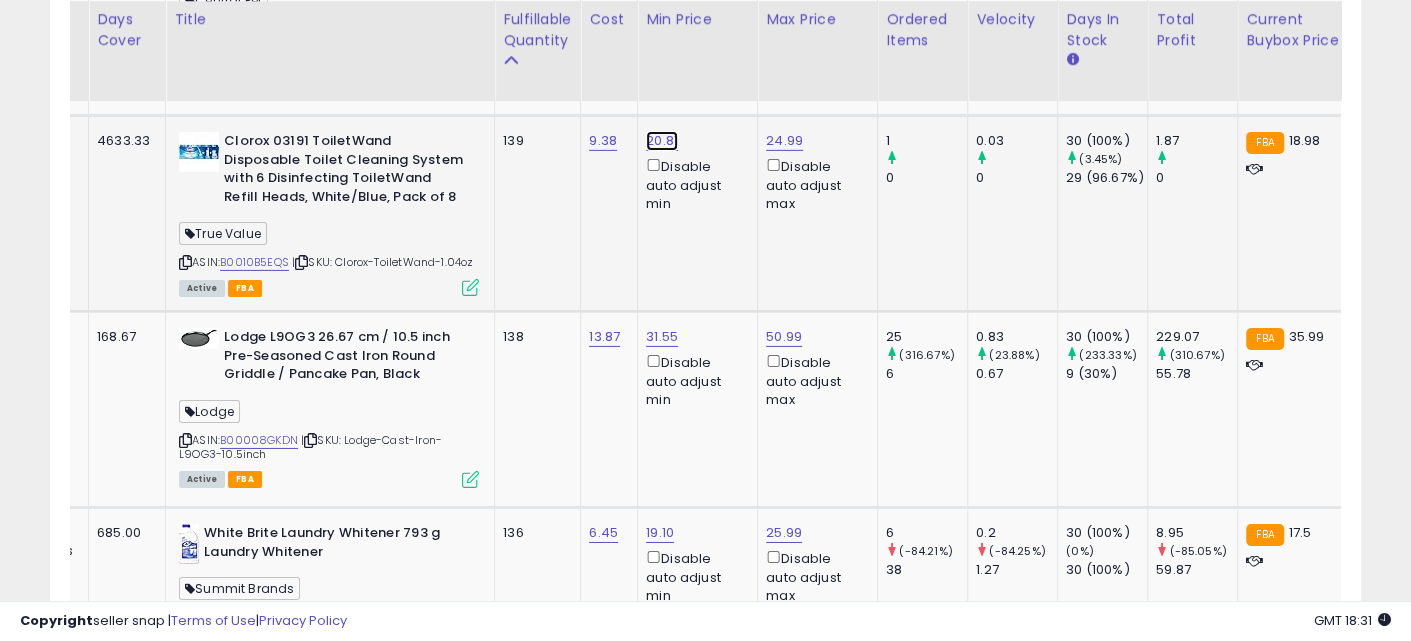 click on "20.81" at bounding box center [662, -7979] 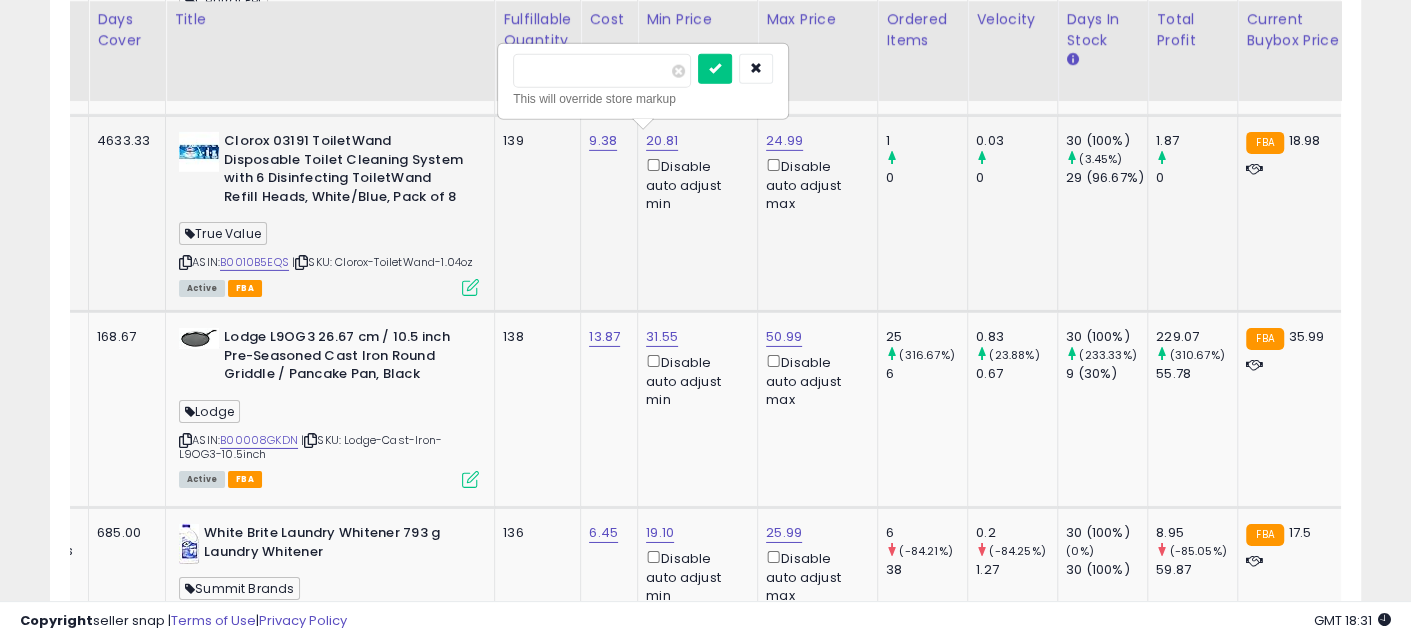 click on "*****" at bounding box center [602, 71] 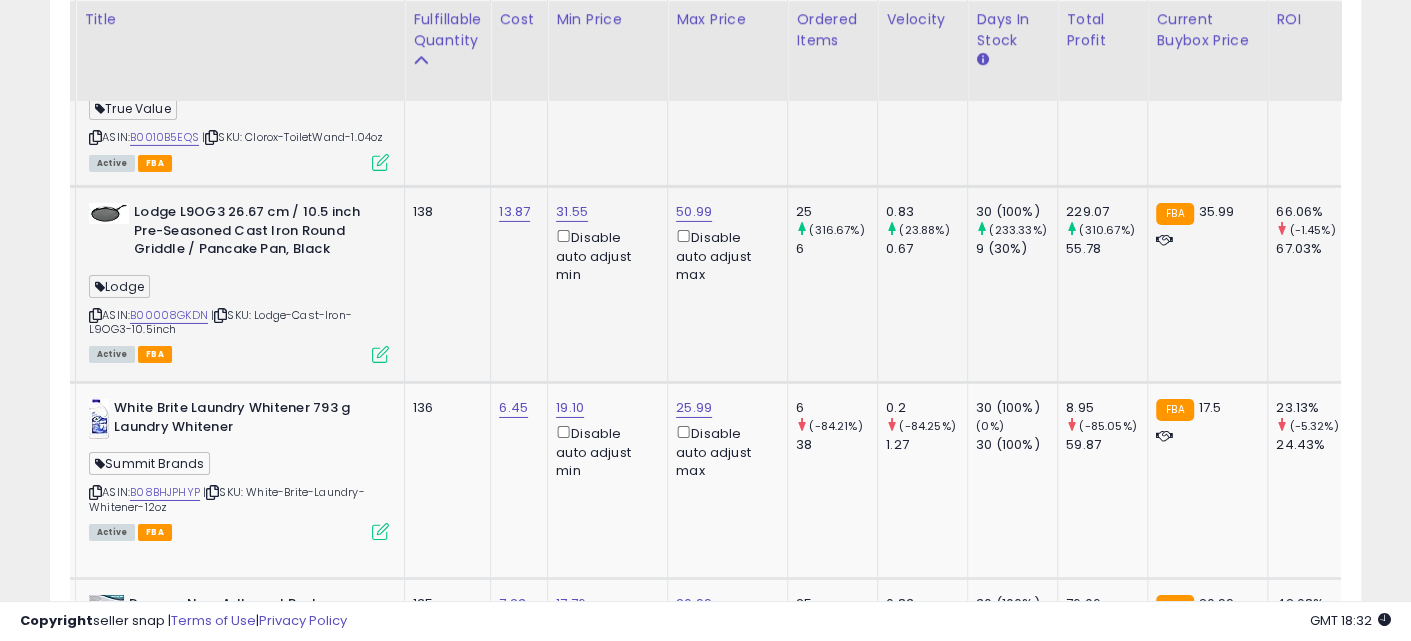 drag, startPoint x: 686, startPoint y: 331, endPoint x: 837, endPoint y: 330, distance: 151.00331 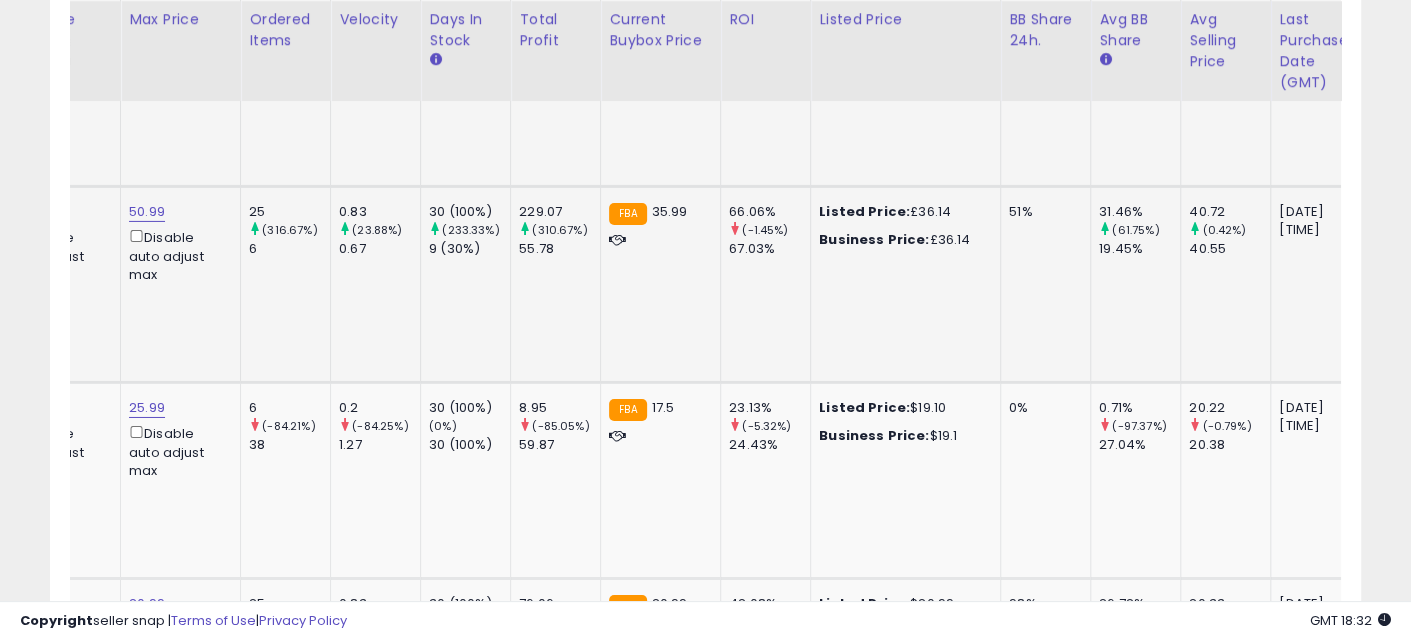 drag, startPoint x: 779, startPoint y: 334, endPoint x: 897, endPoint y: 328, distance: 118.15244 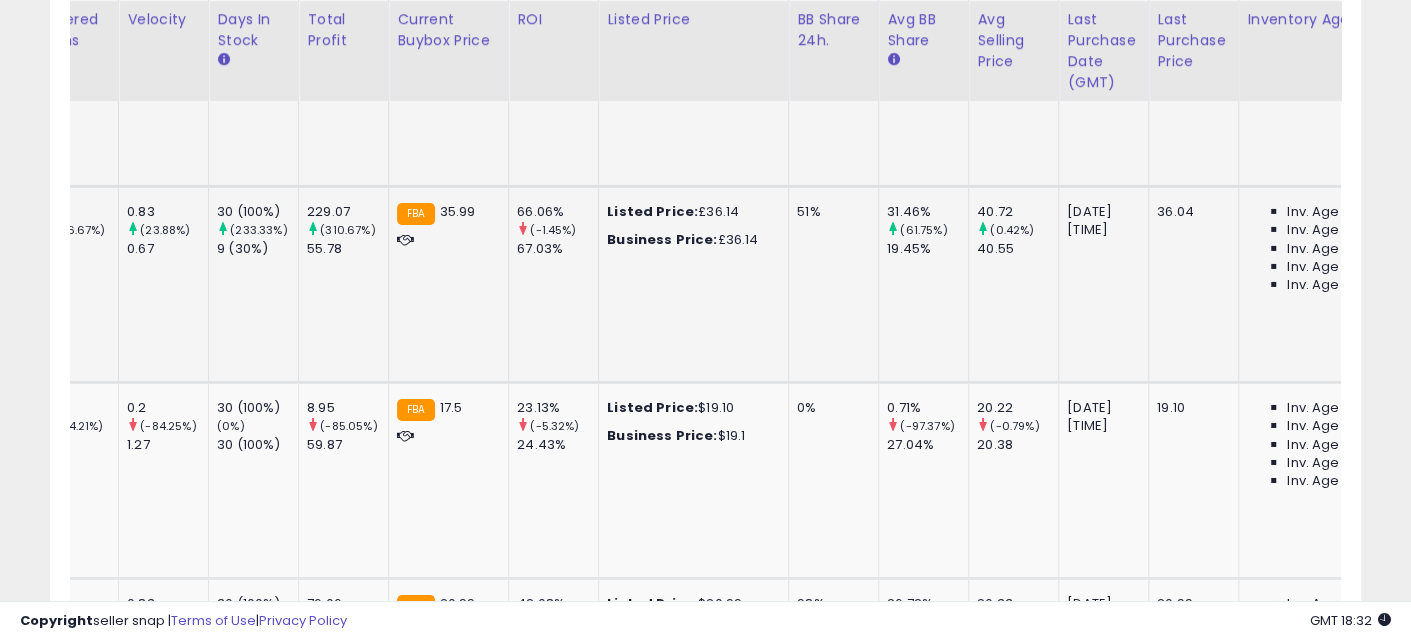drag, startPoint x: 808, startPoint y: 322, endPoint x: 941, endPoint y: 323, distance: 133.00375 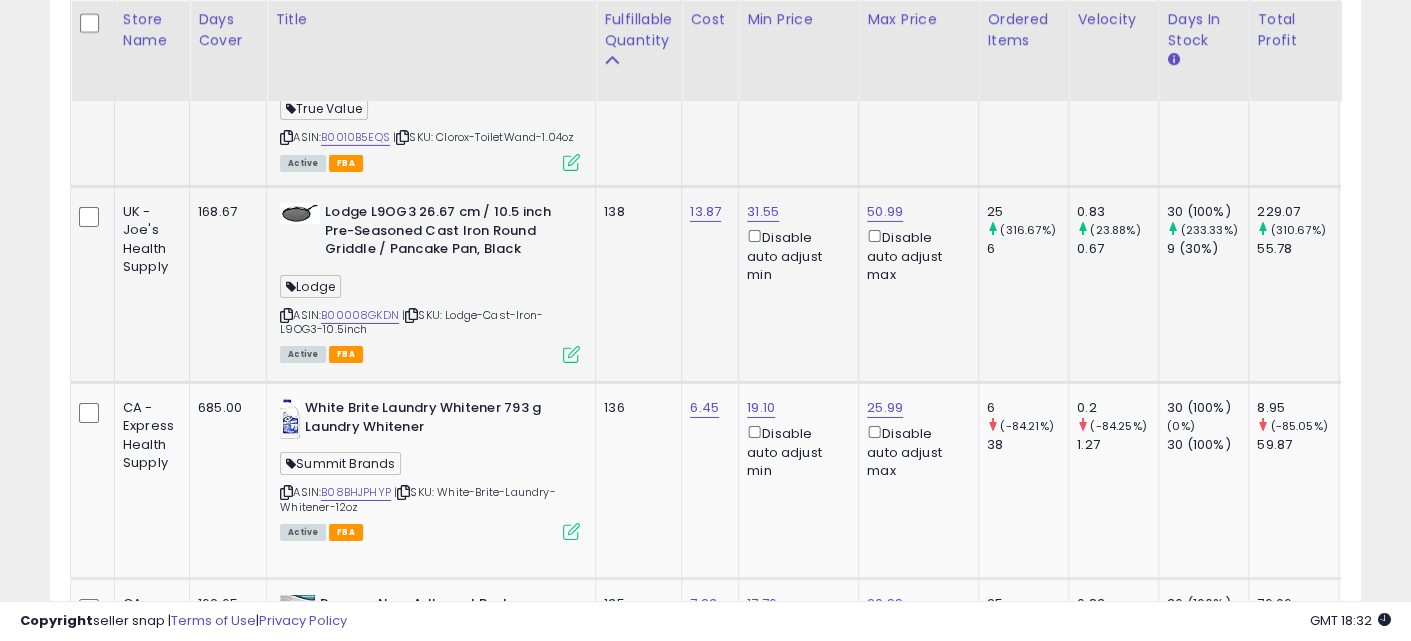 drag, startPoint x: 1038, startPoint y: 307, endPoint x: 575, endPoint y: 295, distance: 463.1555 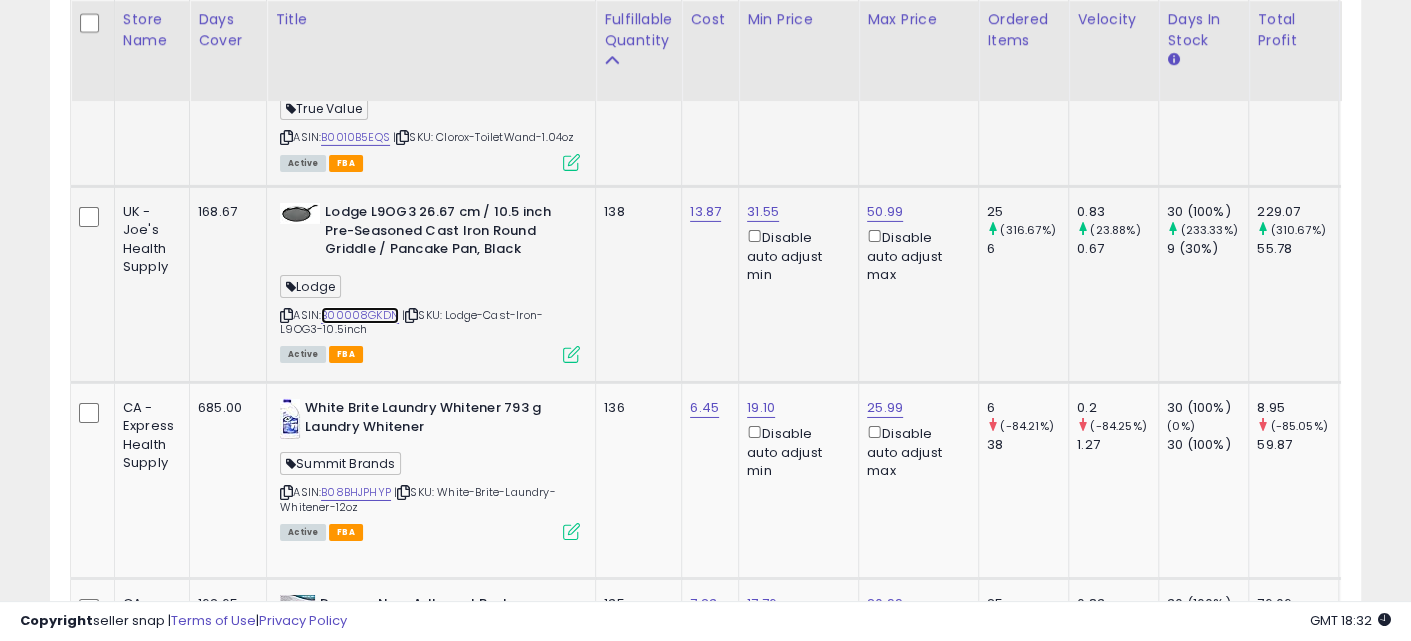 click on "B00008GKDN" at bounding box center (360, 315) 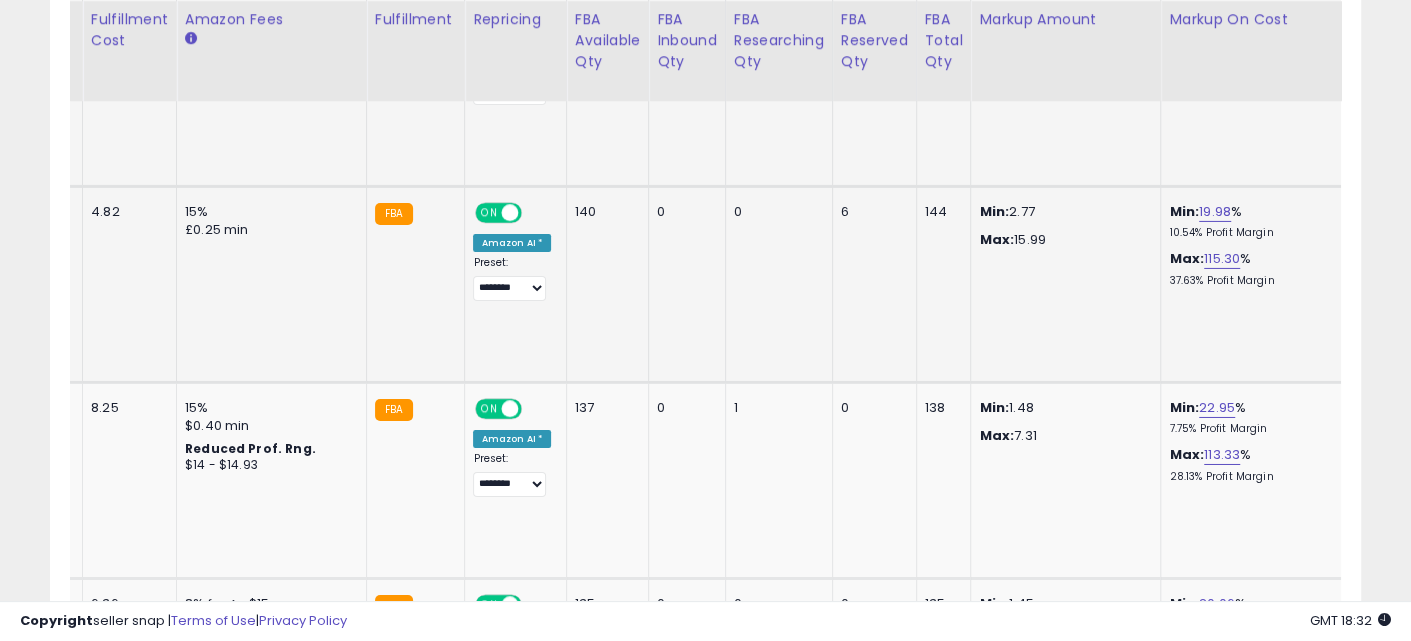 drag, startPoint x: 636, startPoint y: 300, endPoint x: 1161, endPoint y: 308, distance: 525.061 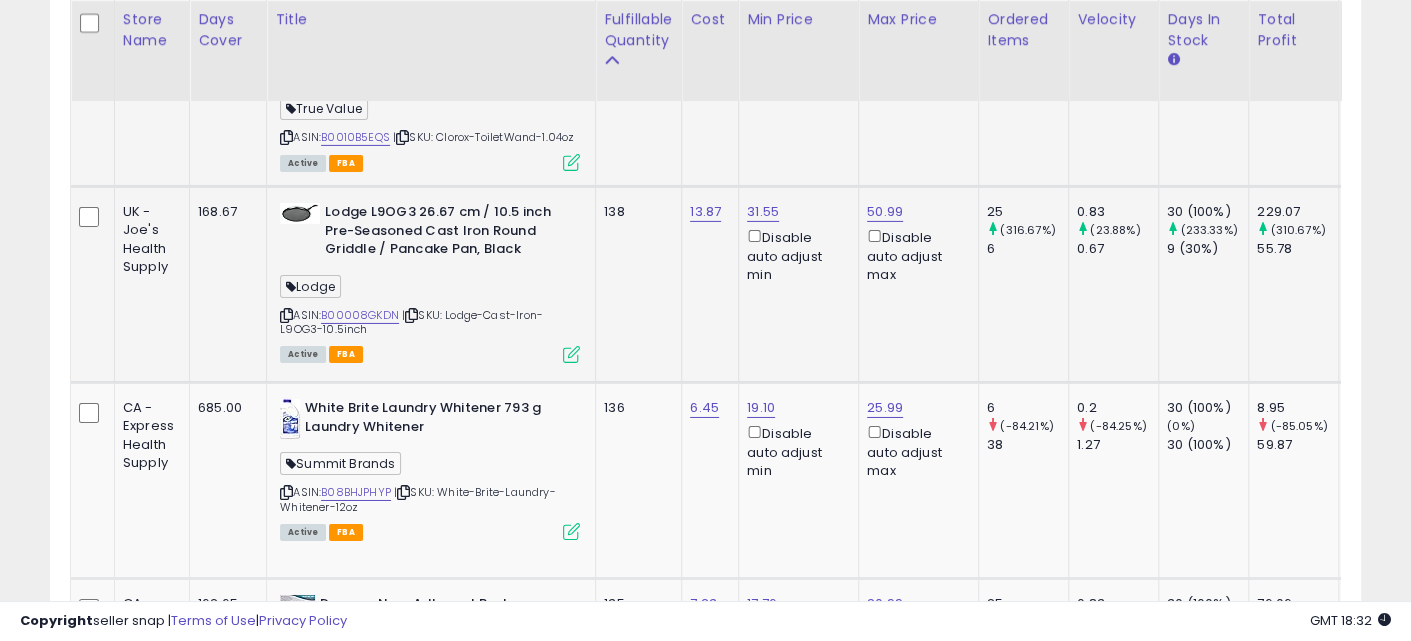drag, startPoint x: 869, startPoint y: 315, endPoint x: 477, endPoint y: 296, distance: 392.46017 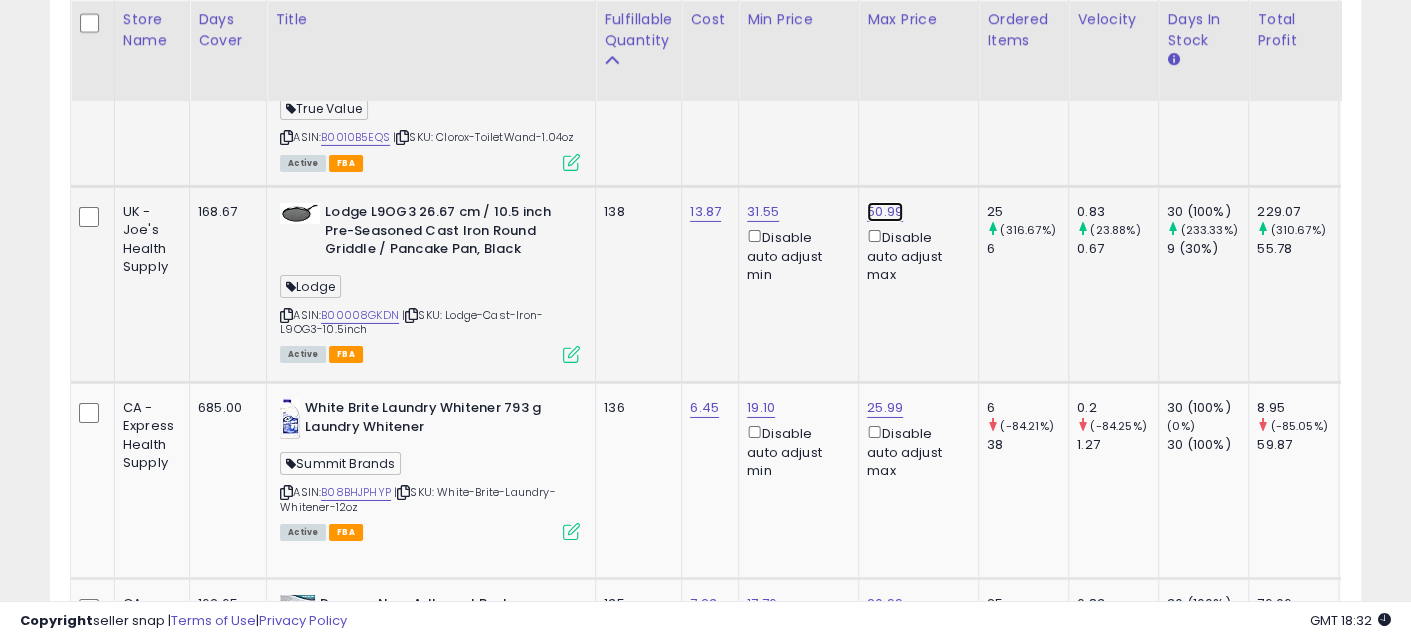 click on "50.99" at bounding box center (885, -8104) 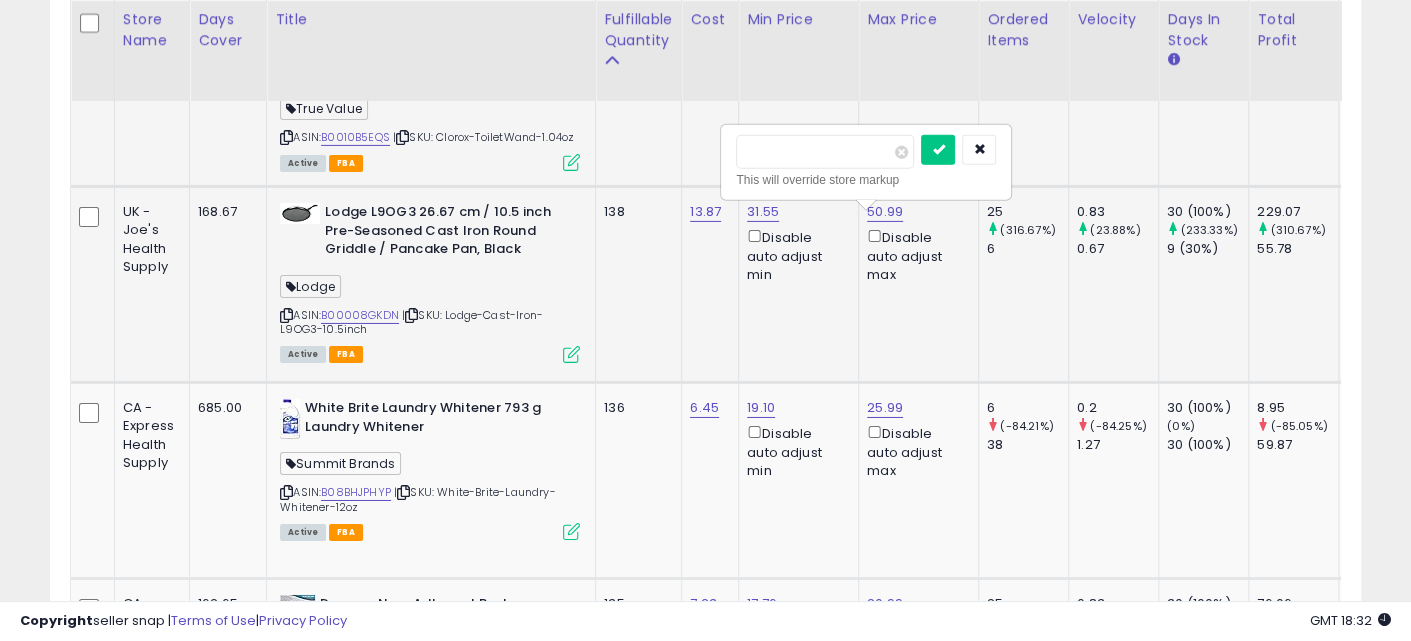 click on "*****" at bounding box center [825, 152] 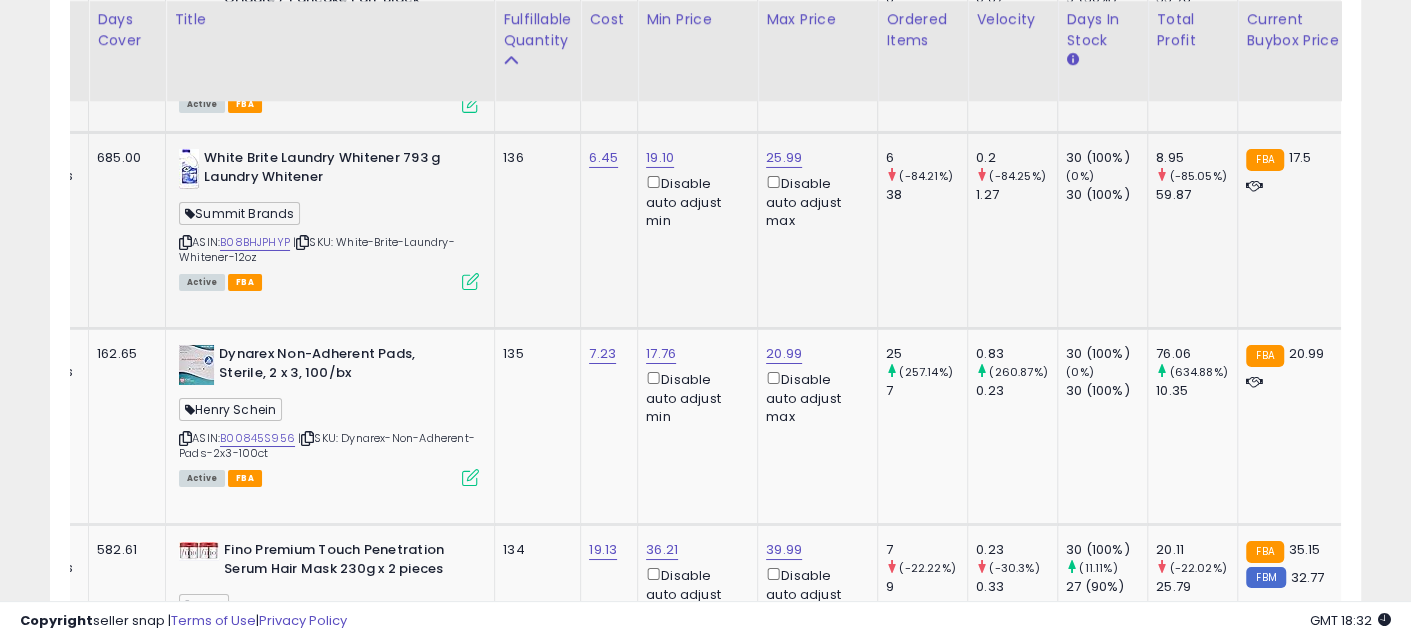 drag, startPoint x: 671, startPoint y: 276, endPoint x: 728, endPoint y: 283, distance: 57.428215 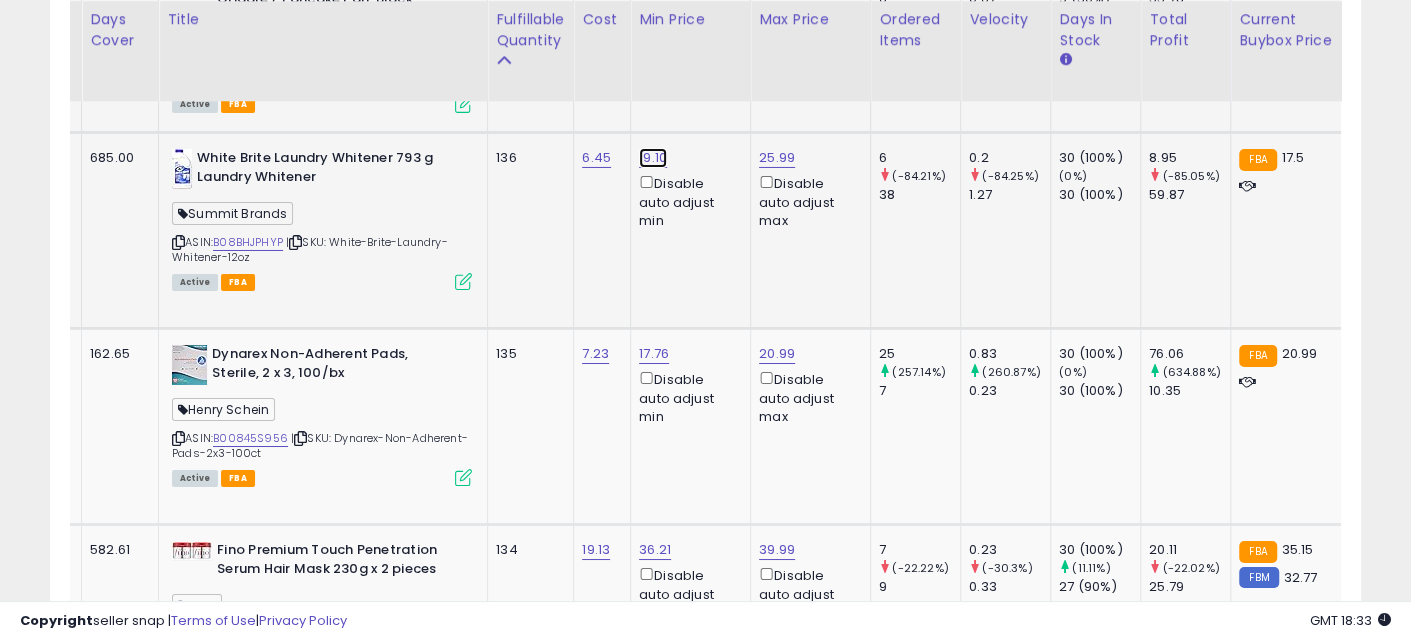click on "19.10" at bounding box center (655, -8354) 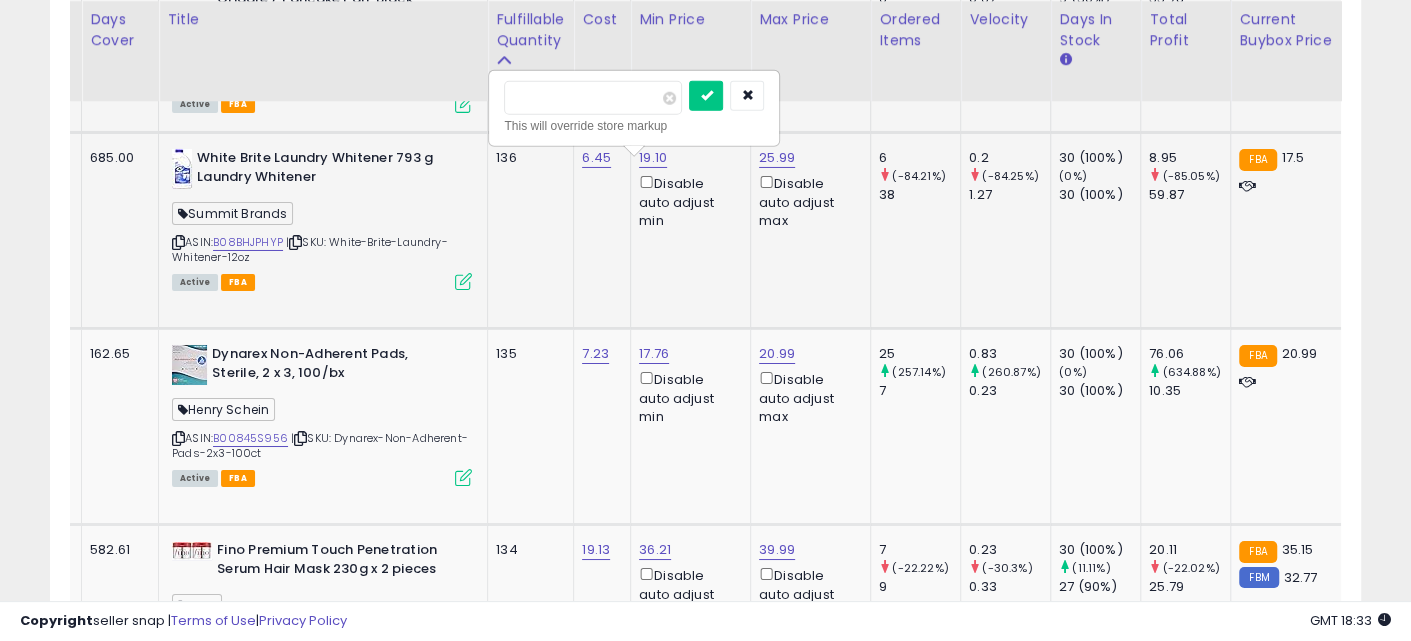 click on "*****" at bounding box center [593, 98] 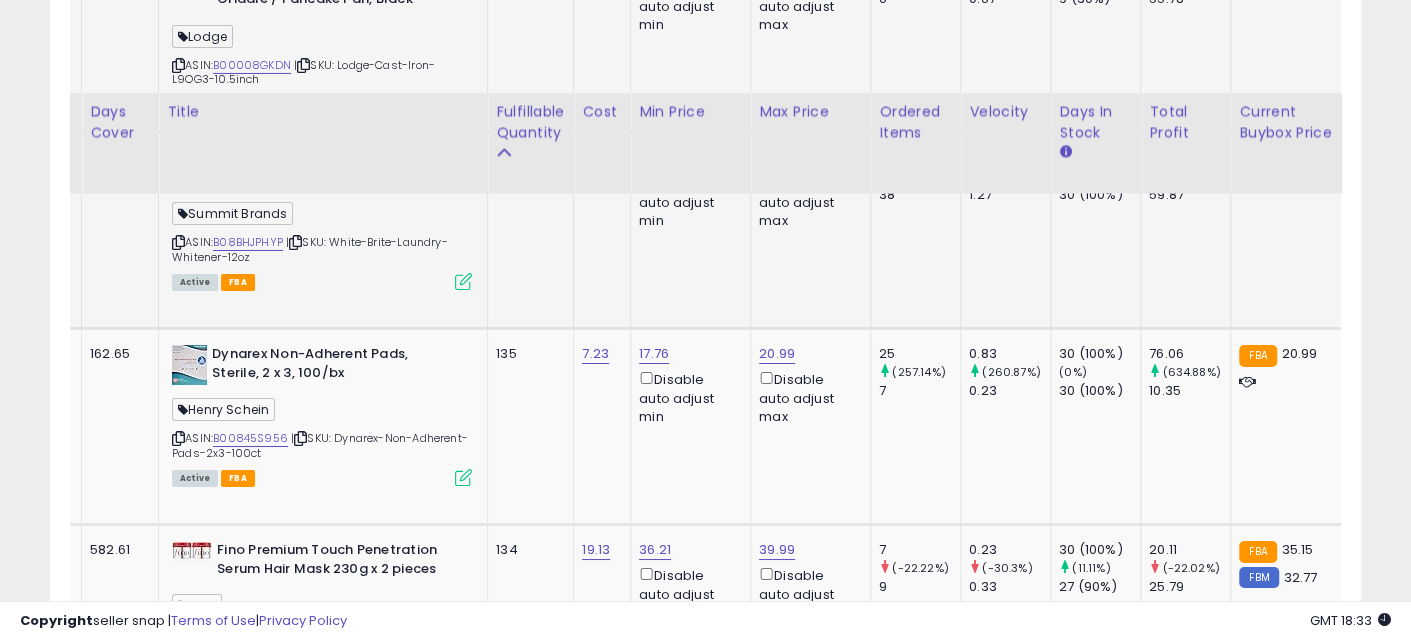 scroll, scrollTop: 9624, scrollLeft: 0, axis: vertical 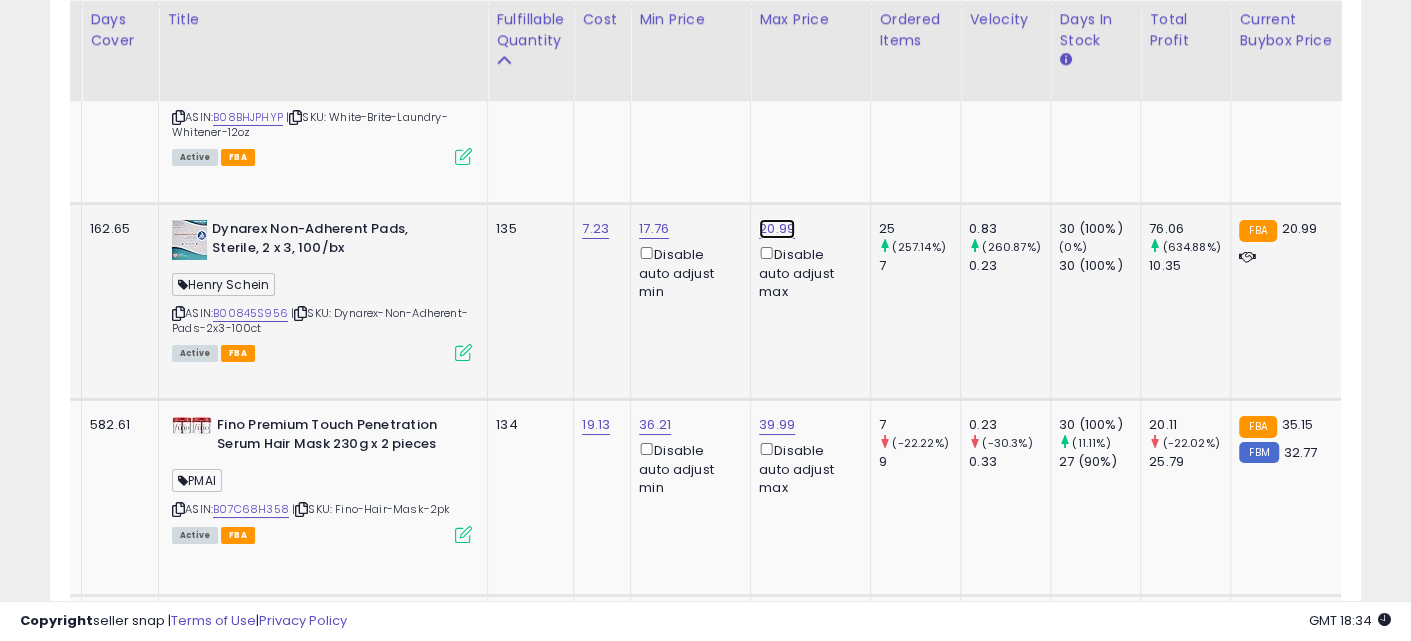 click on "20.99" at bounding box center (777, -8479) 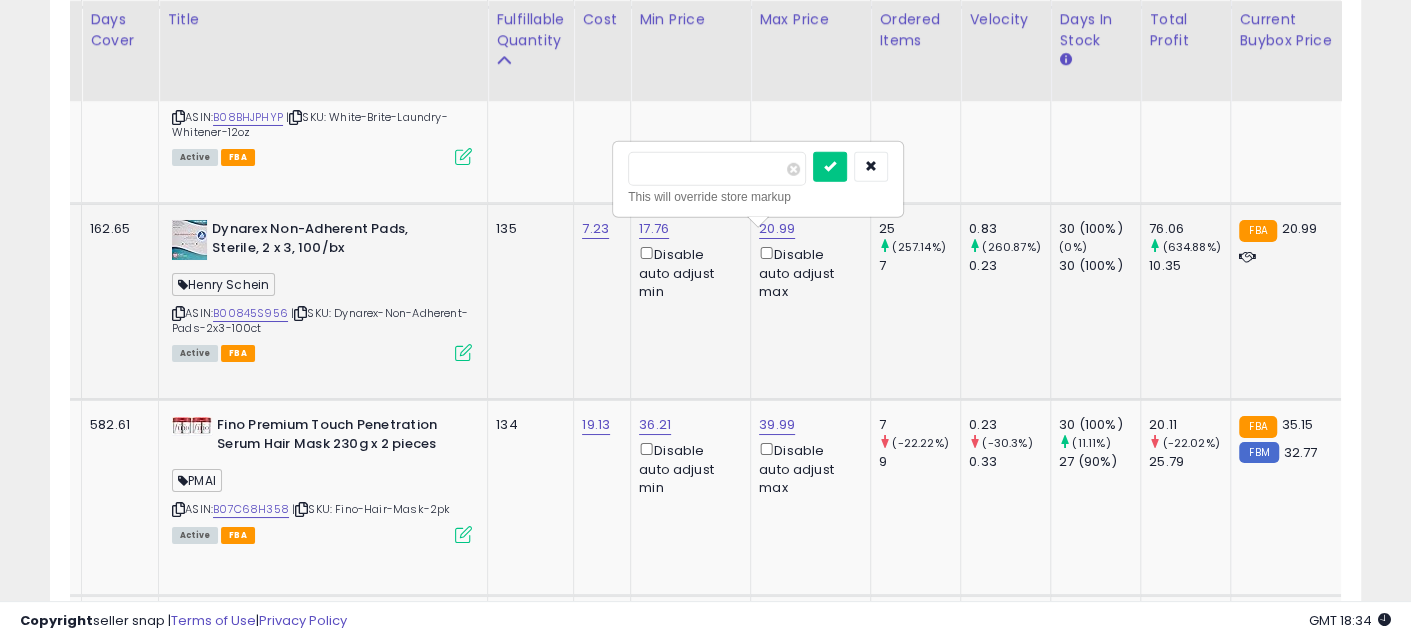 click on "*****" at bounding box center (717, 169) 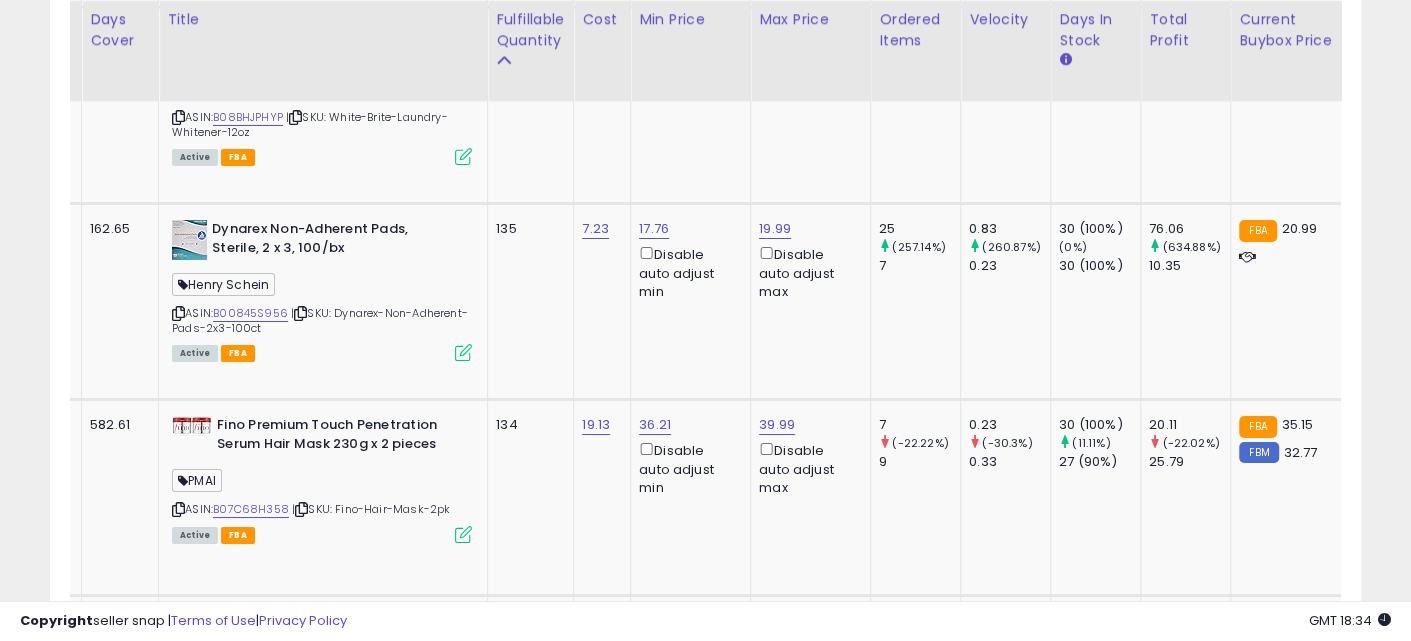 scroll, scrollTop: 0, scrollLeft: 136, axis: horizontal 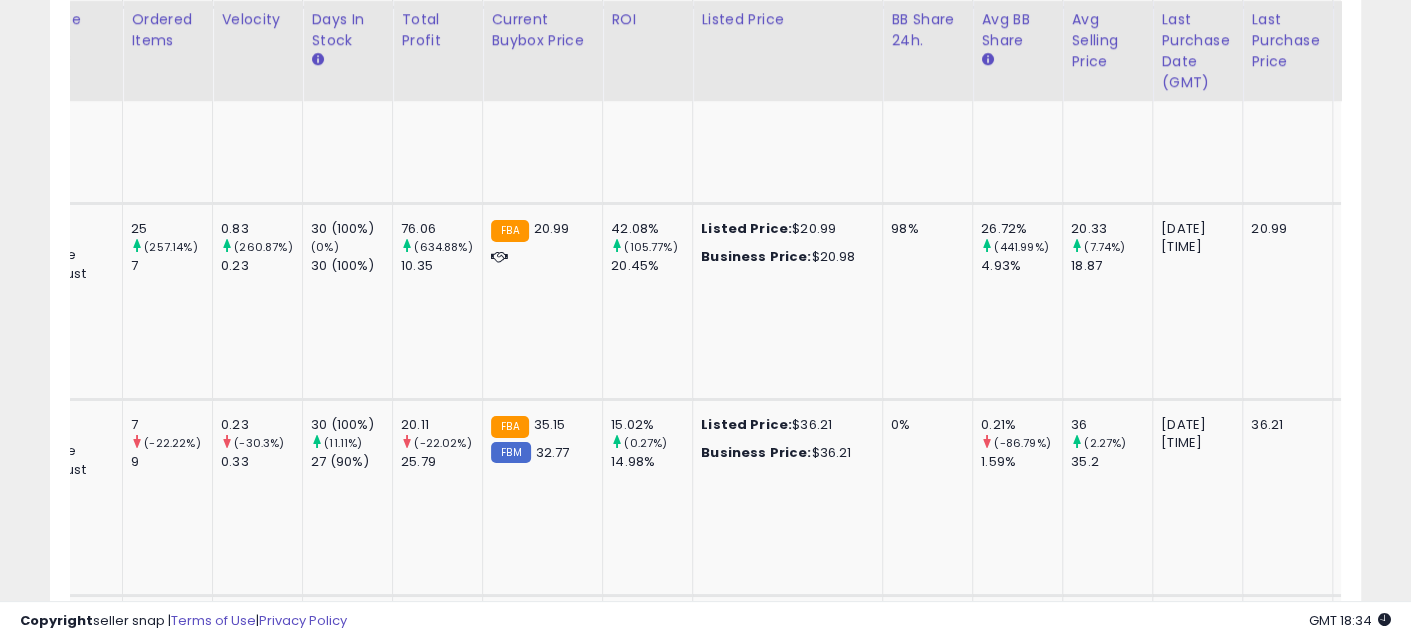 drag, startPoint x: 683, startPoint y: 343, endPoint x: 764, endPoint y: 351, distance: 81.394104 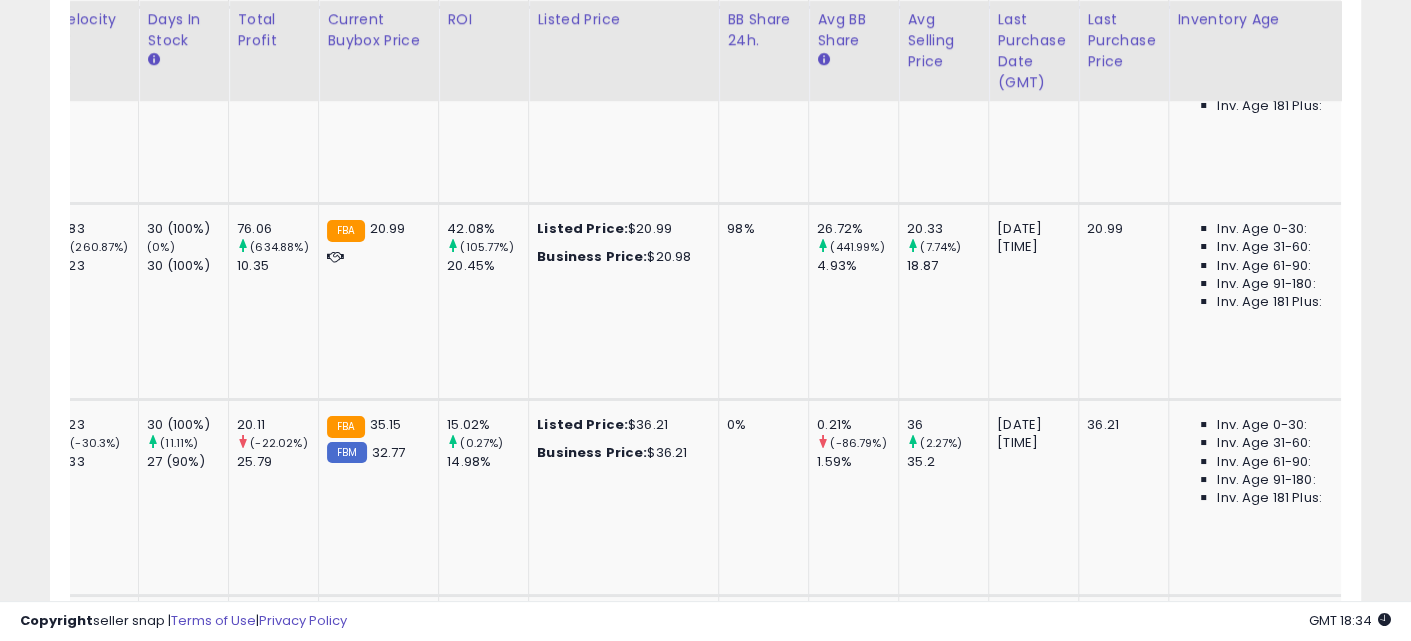 scroll, scrollTop: 0, scrollLeft: 805, axis: horizontal 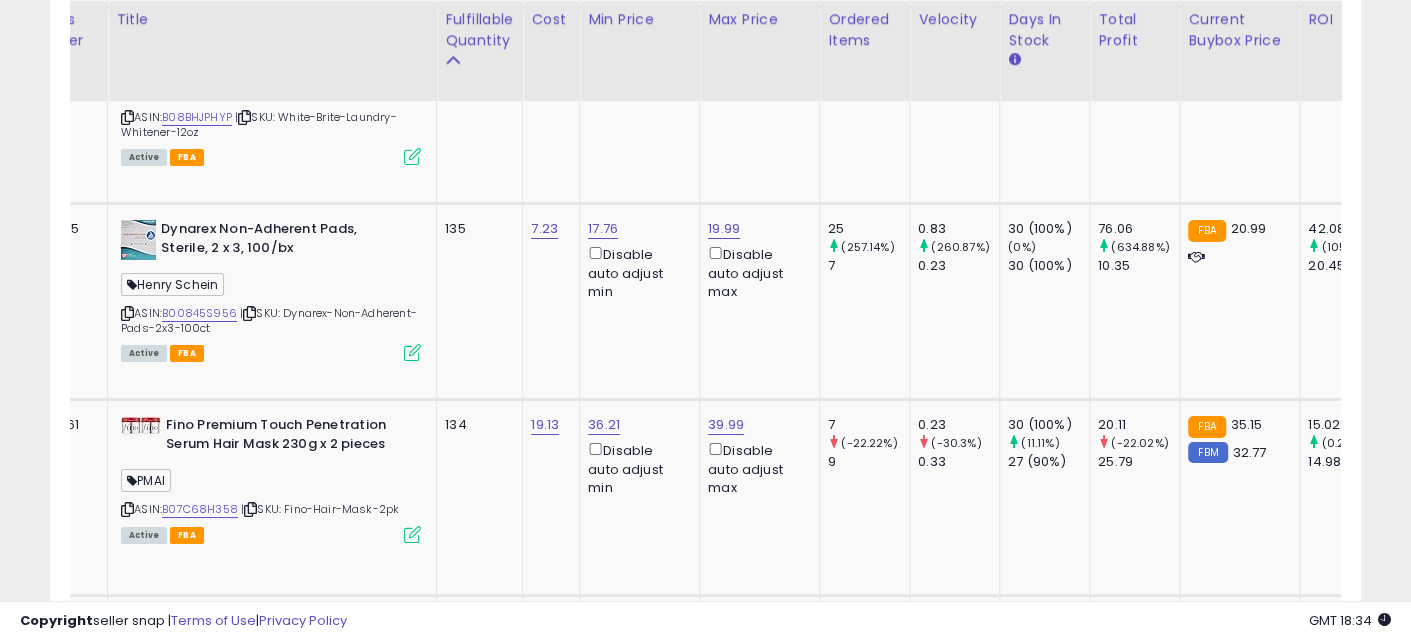drag, startPoint x: 880, startPoint y: 345, endPoint x: 733, endPoint y: 334, distance: 147.411 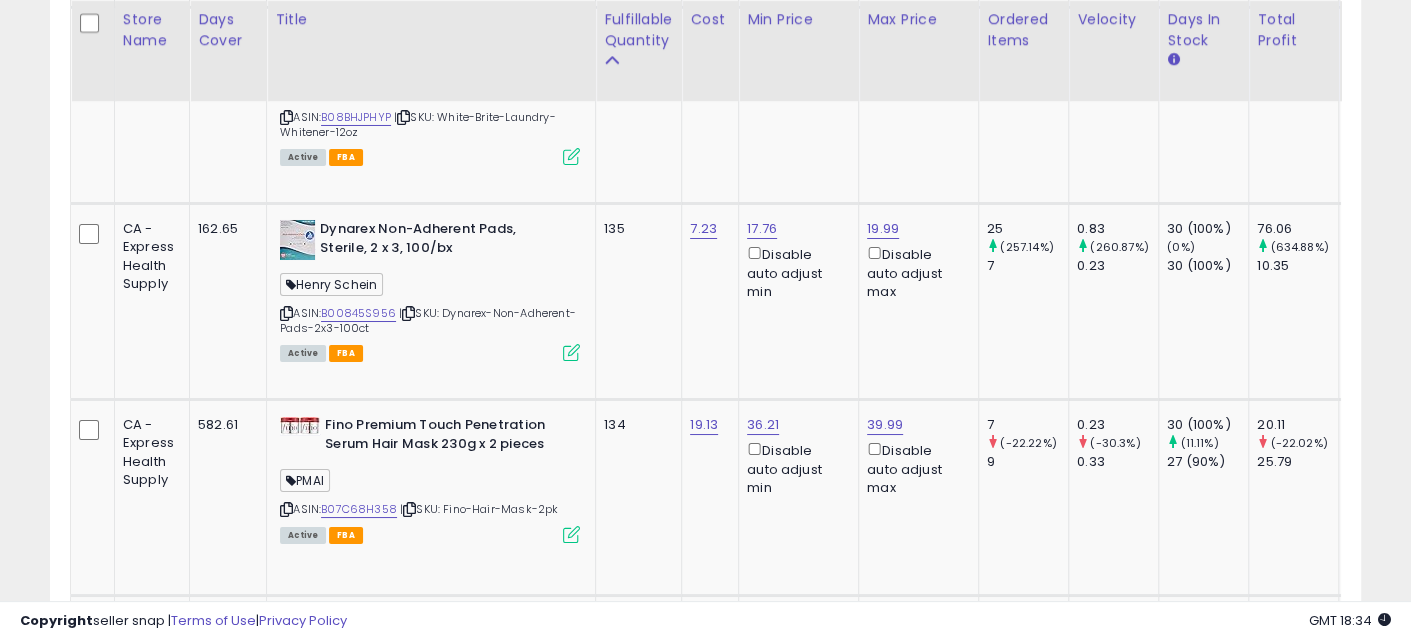 scroll, scrollTop: 0, scrollLeft: 0, axis: both 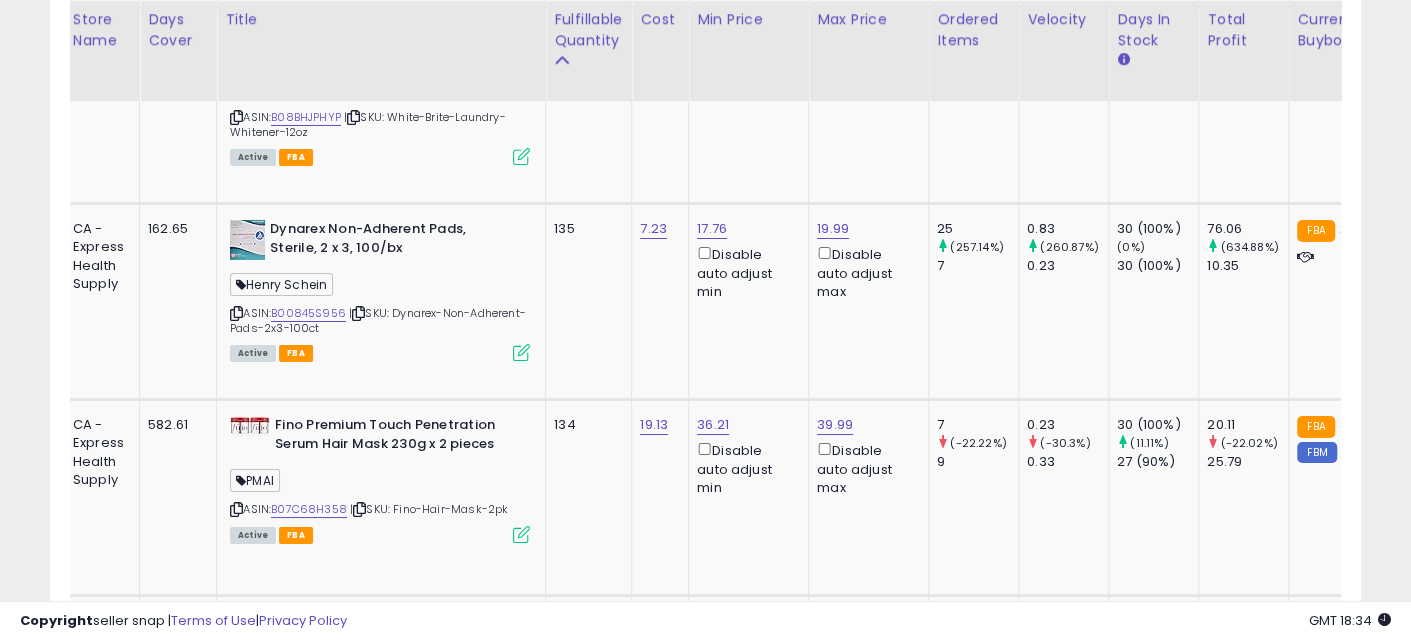 drag, startPoint x: 762, startPoint y: 335, endPoint x: 803, endPoint y: 343, distance: 41.773197 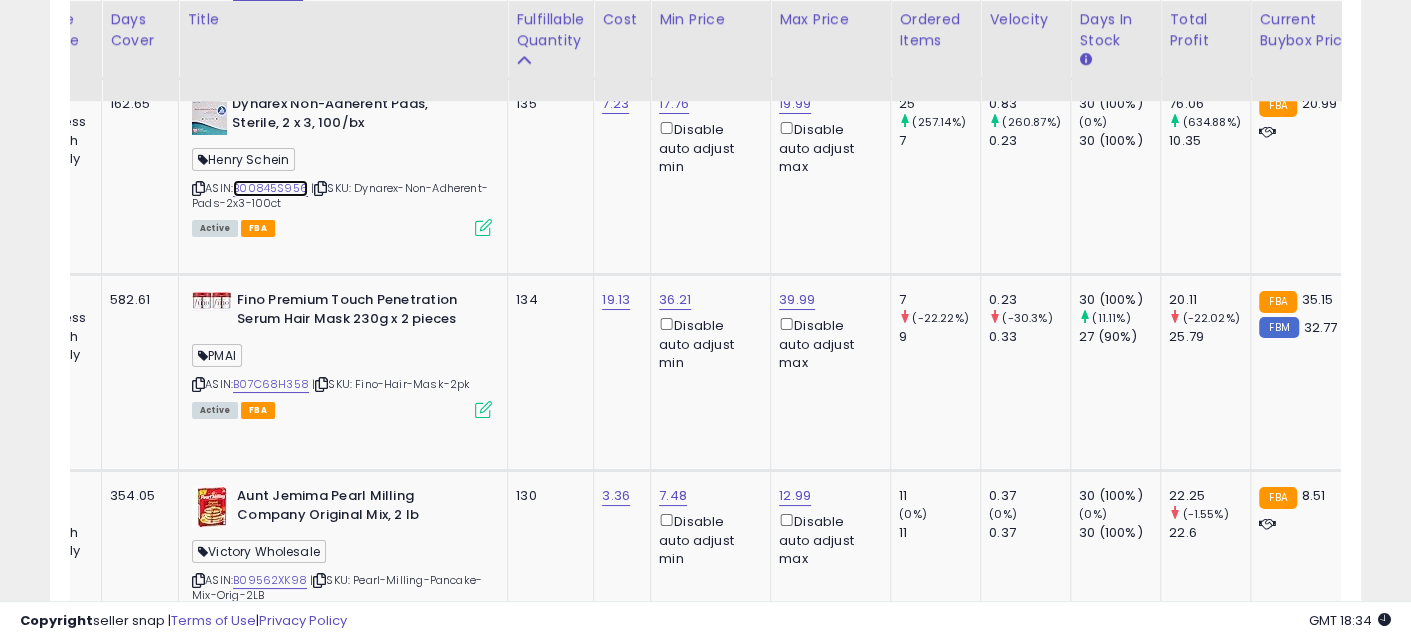 click on "B00845S956" at bounding box center [270, 188] 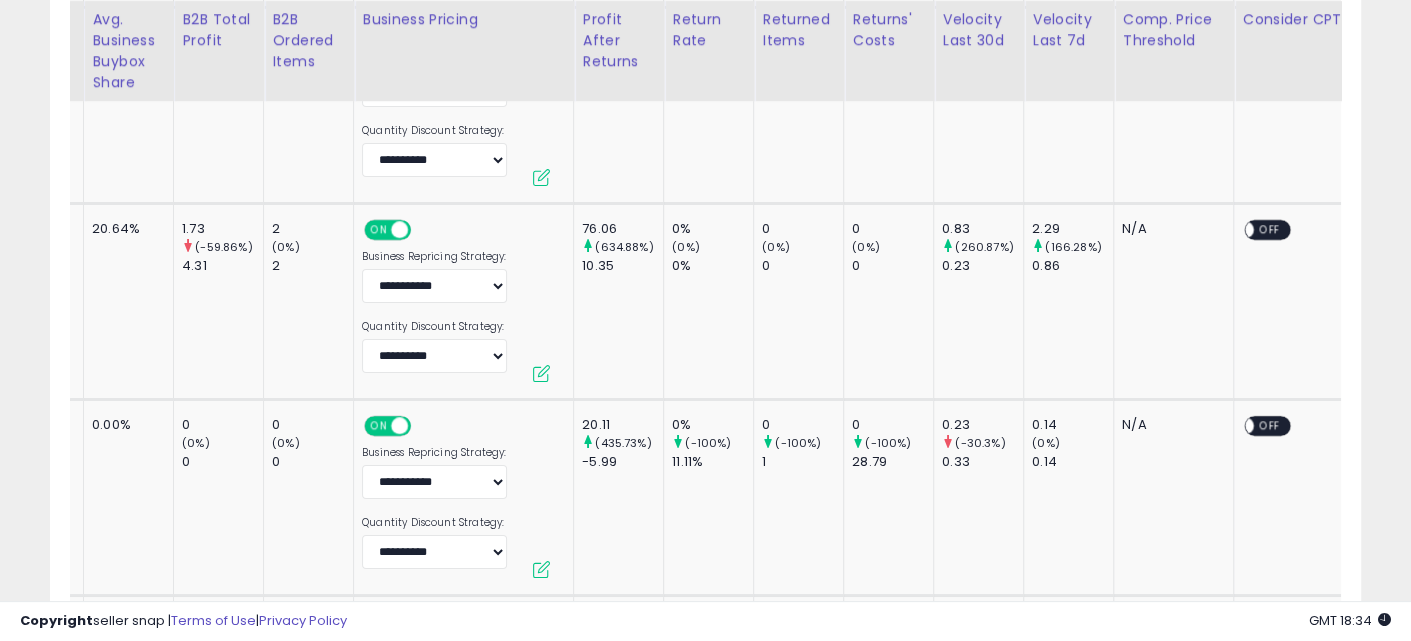 drag, startPoint x: 580, startPoint y: 306, endPoint x: 802, endPoint y: 330, distance: 223.29353 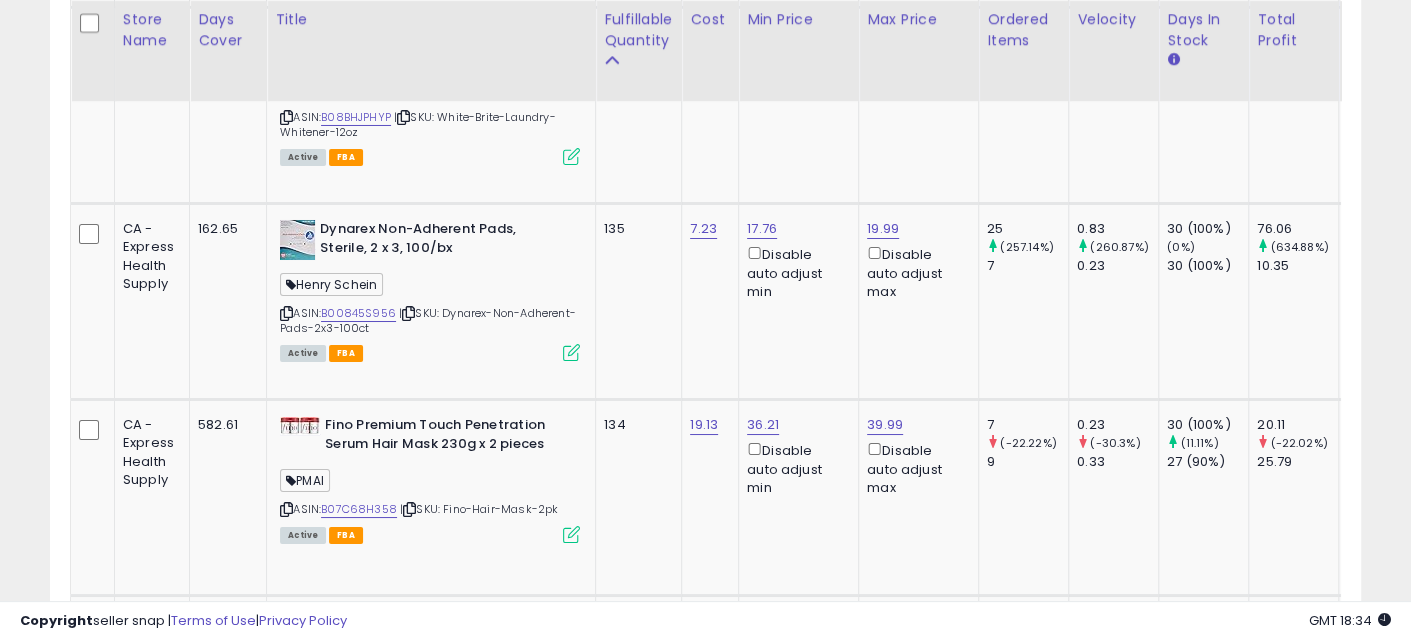 drag, startPoint x: 991, startPoint y: 322, endPoint x: 518, endPoint y: 298, distance: 473.6085 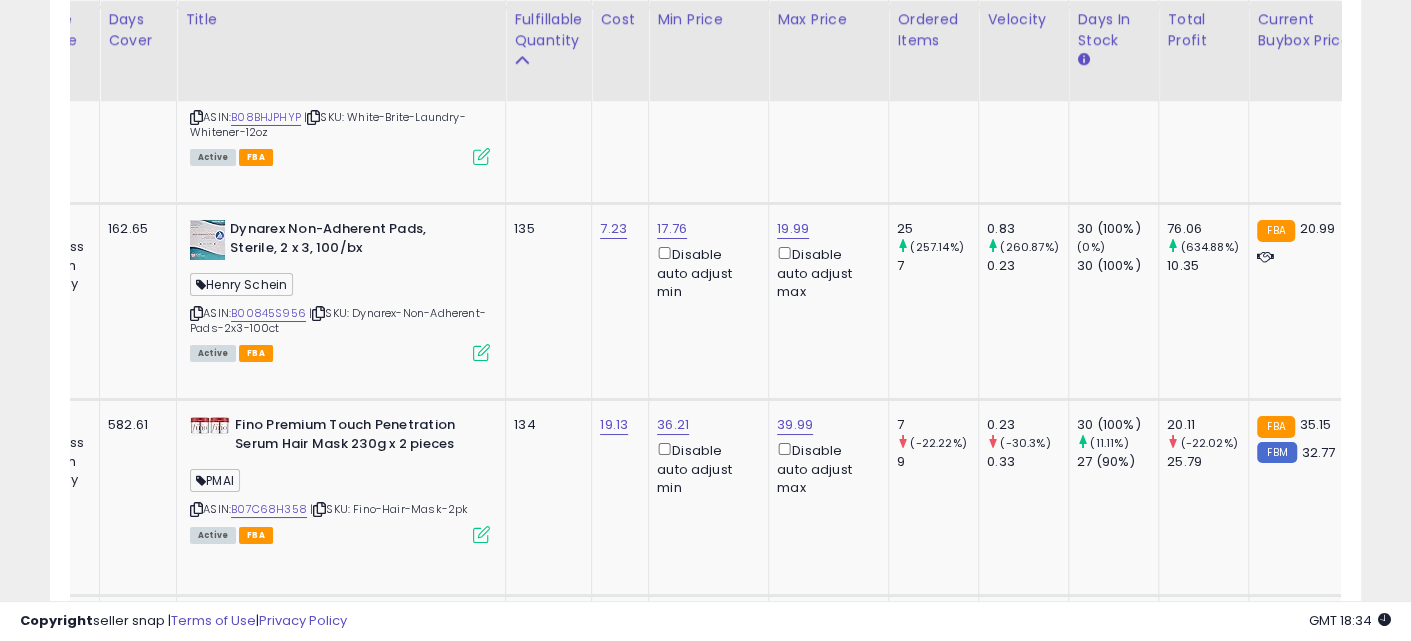 drag, startPoint x: 659, startPoint y: 316, endPoint x: 718, endPoint y: 330, distance: 60.63827 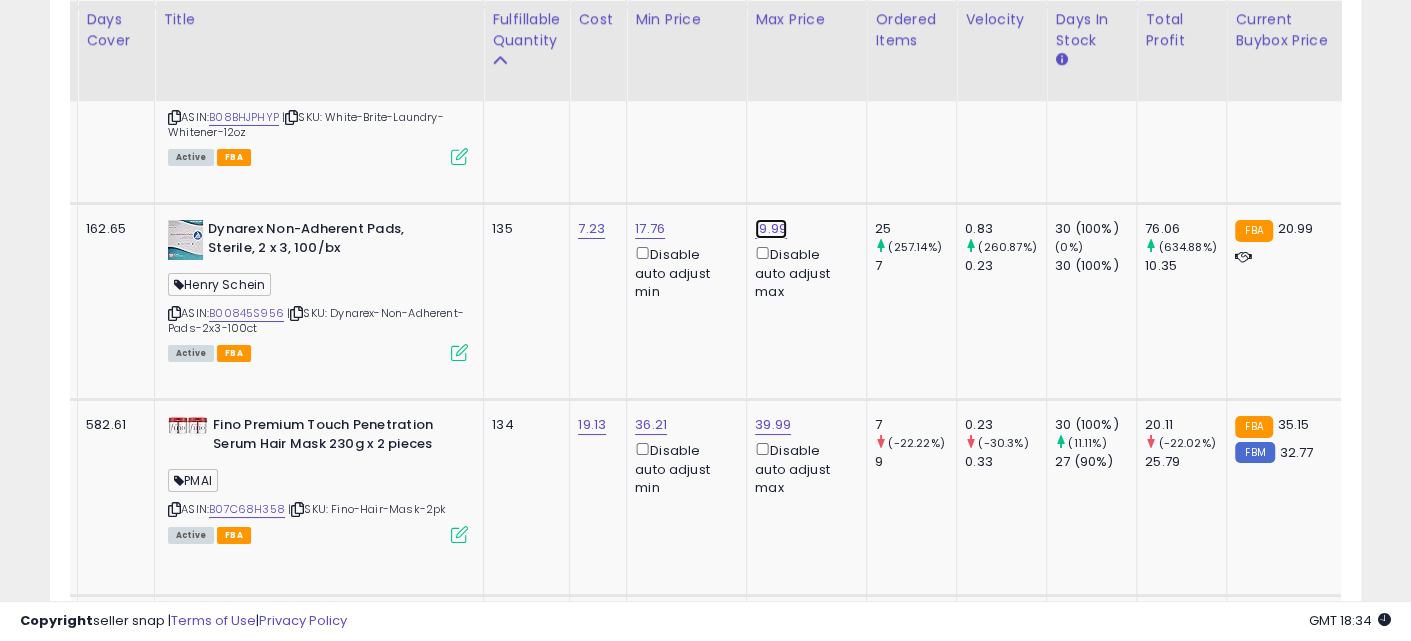 click on "19.99" at bounding box center [773, -8479] 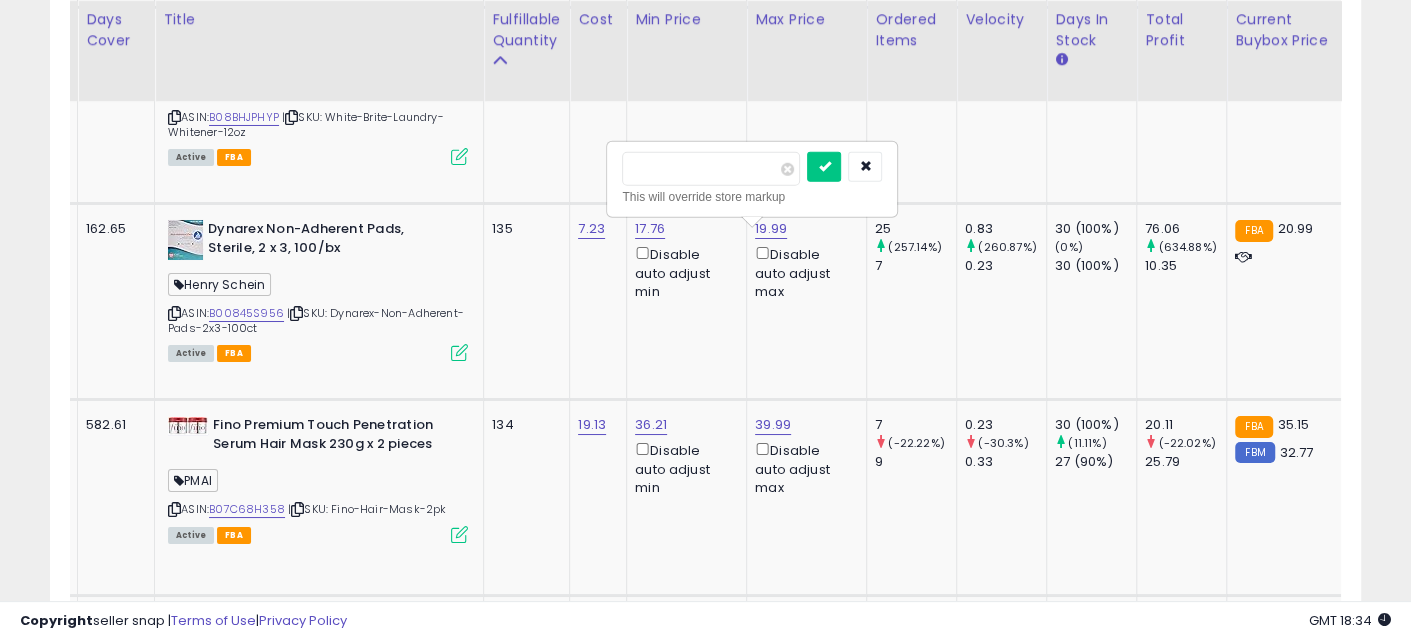 click on "*****" at bounding box center (711, 169) 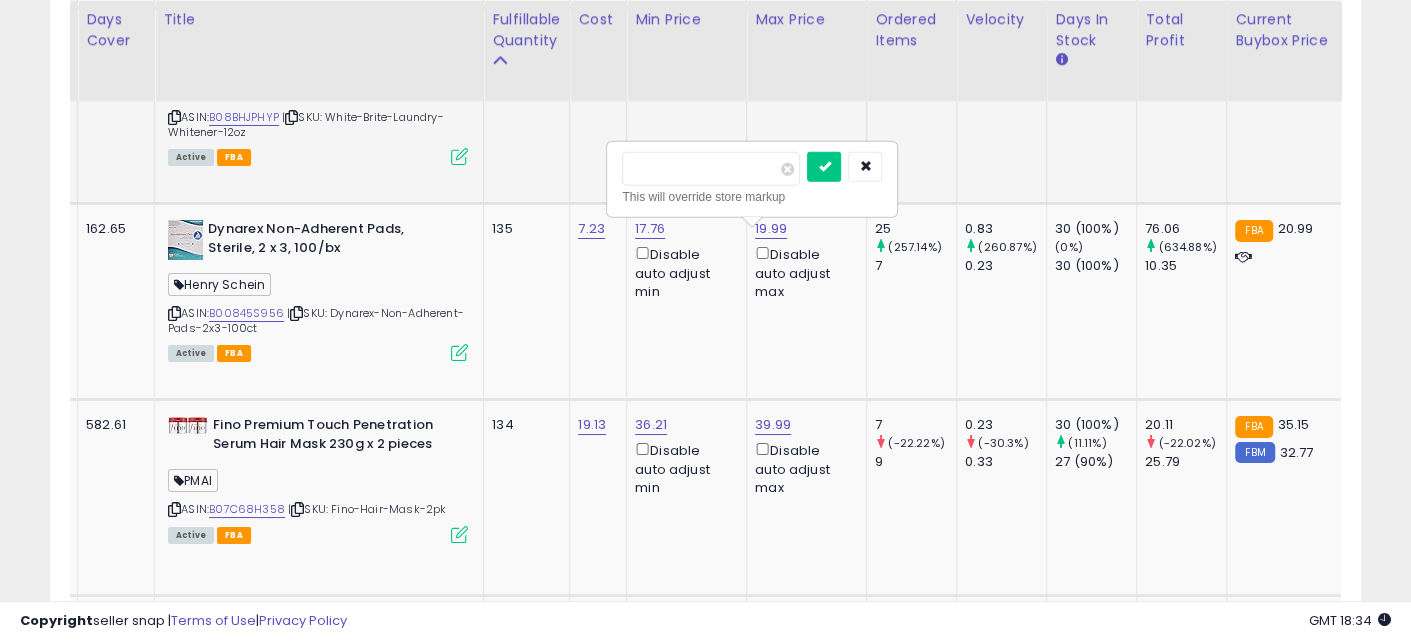 type on "*****" 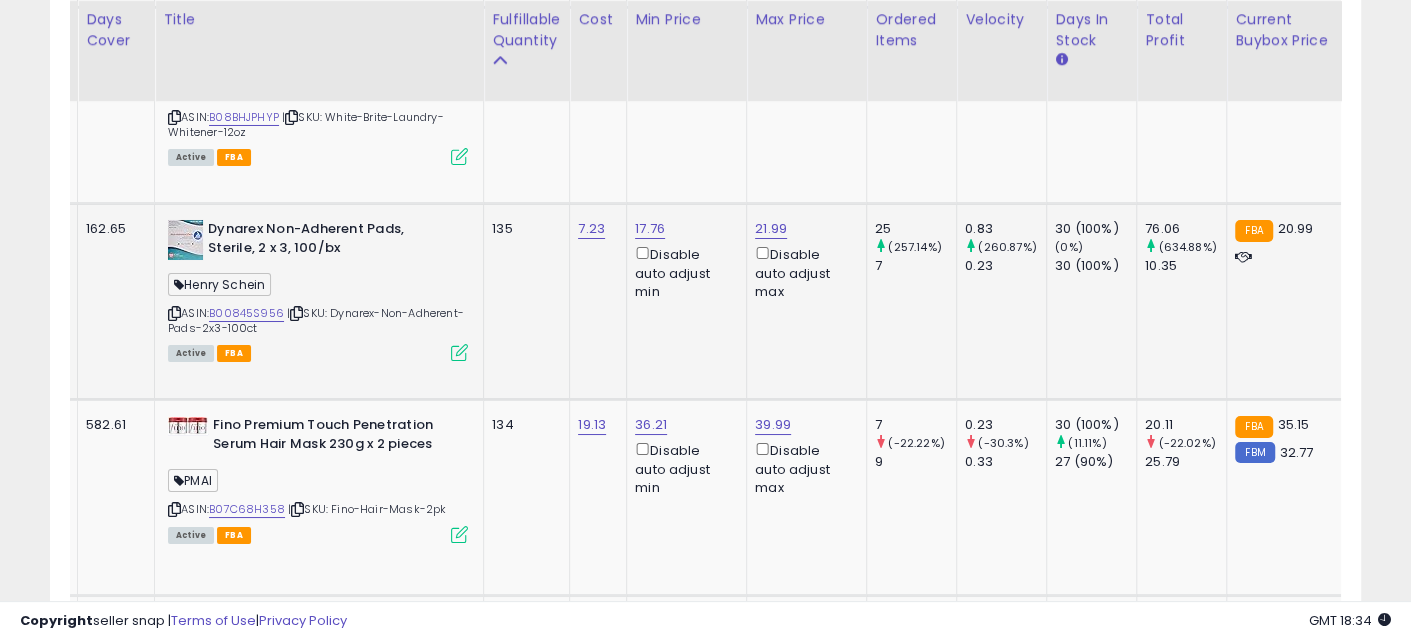 click at bounding box center (459, 352) 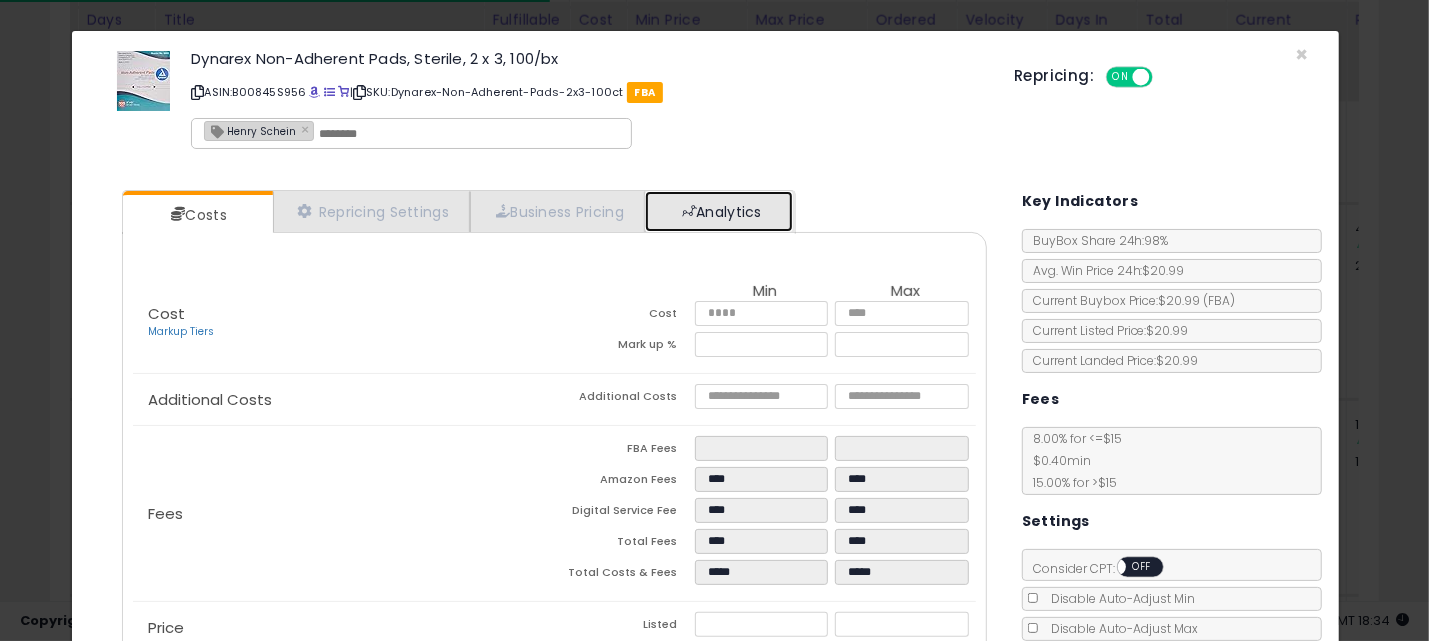 click on "Analytics" at bounding box center [719, 211] 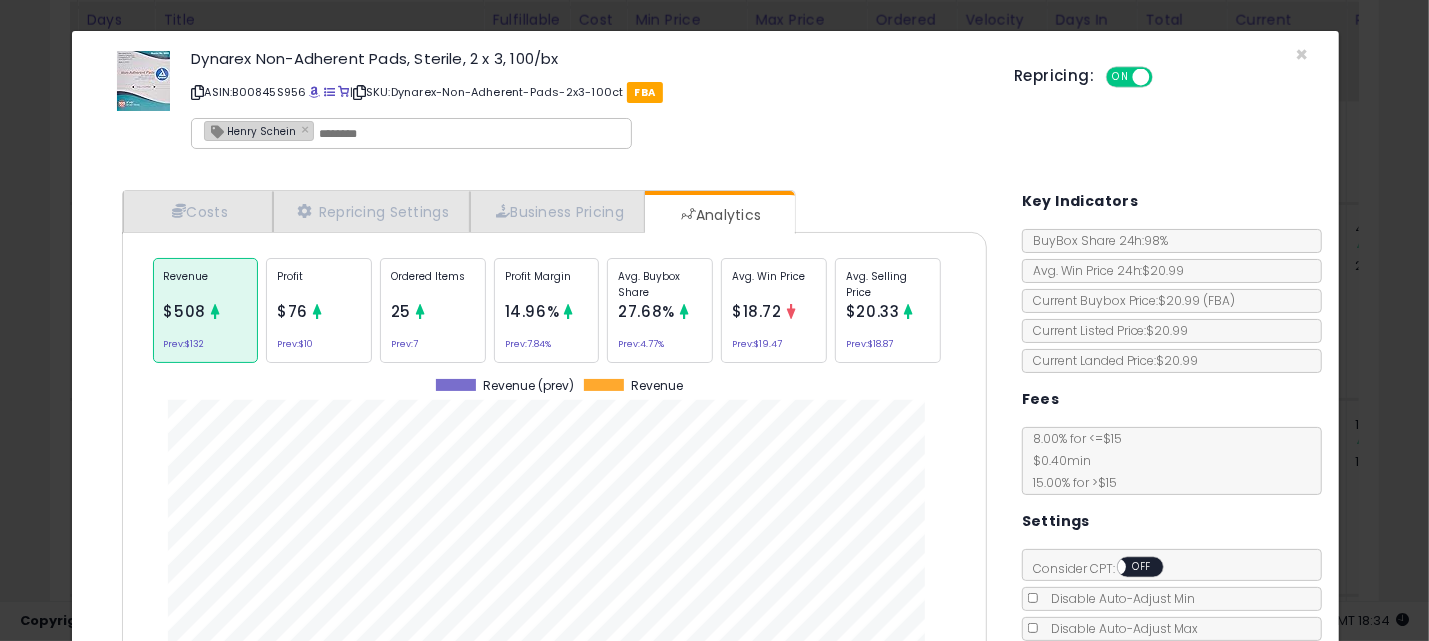 click at bounding box center (420, 311) 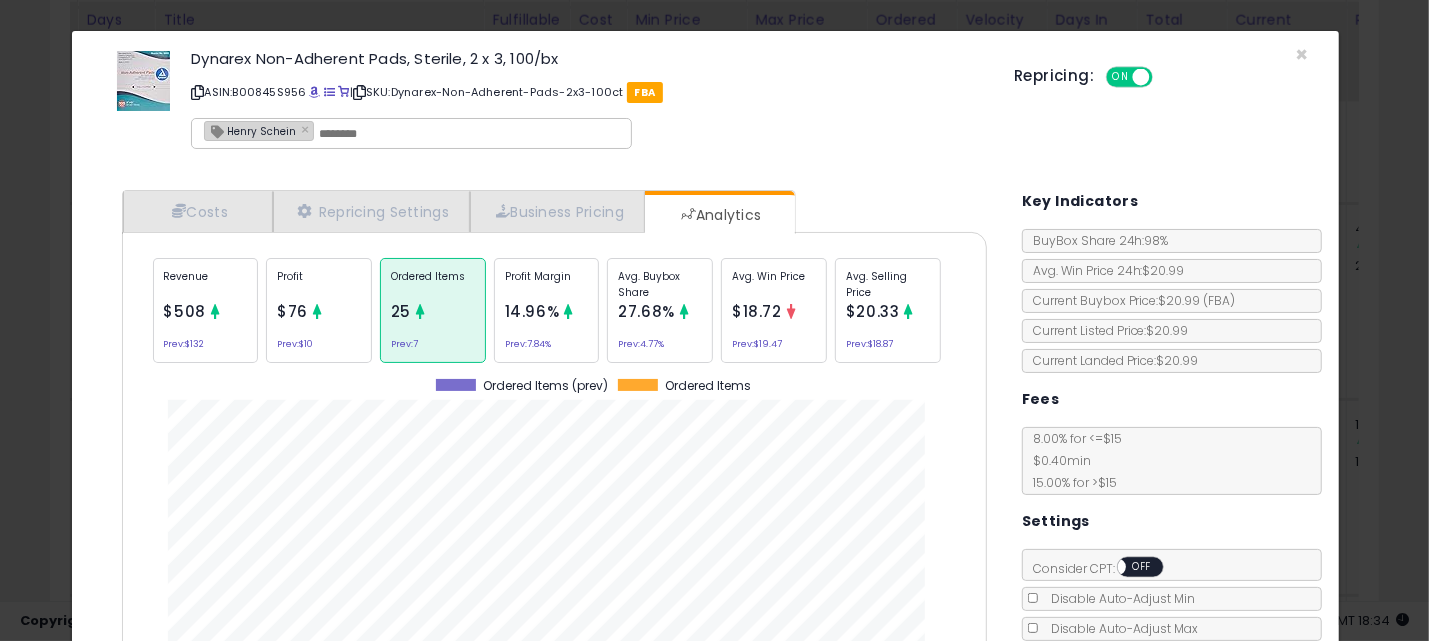click on "× Close
Dynarex Non-Adherent Pads, Sterile, 2 x 3, 100/bx
ASIN:  B00845S956
|
SKU:  Dynarex-Non-Adherent-Pads-2x3-100ct
FBA
Henry Schein ×
Repricing:
ON   OFF" 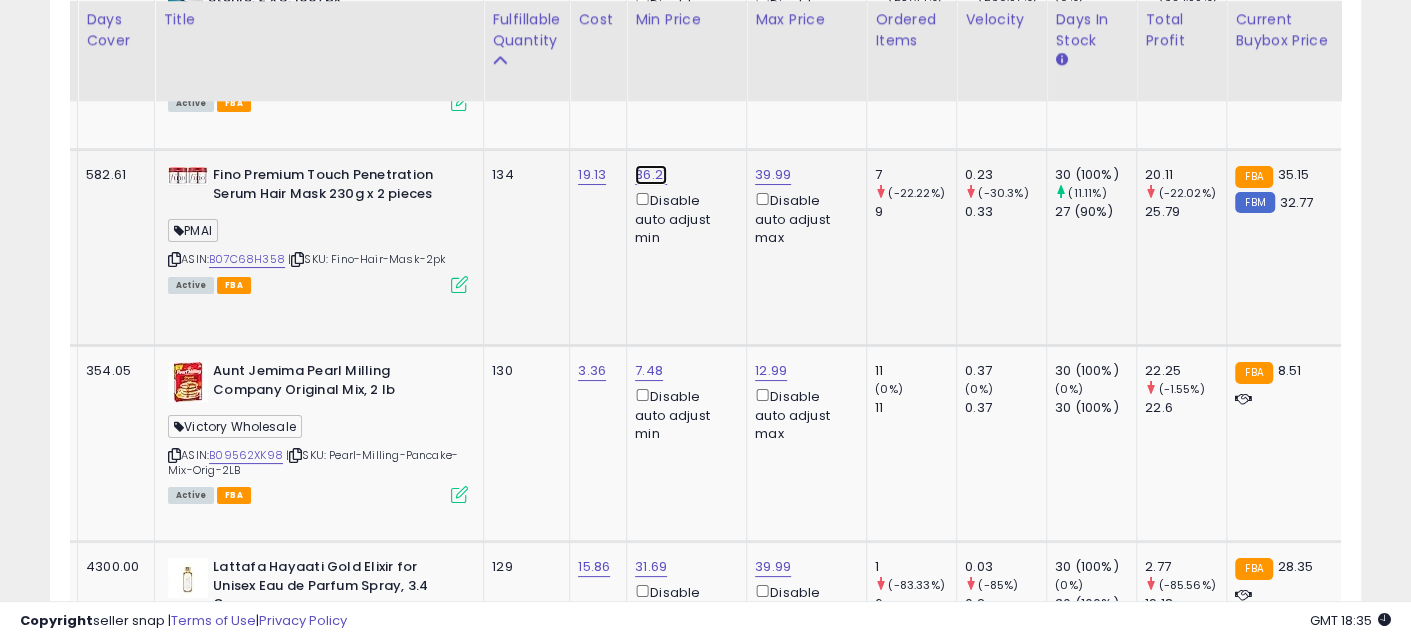 click on "36.21" at bounding box center (651, -8729) 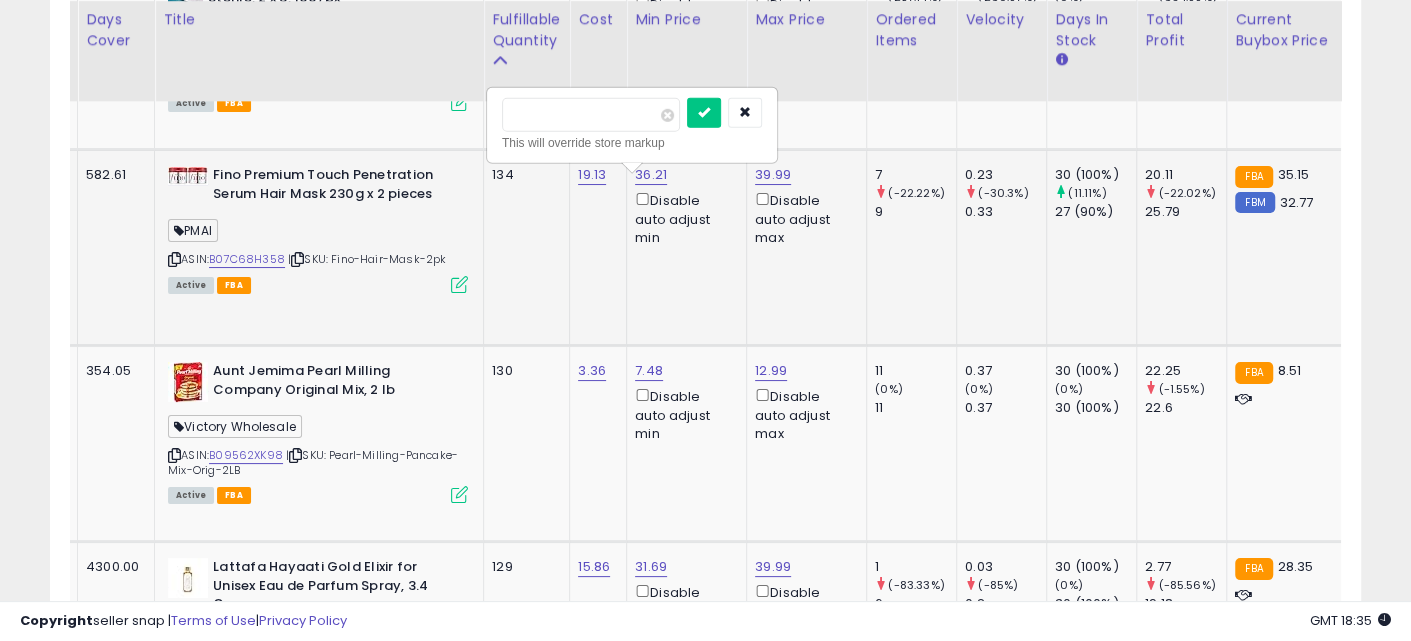 click on "*****" at bounding box center (591, 115) 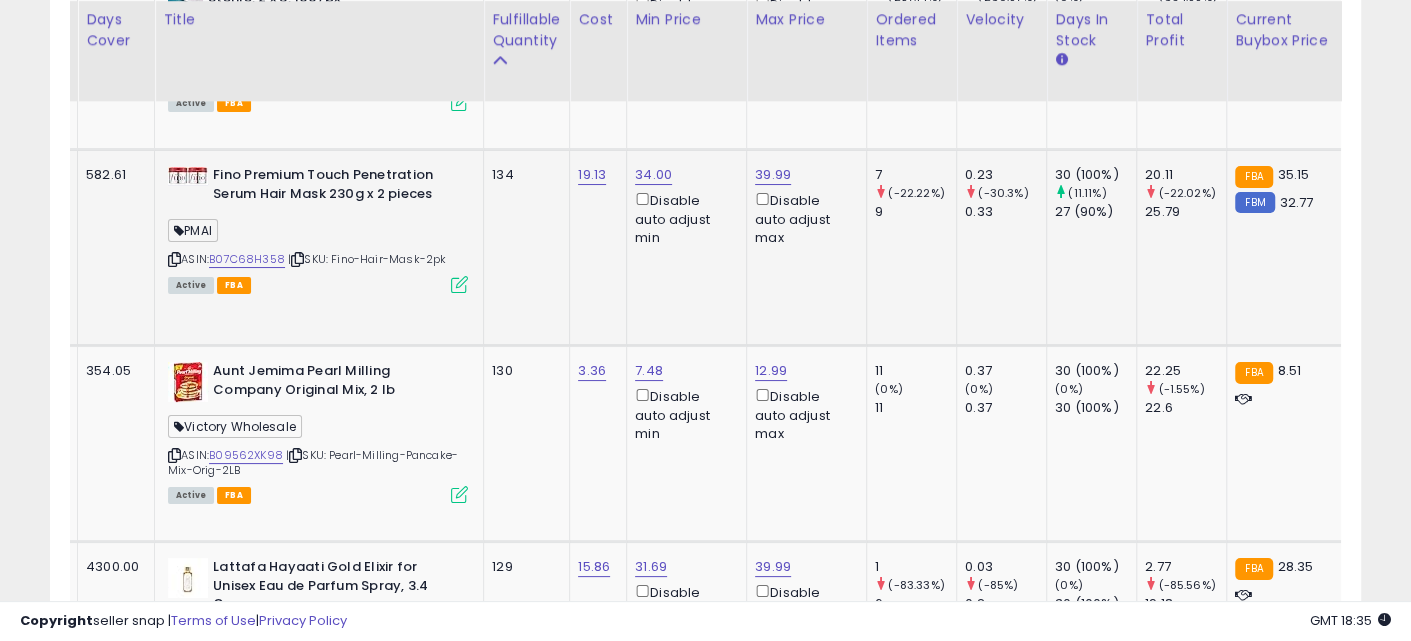 click at bounding box center [459, 284] 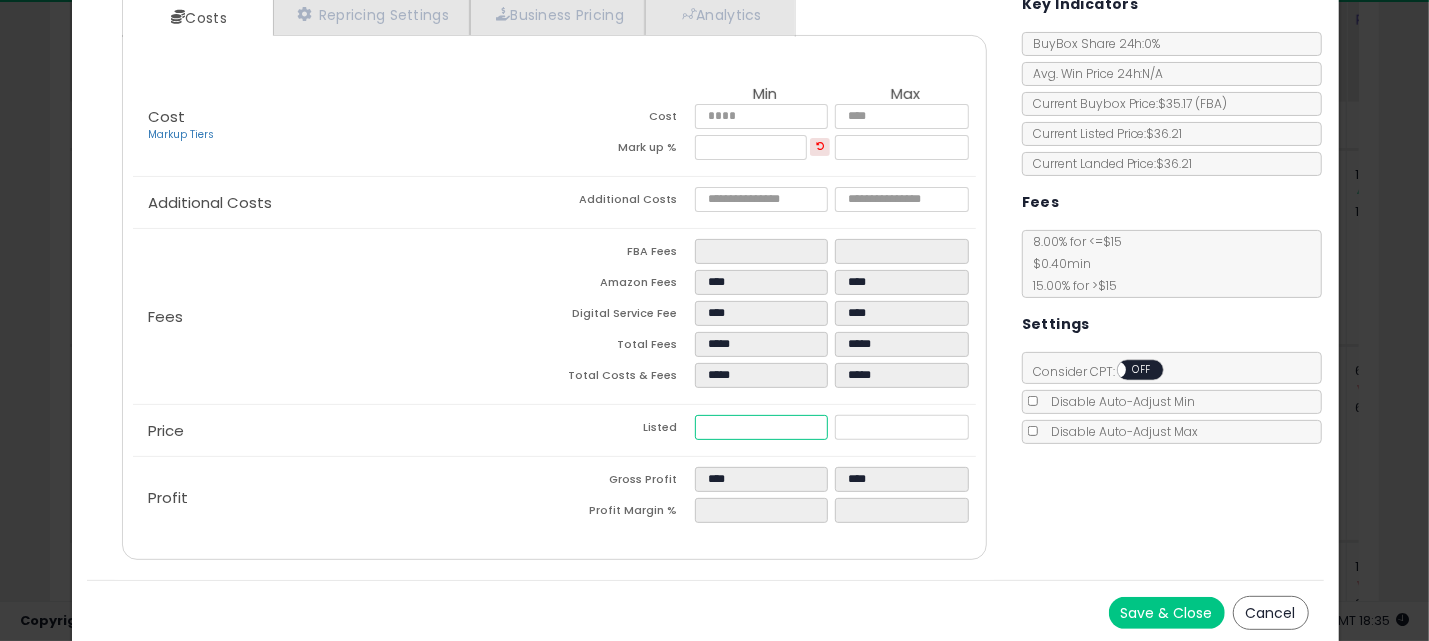 click on "*****" at bounding box center (762, 427) 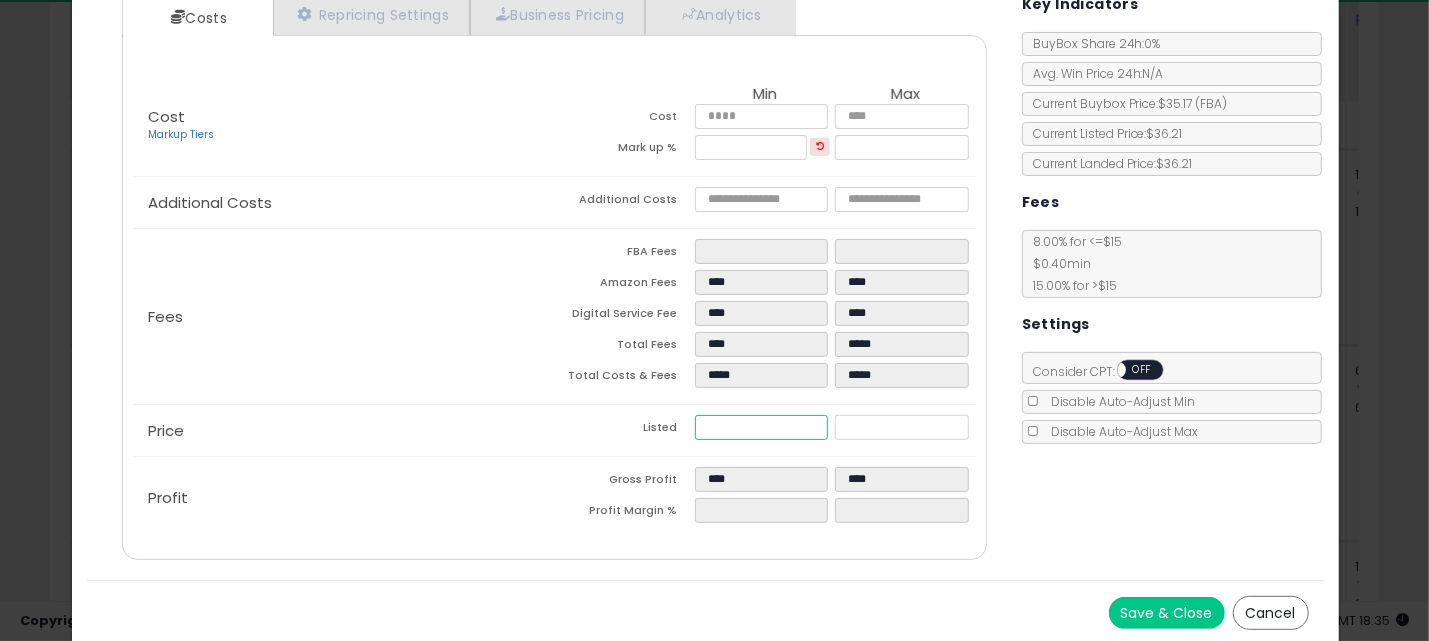 type on "*****" 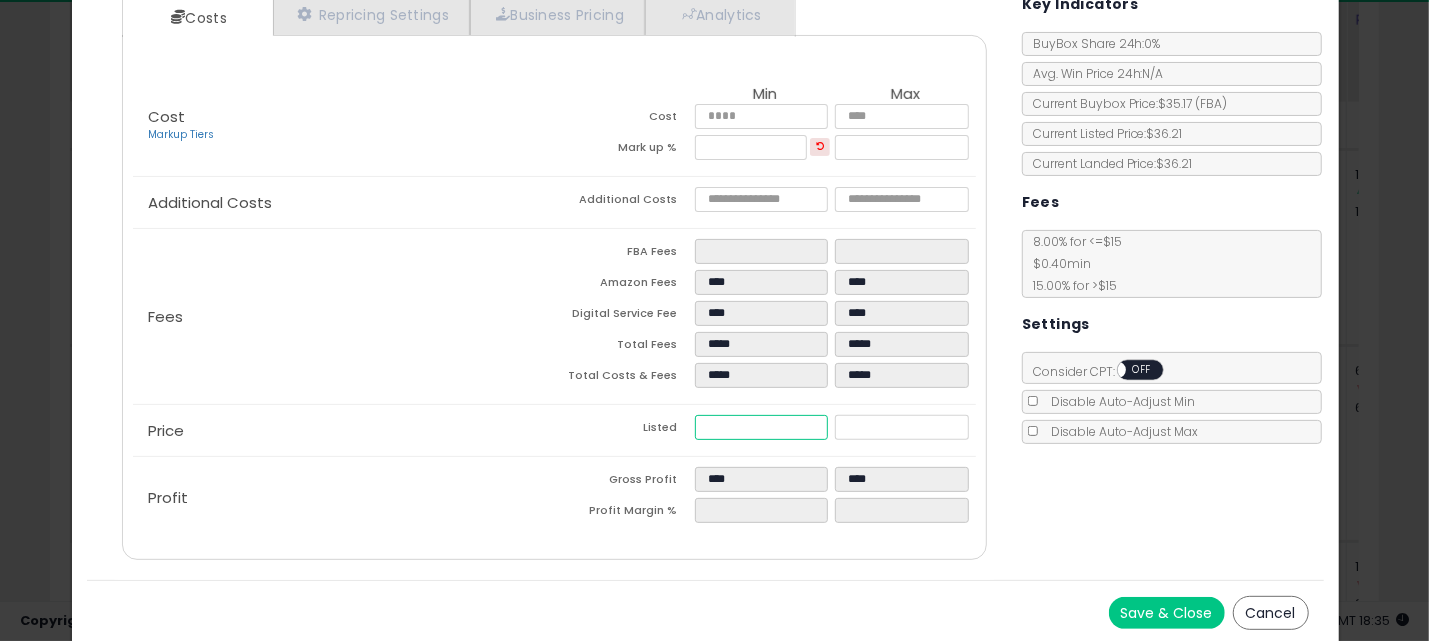 type on "**" 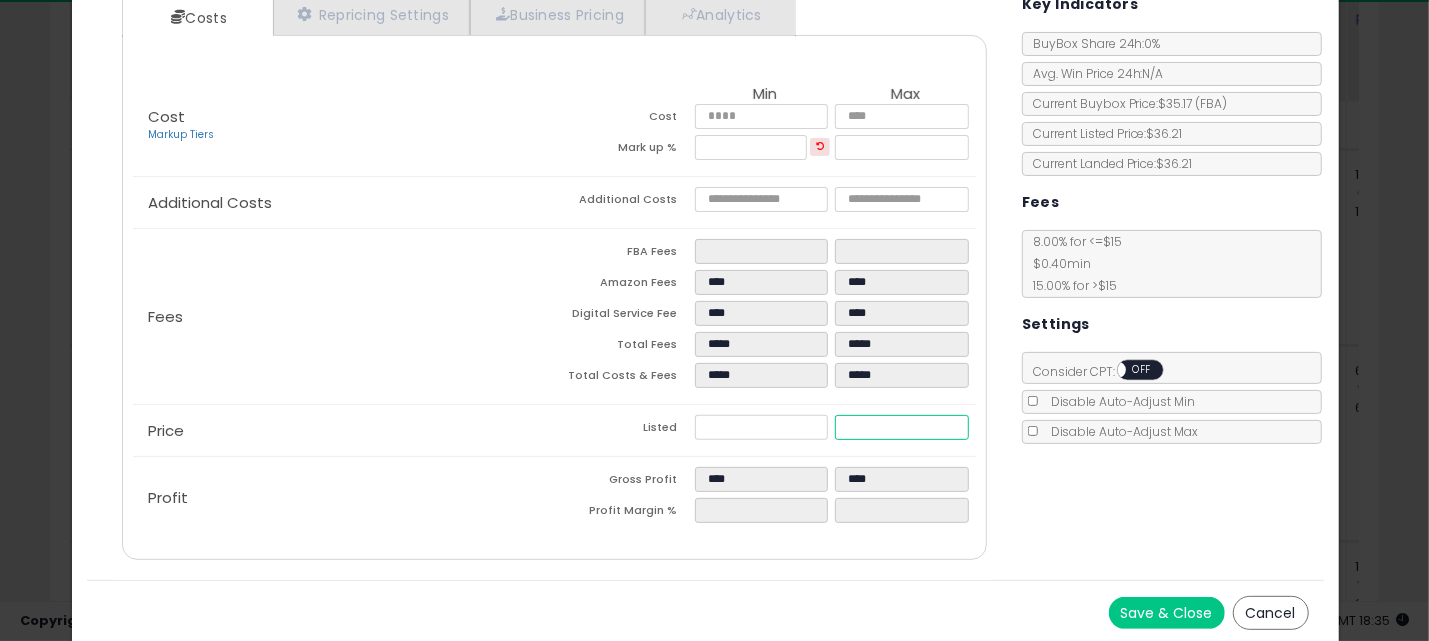 type on "****" 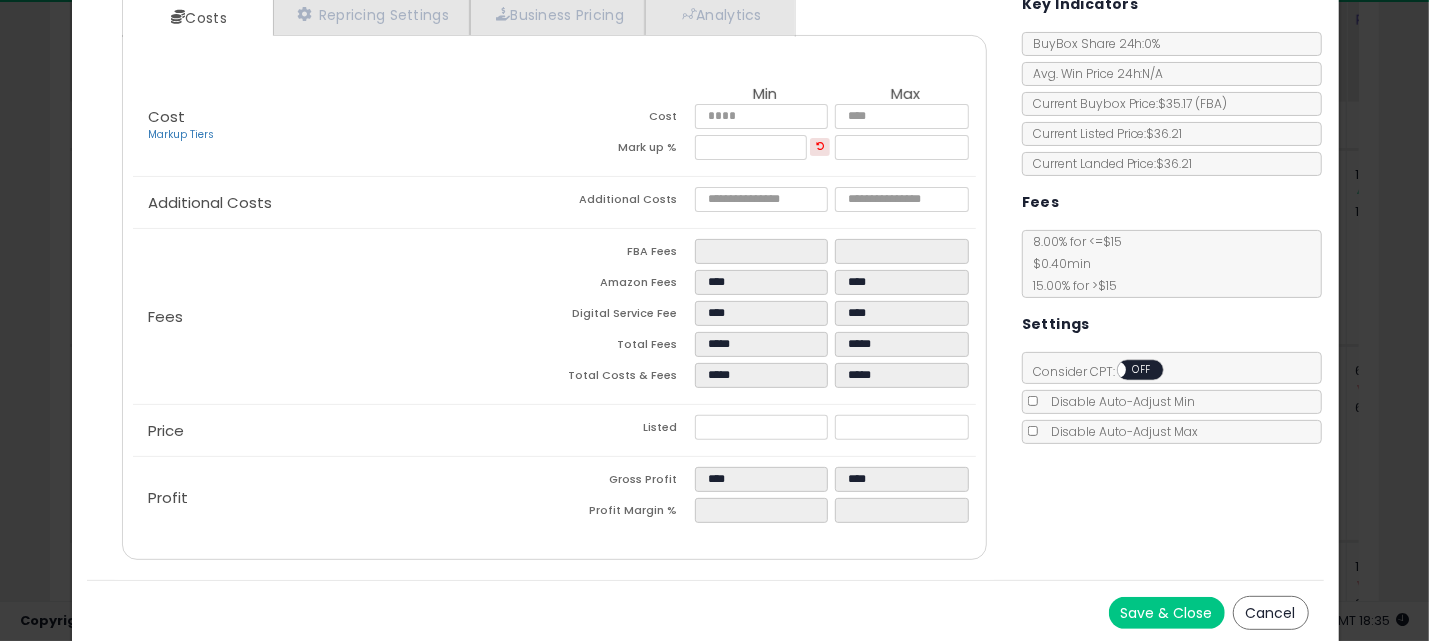 click on "Save & Close" at bounding box center [1167, 613] 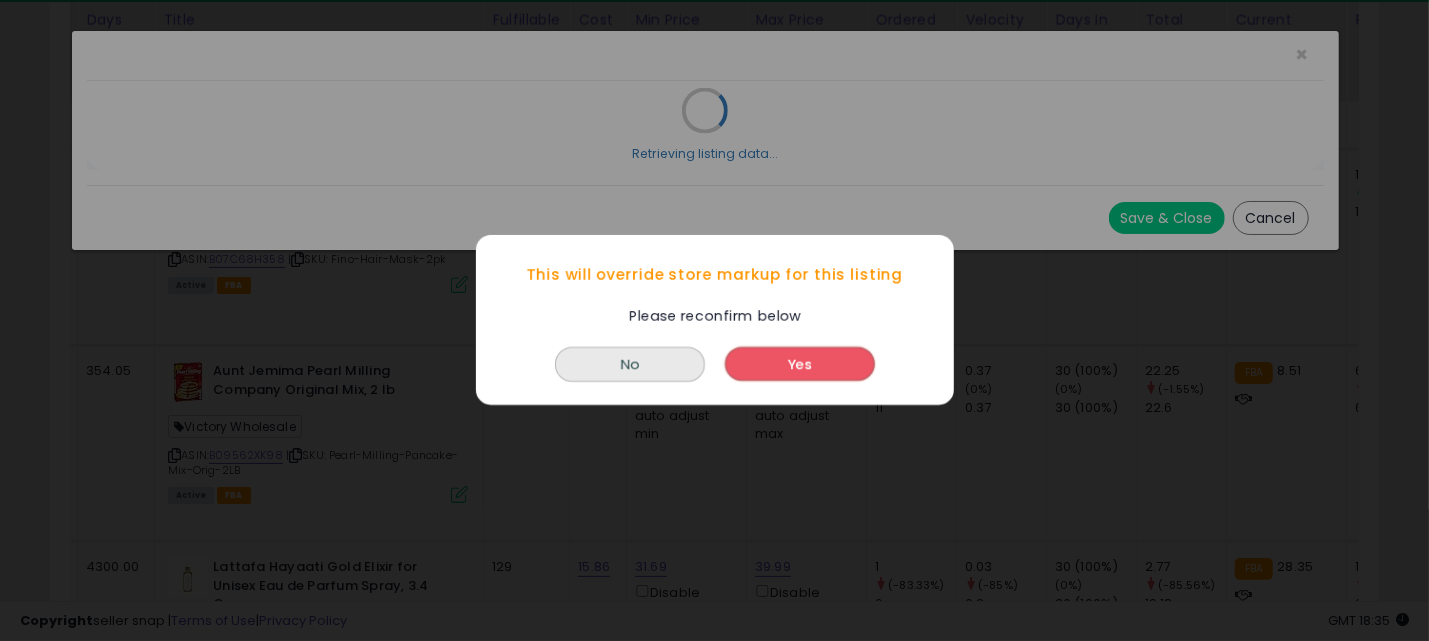 click on "Yes" at bounding box center [800, 365] 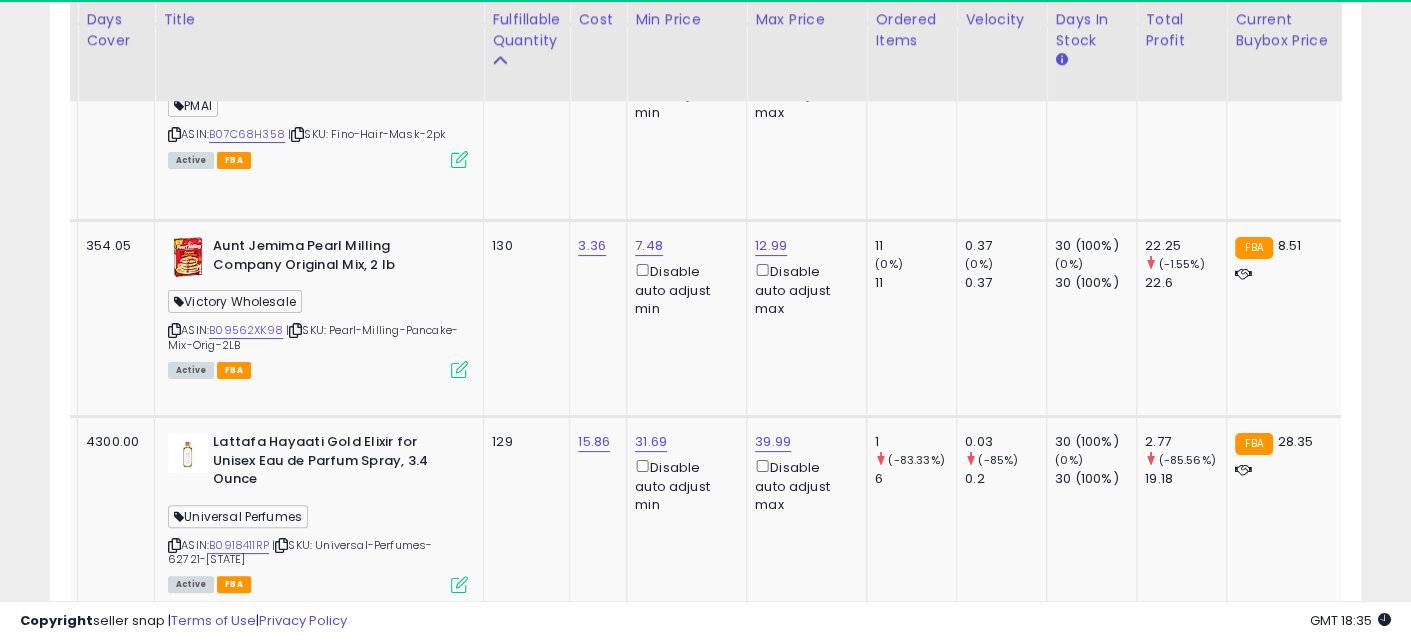 scroll, scrollTop: 10124, scrollLeft: 0, axis: vertical 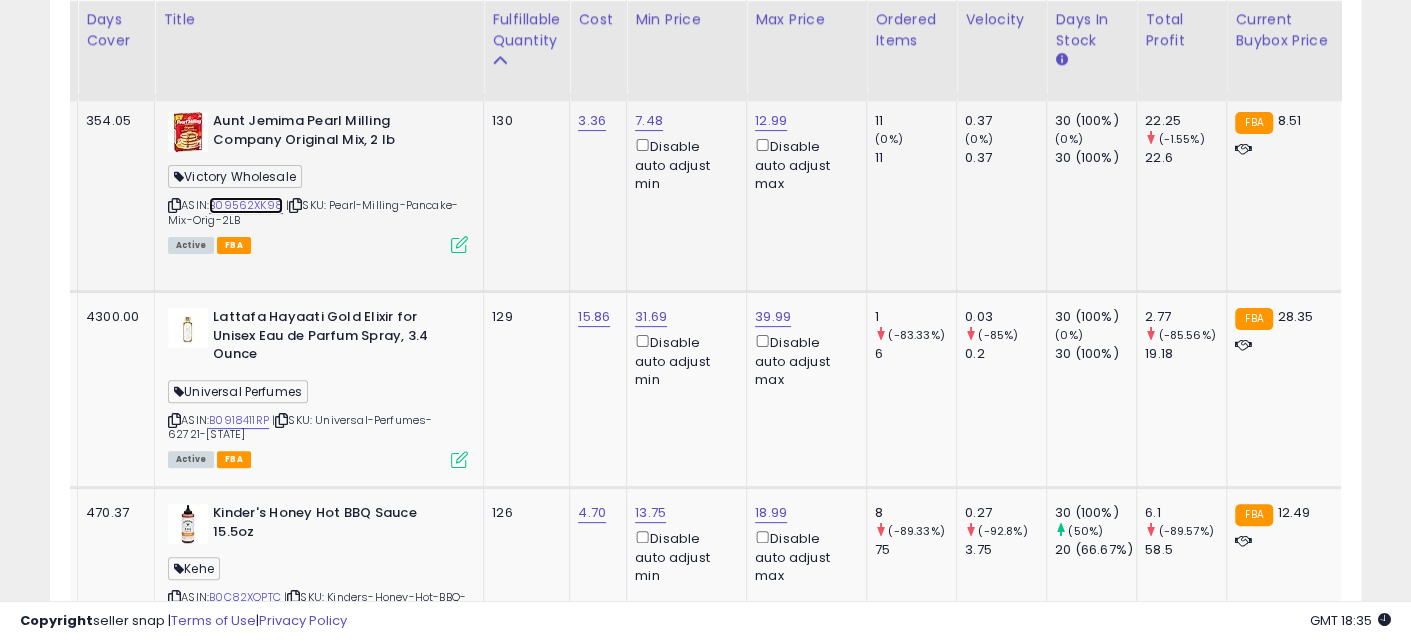 click on "B09562XK98" at bounding box center [246, 205] 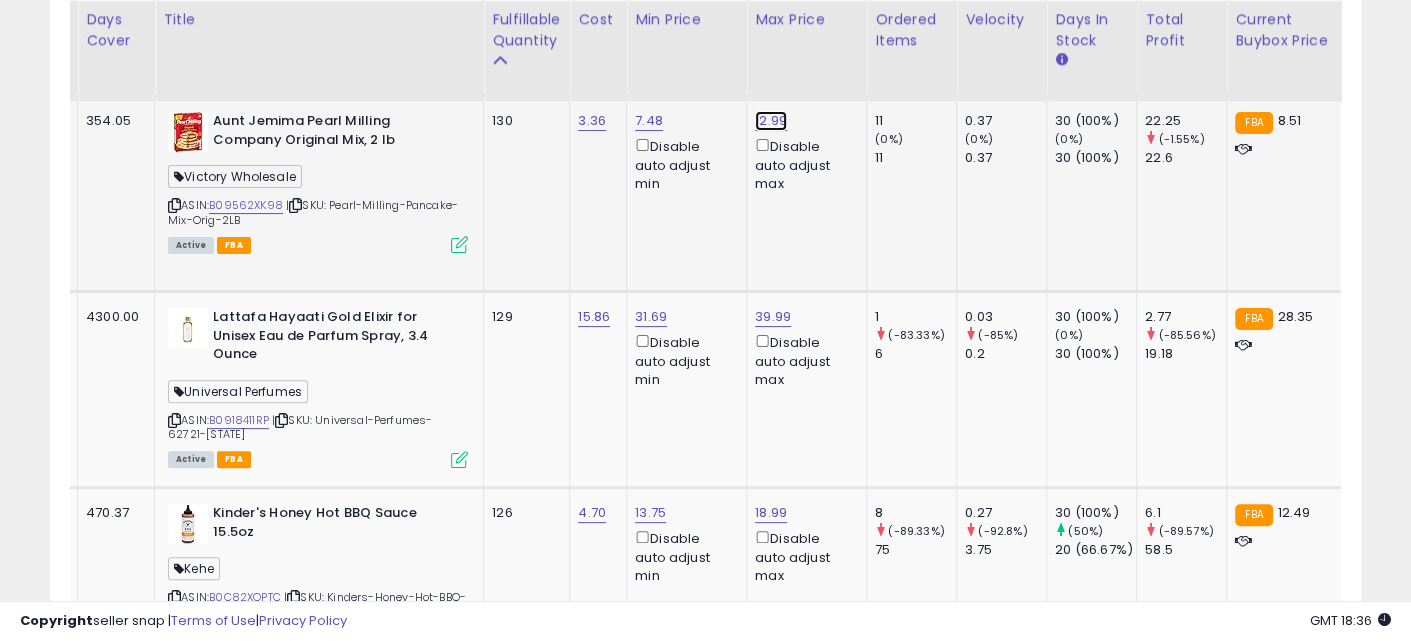 click on "12.99" at bounding box center (773, -8979) 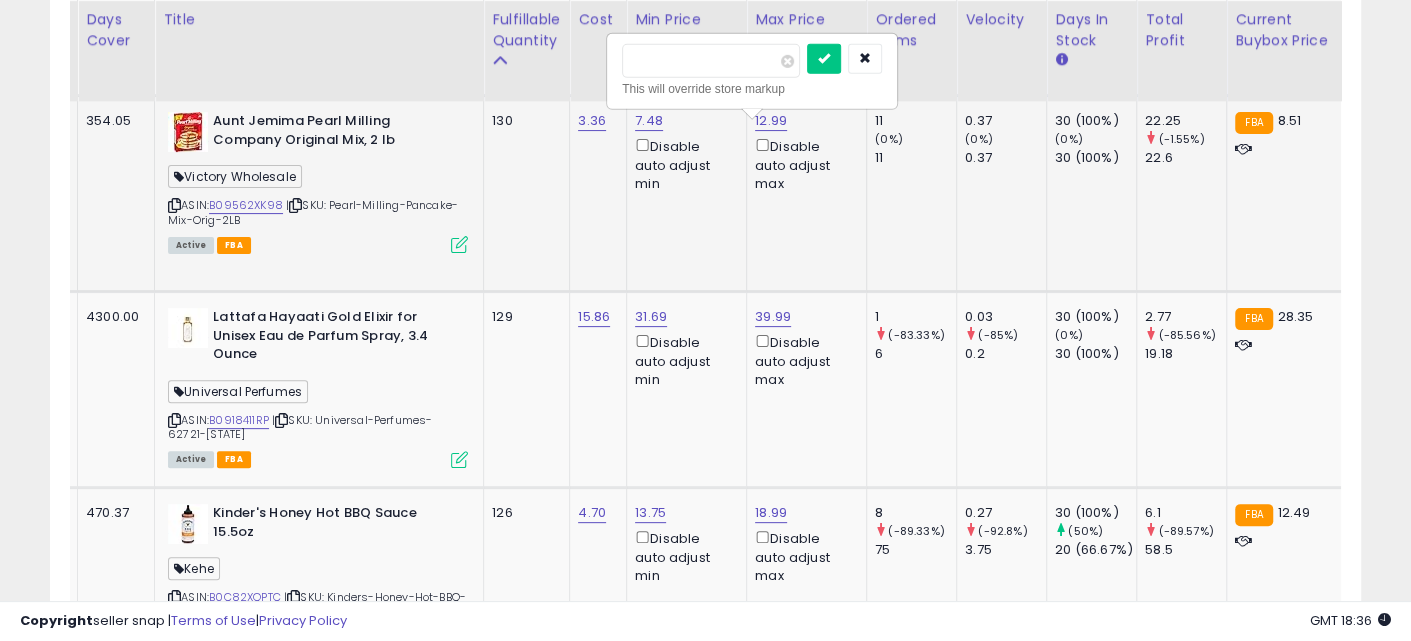 click on "*****" at bounding box center [711, 61] 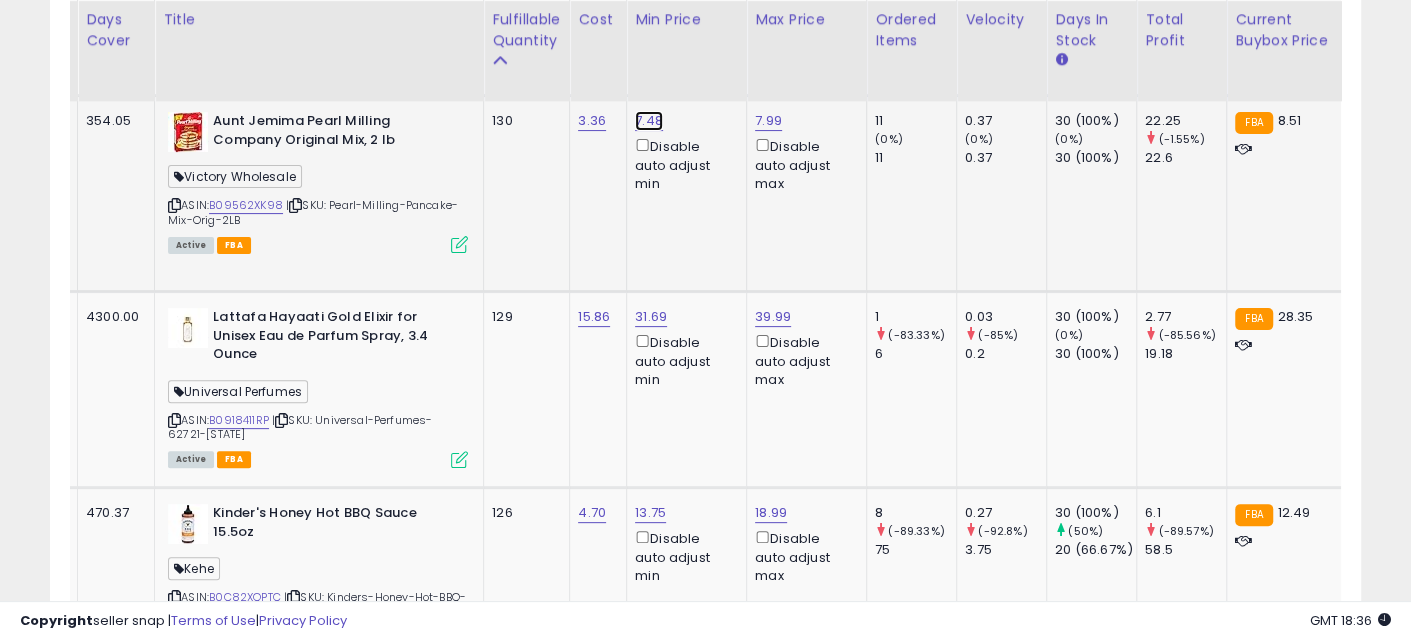 click on "7.48" at bounding box center [651, -8979] 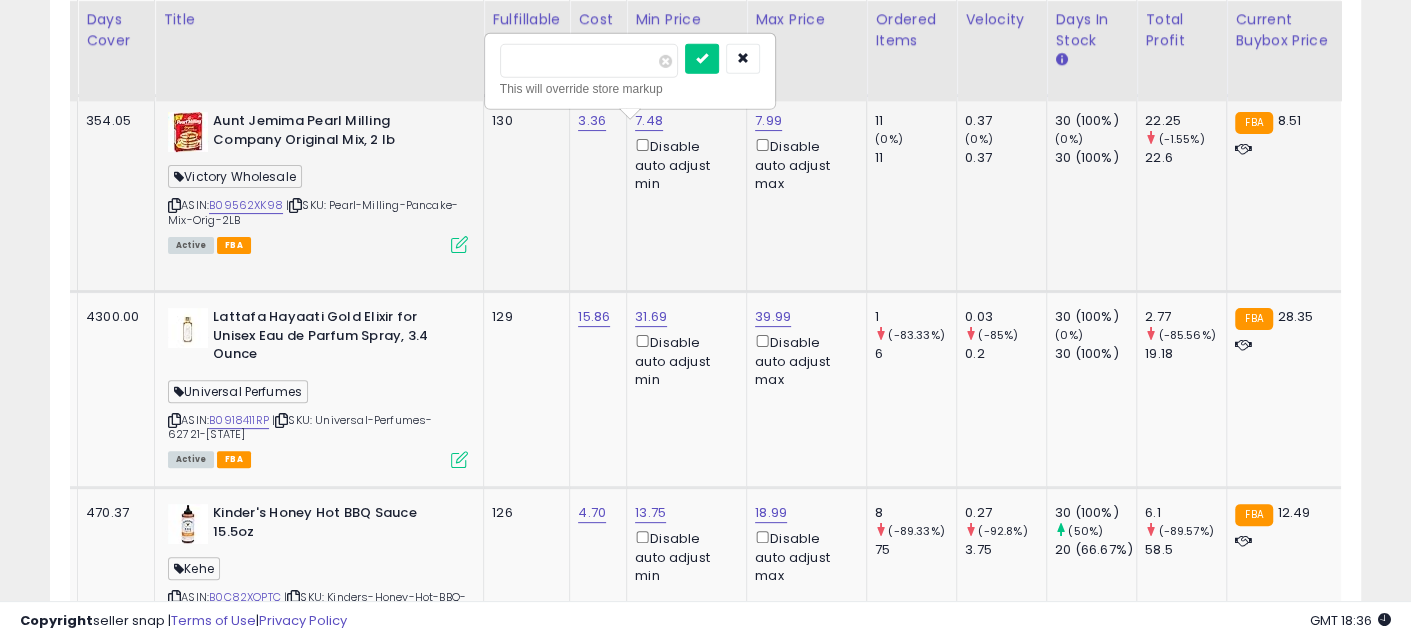 click on "****" at bounding box center (589, 61) 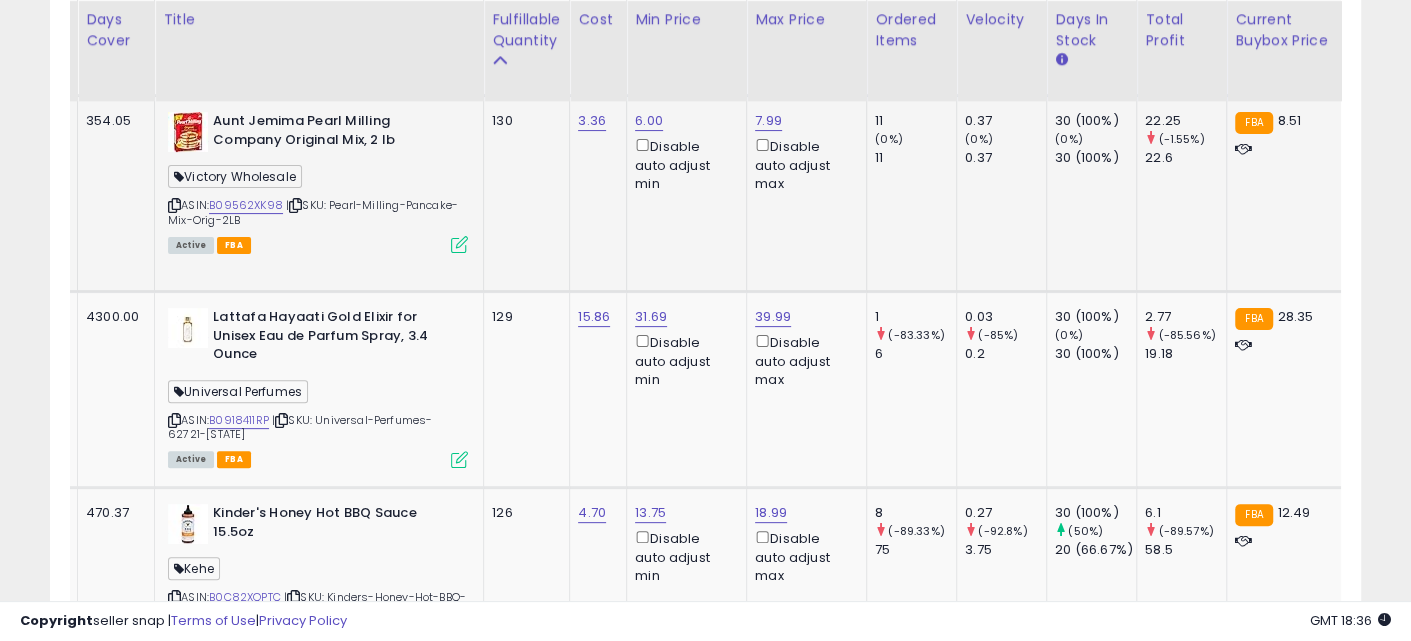 scroll, scrollTop: 0, scrollLeft: 93, axis: horizontal 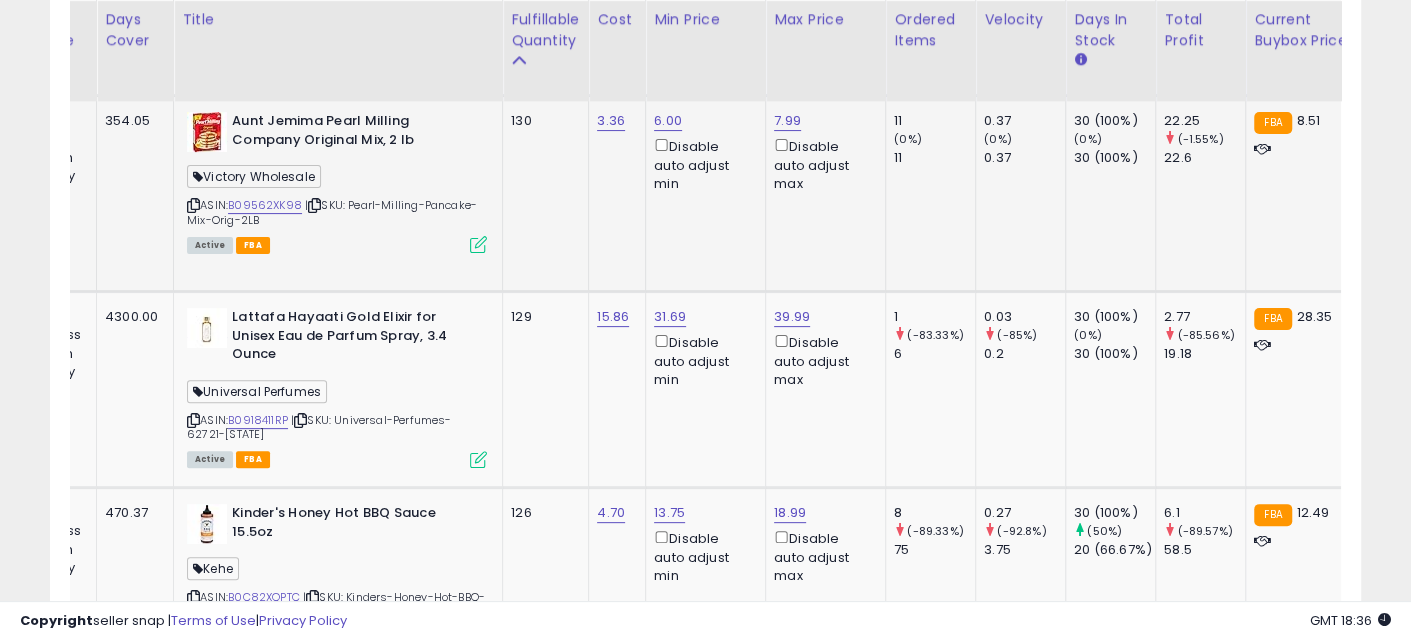 drag, startPoint x: 712, startPoint y: 210, endPoint x: 511, endPoint y: 217, distance: 201.12186 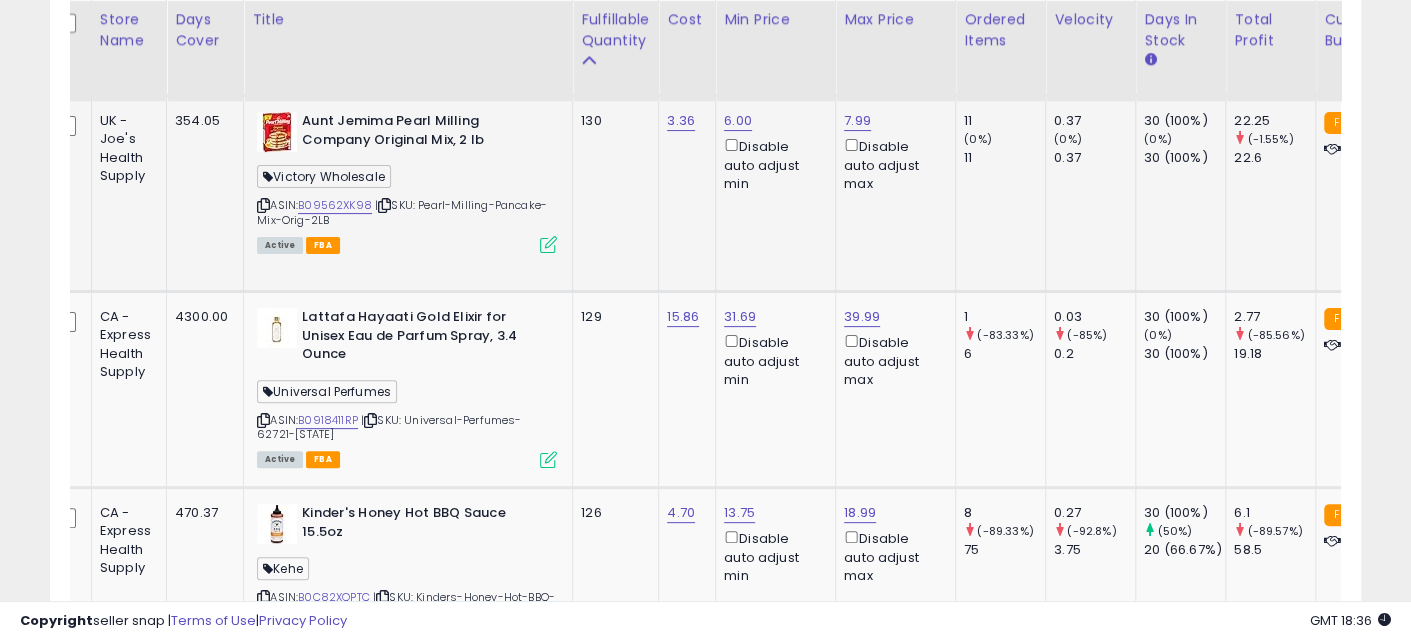 scroll, scrollTop: 0, scrollLeft: 29, axis: horizontal 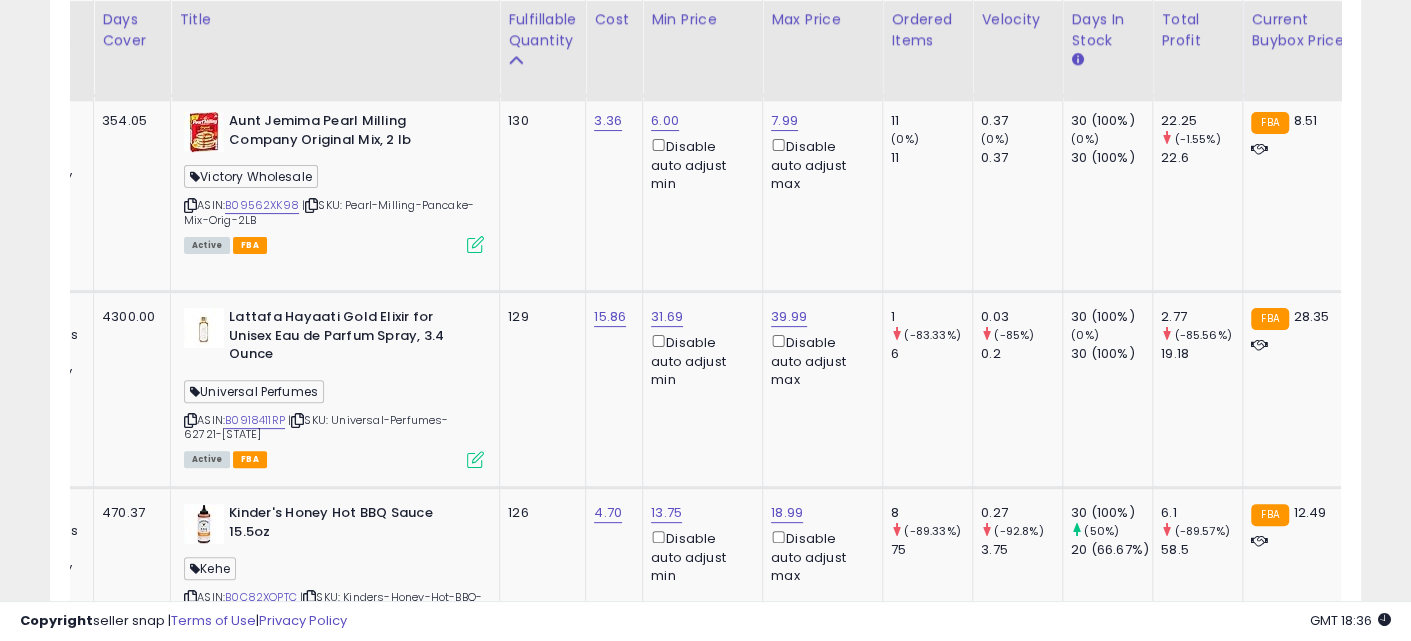 drag, startPoint x: 671, startPoint y: 235, endPoint x: 700, endPoint y: 238, distance: 29.15476 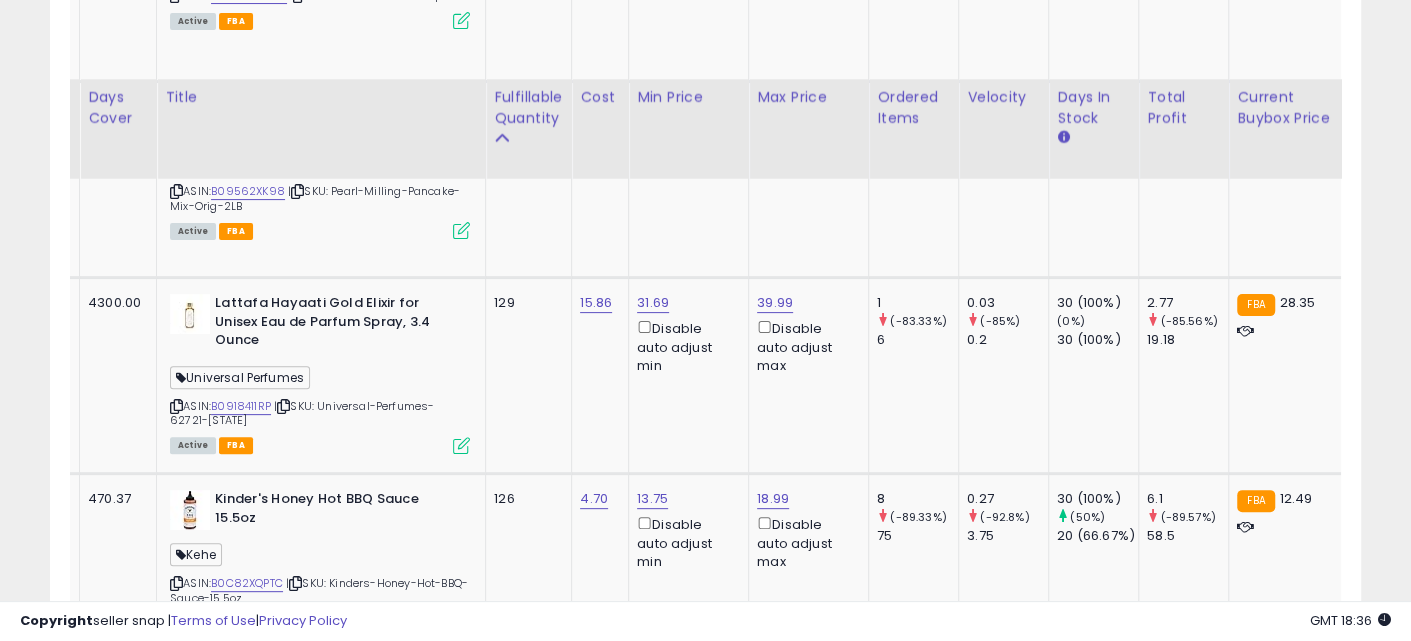 scroll, scrollTop: 10249, scrollLeft: 0, axis: vertical 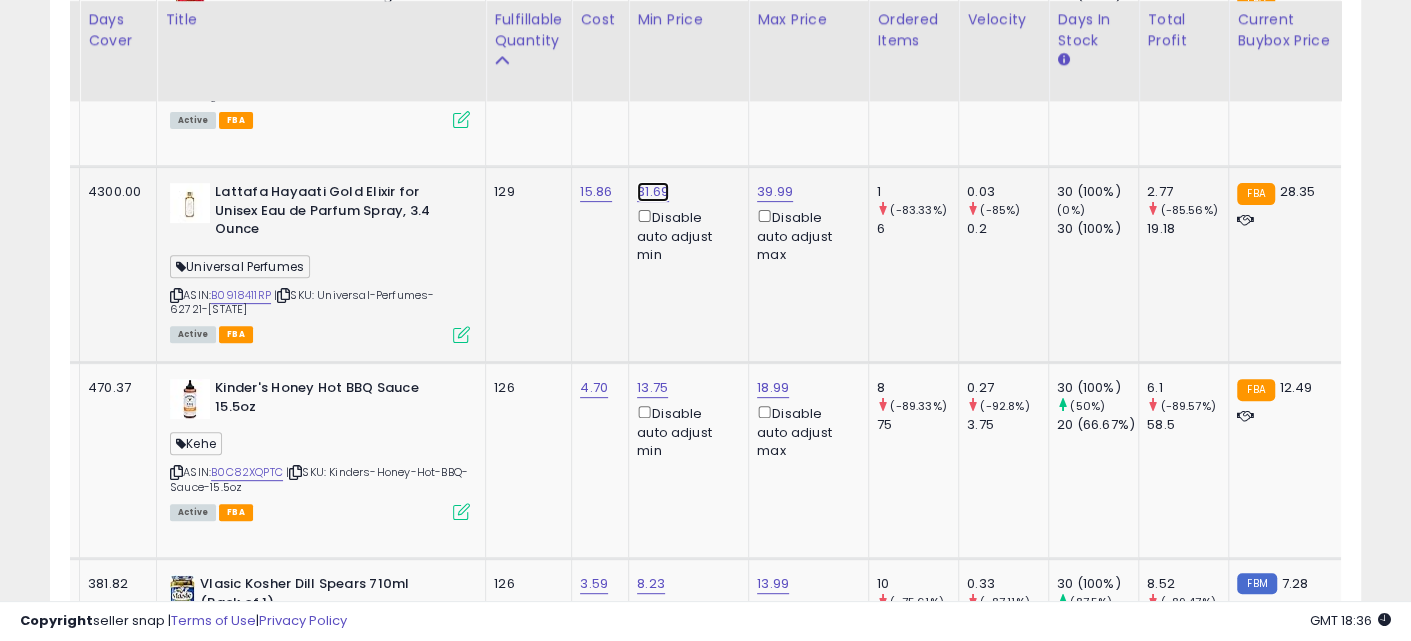click on "31.69" at bounding box center [653, -9104] 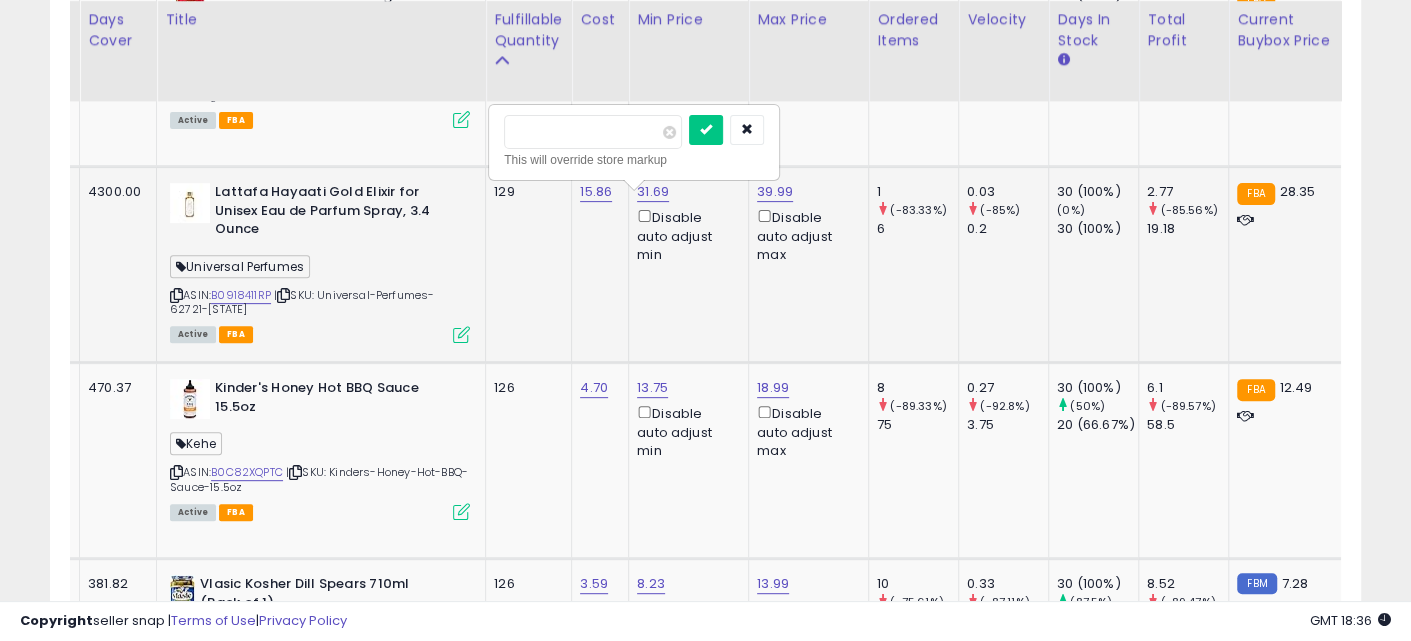 click on "*****" at bounding box center (593, 132) 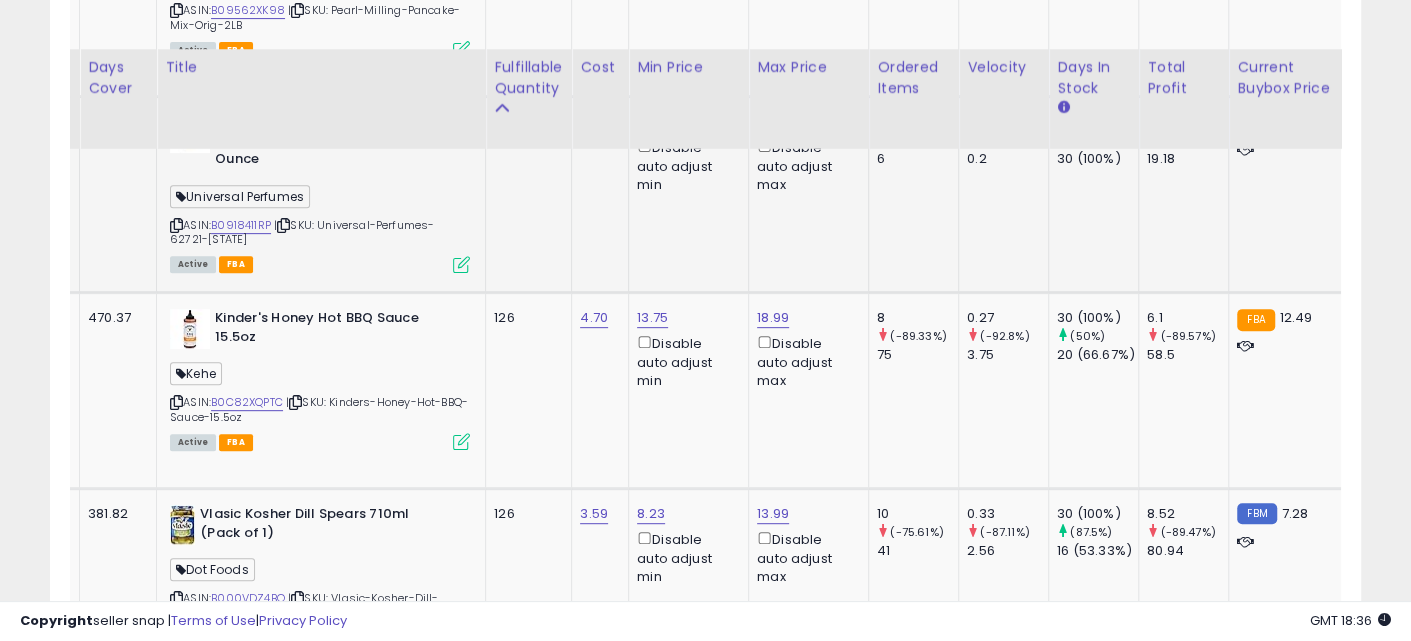 scroll, scrollTop: 10374, scrollLeft: 0, axis: vertical 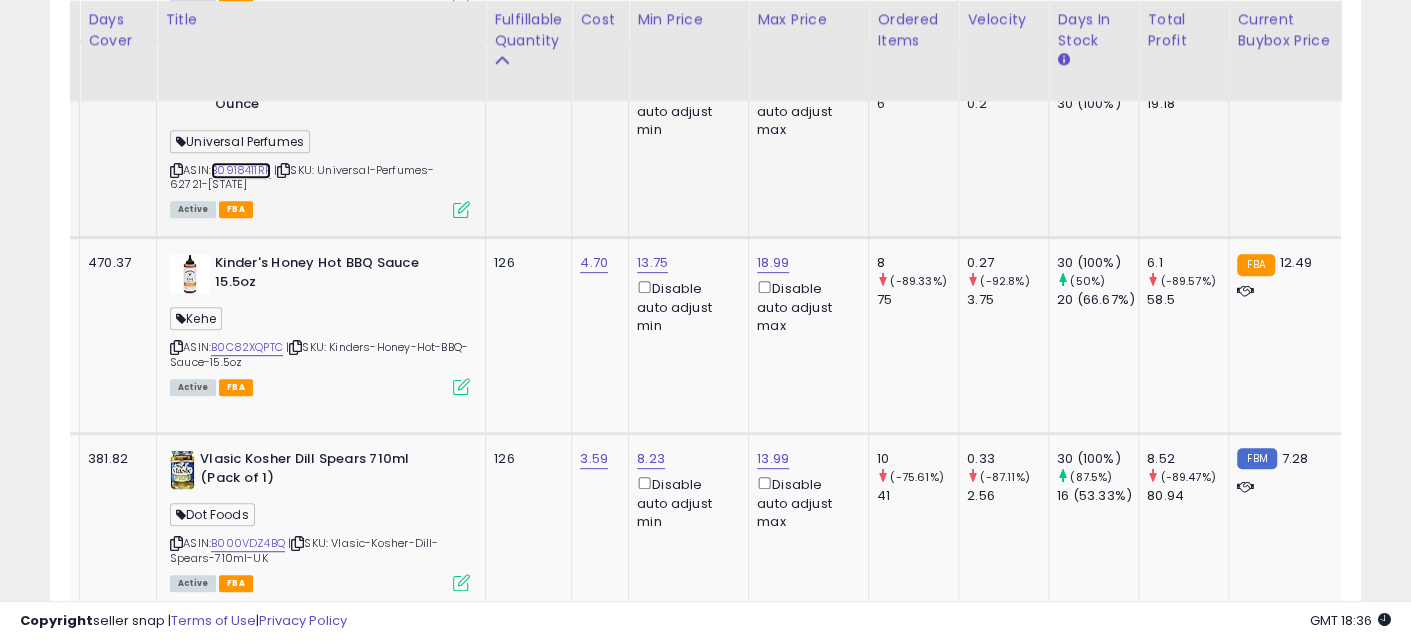 click on "B0918411RP" at bounding box center (241, 170) 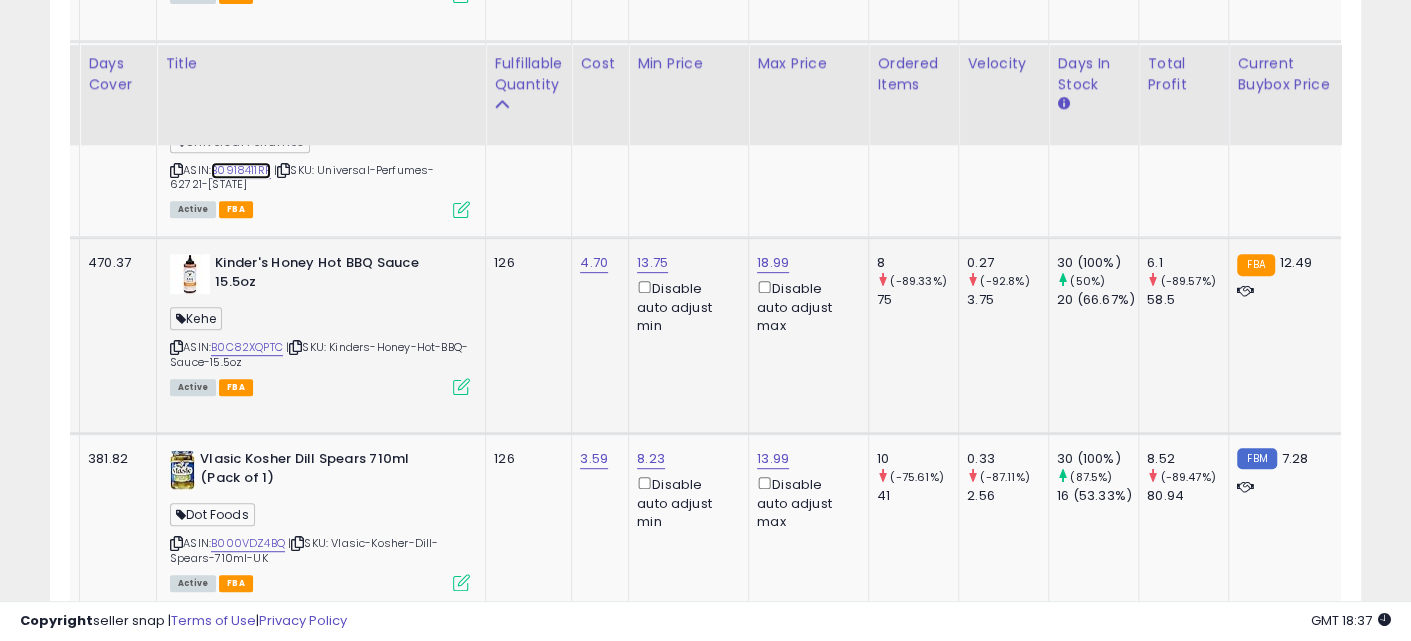 scroll, scrollTop: 10499, scrollLeft: 0, axis: vertical 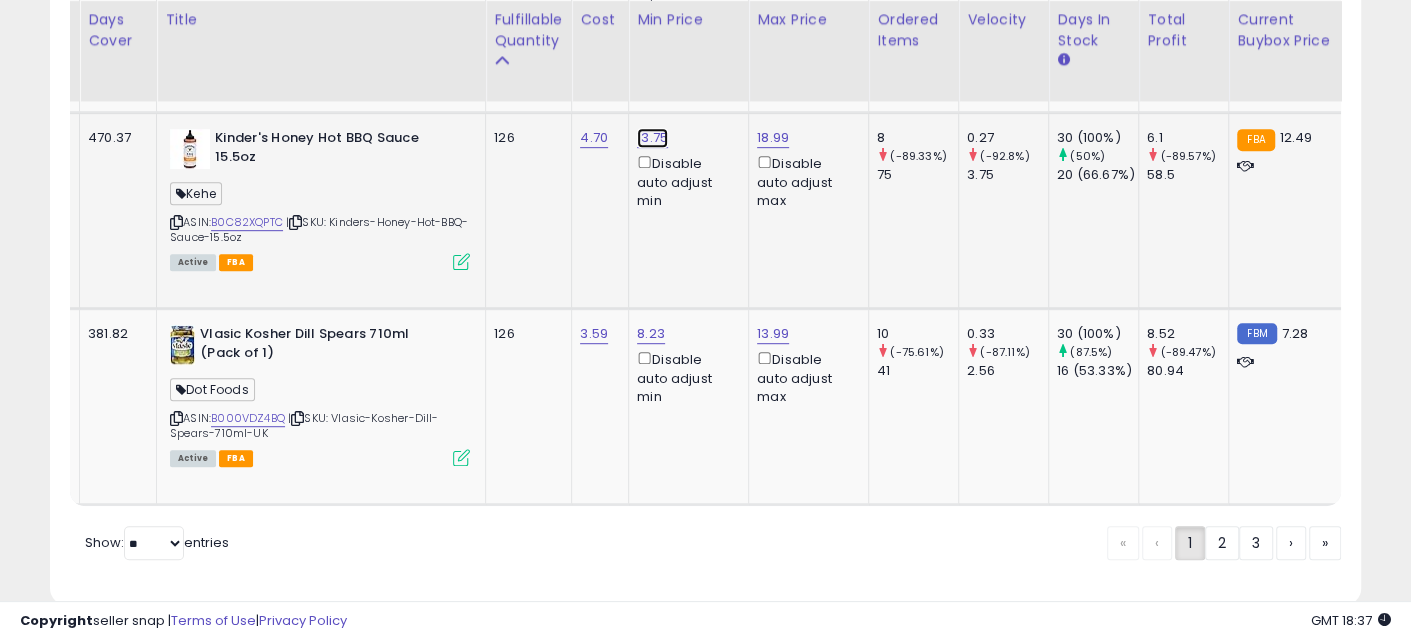 click on "13.75" at bounding box center [653, -9354] 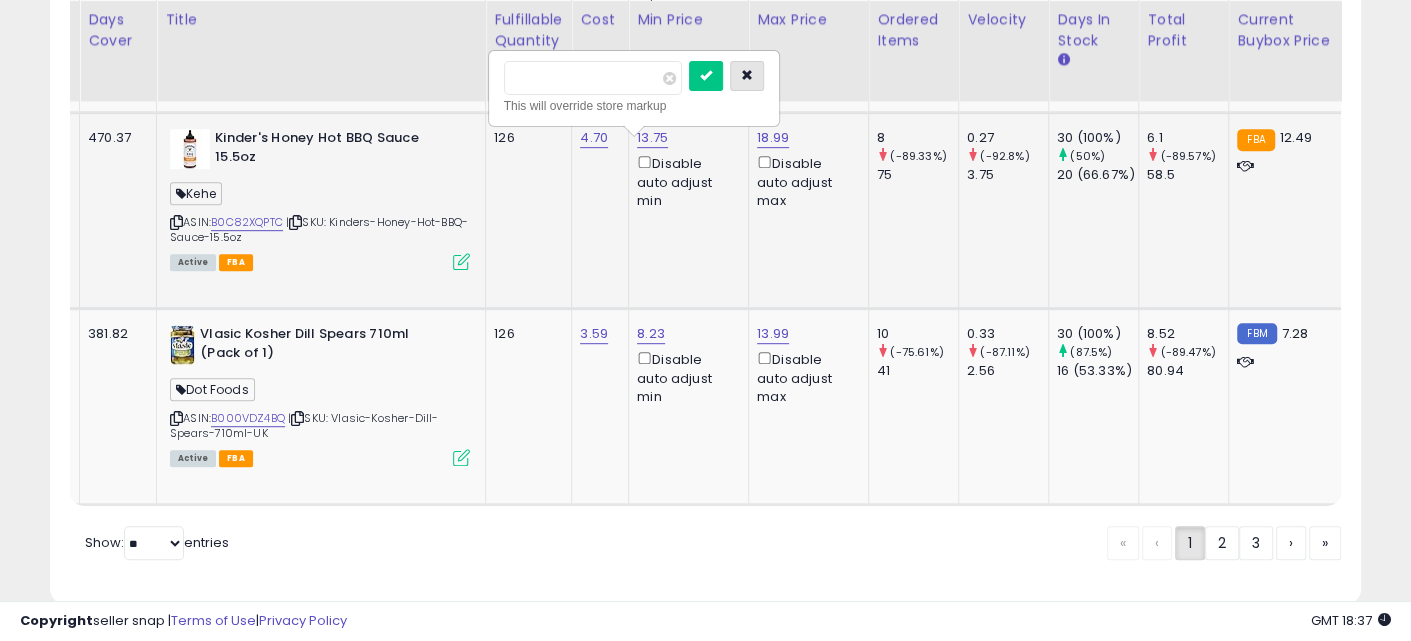 click at bounding box center [747, 75] 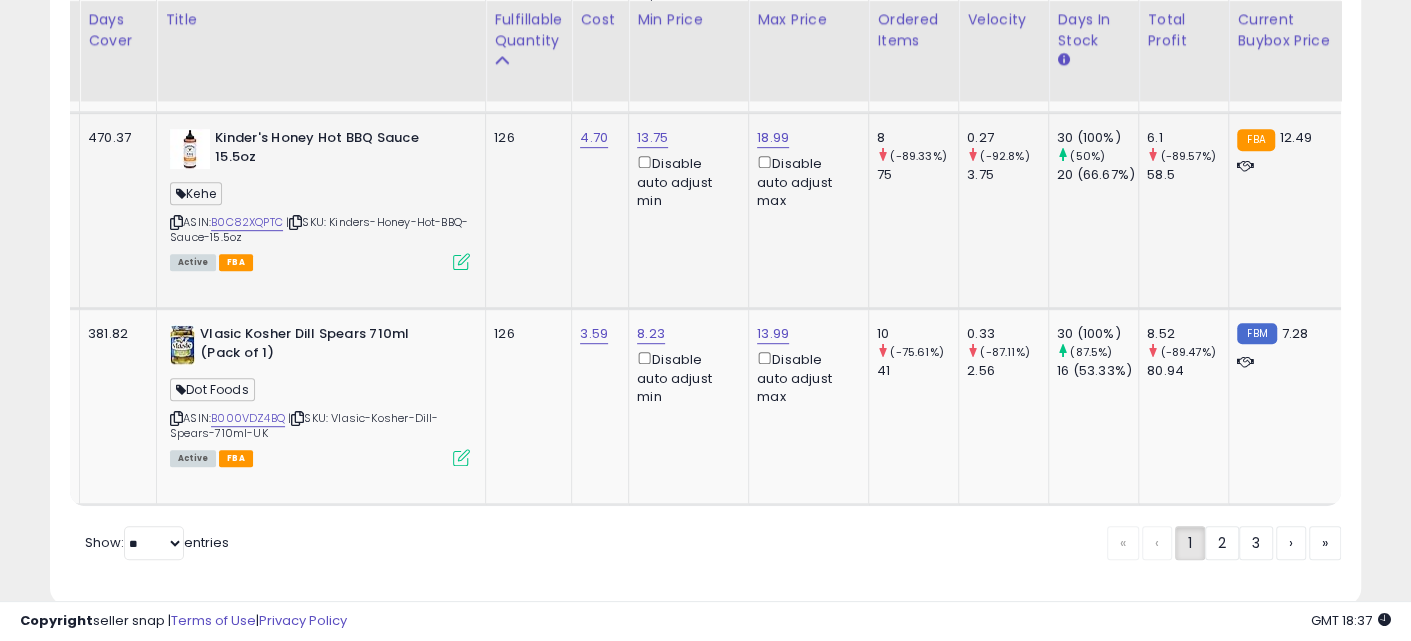 scroll, scrollTop: 0, scrollLeft: 255, axis: horizontal 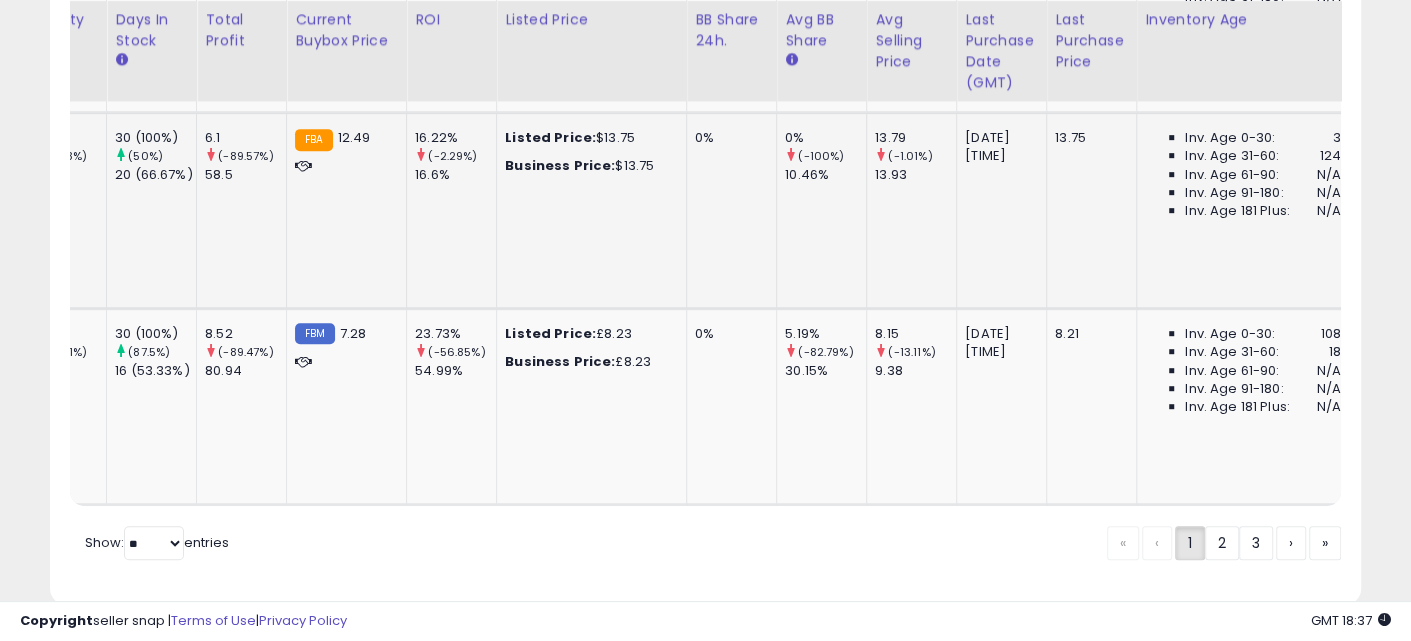 drag, startPoint x: 641, startPoint y: 268, endPoint x: 830, endPoint y: 266, distance: 189.01057 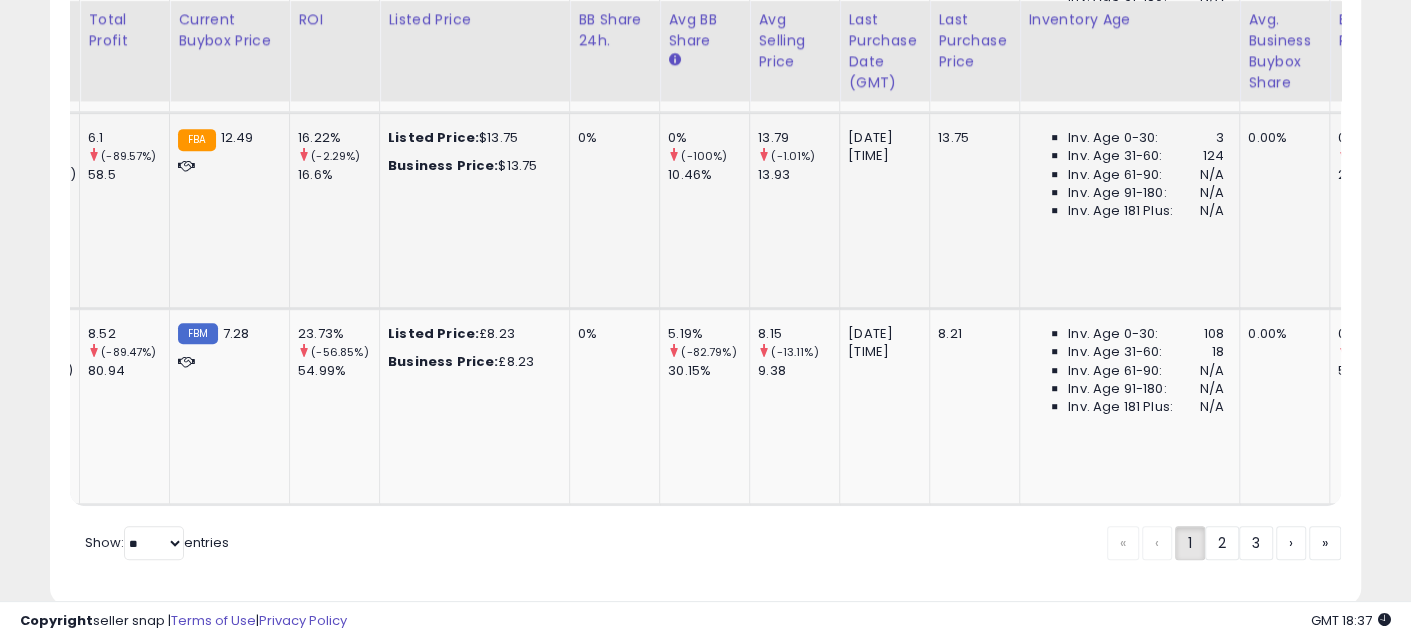 scroll, scrollTop: 0, scrollLeft: 1075, axis: horizontal 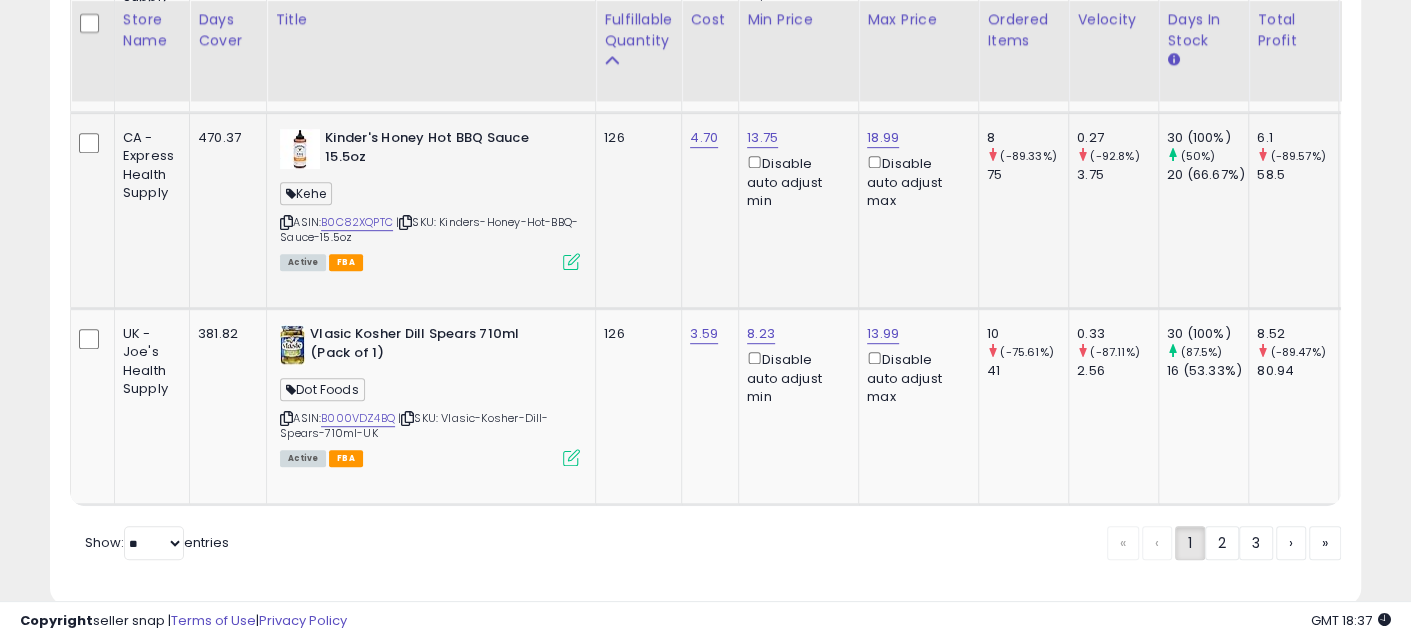 drag, startPoint x: 857, startPoint y: 239, endPoint x: 458, endPoint y: 235, distance: 399.02005 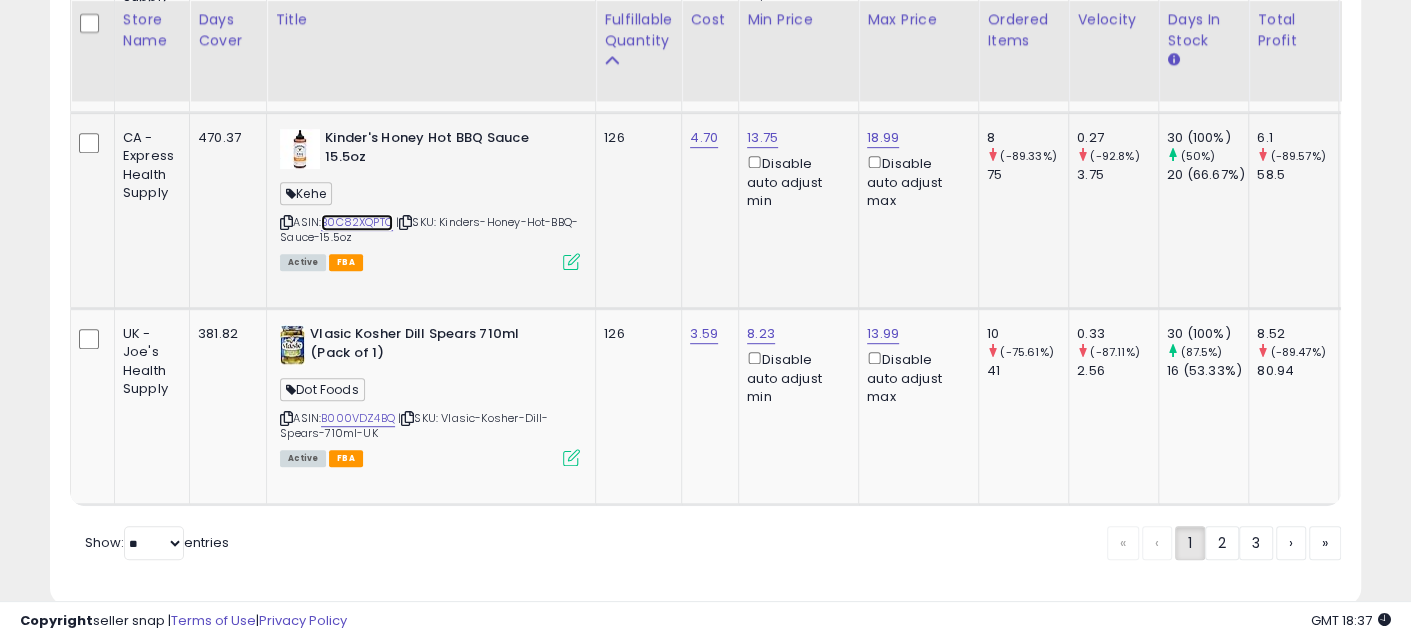 click on "B0C82XQPTC" at bounding box center [357, 222] 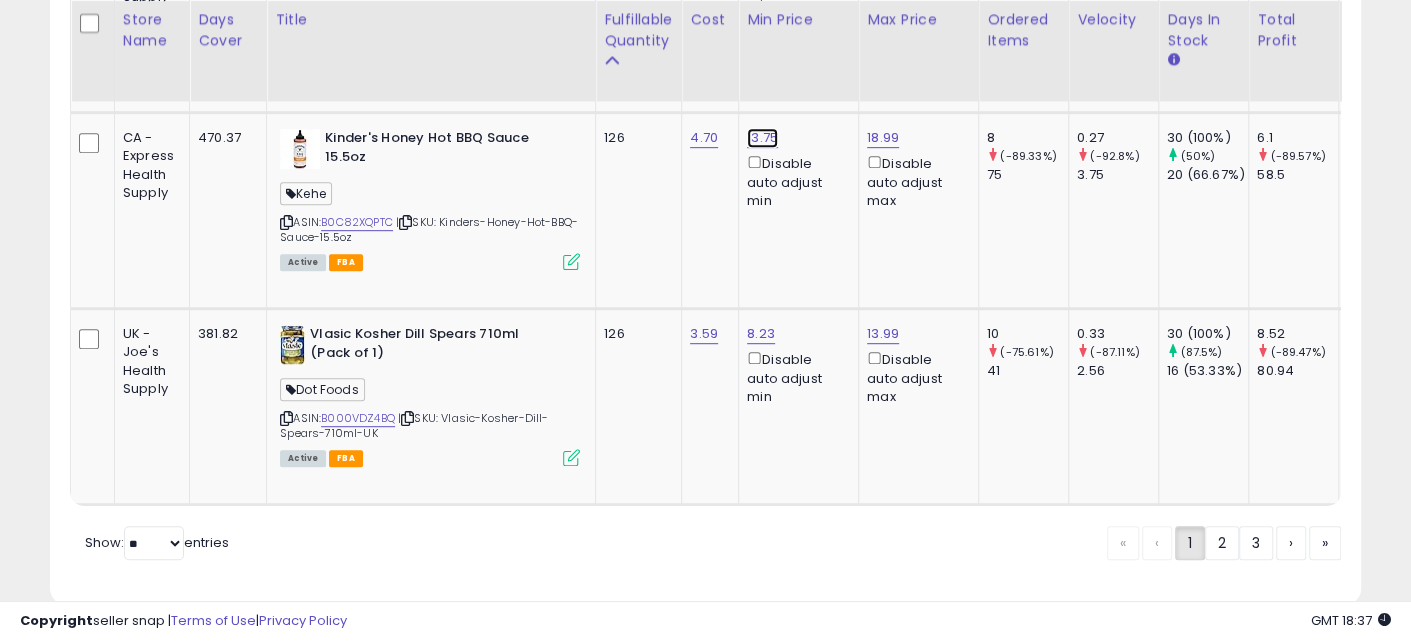 click on "13.75" at bounding box center (763, -9354) 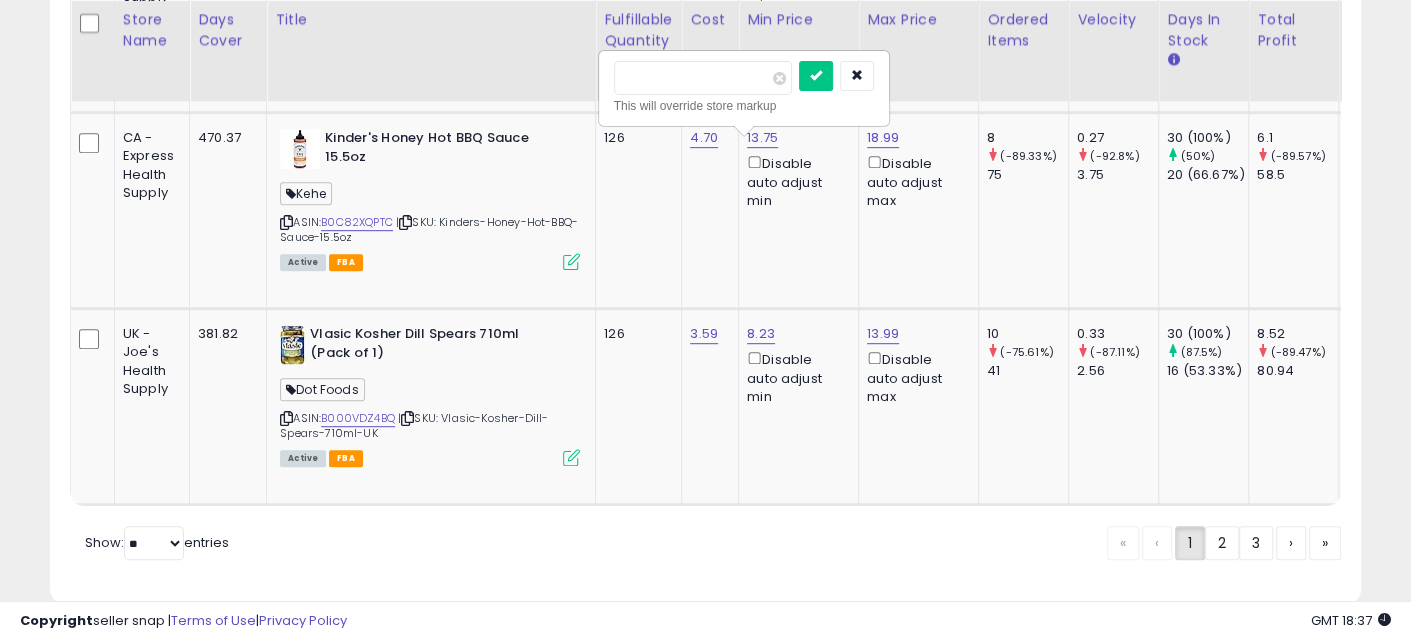click on "*****" at bounding box center [703, 78] 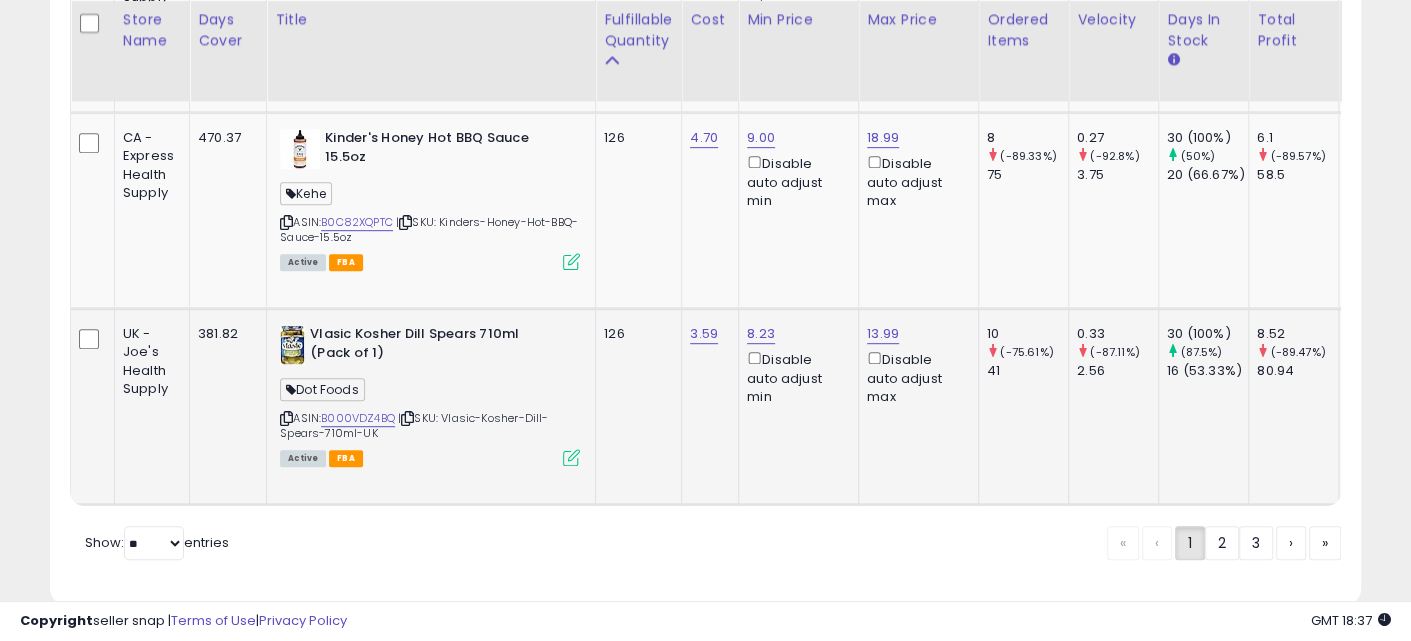 scroll, scrollTop: 0, scrollLeft: 23, axis: horizontal 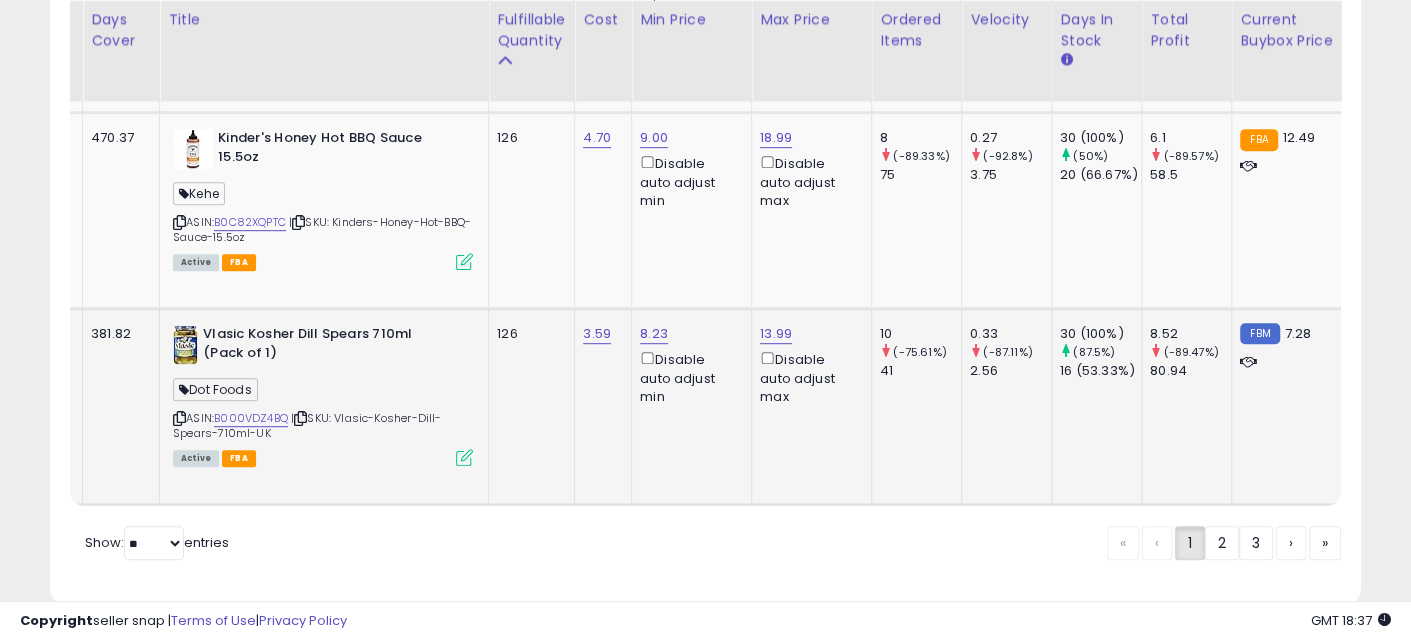 drag, startPoint x: 658, startPoint y: 381, endPoint x: 731, endPoint y: 417, distance: 81.394104 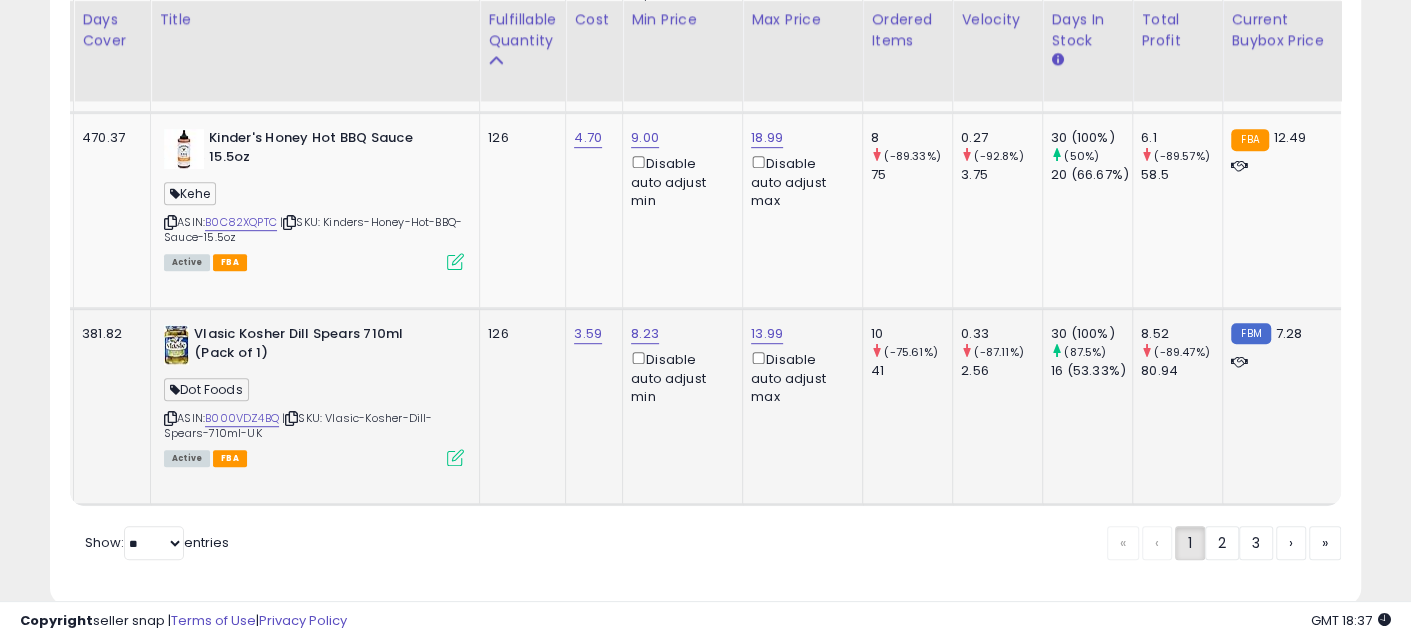 drag, startPoint x: 575, startPoint y: 450, endPoint x: 755, endPoint y: 450, distance: 180 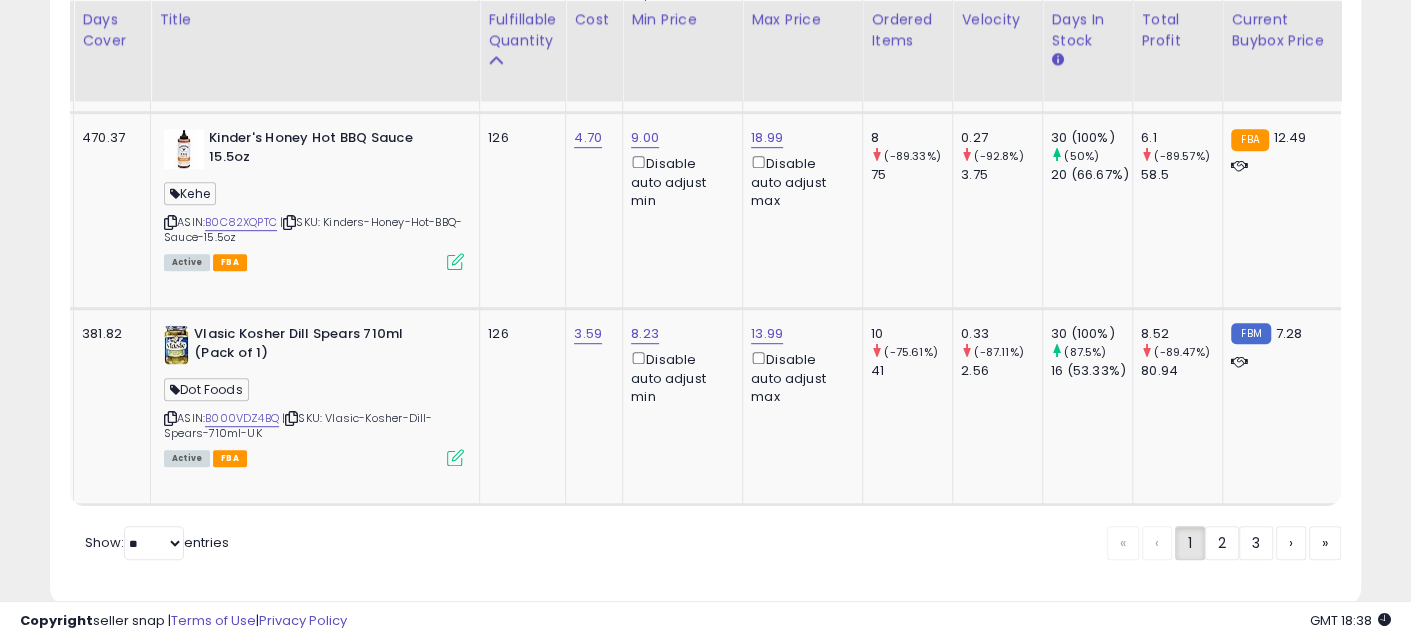 scroll, scrollTop: 0, scrollLeft: 575, axis: horizontal 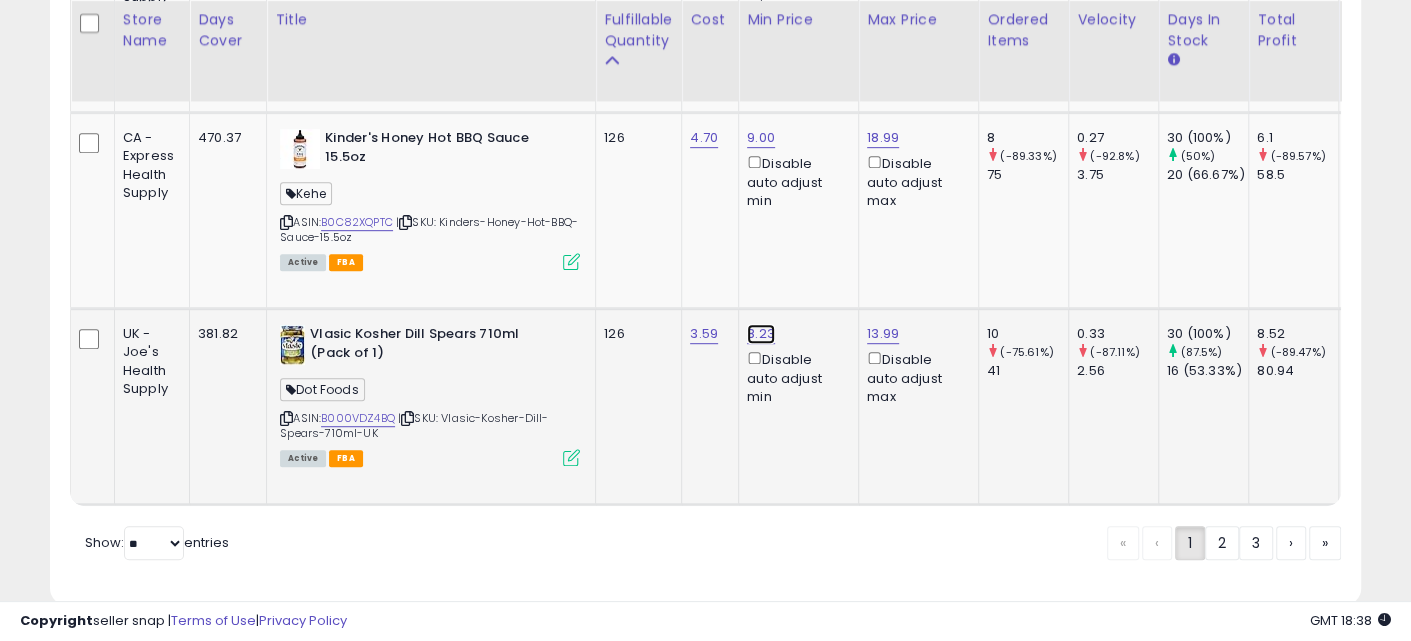 click on "8.23" at bounding box center [763, -9354] 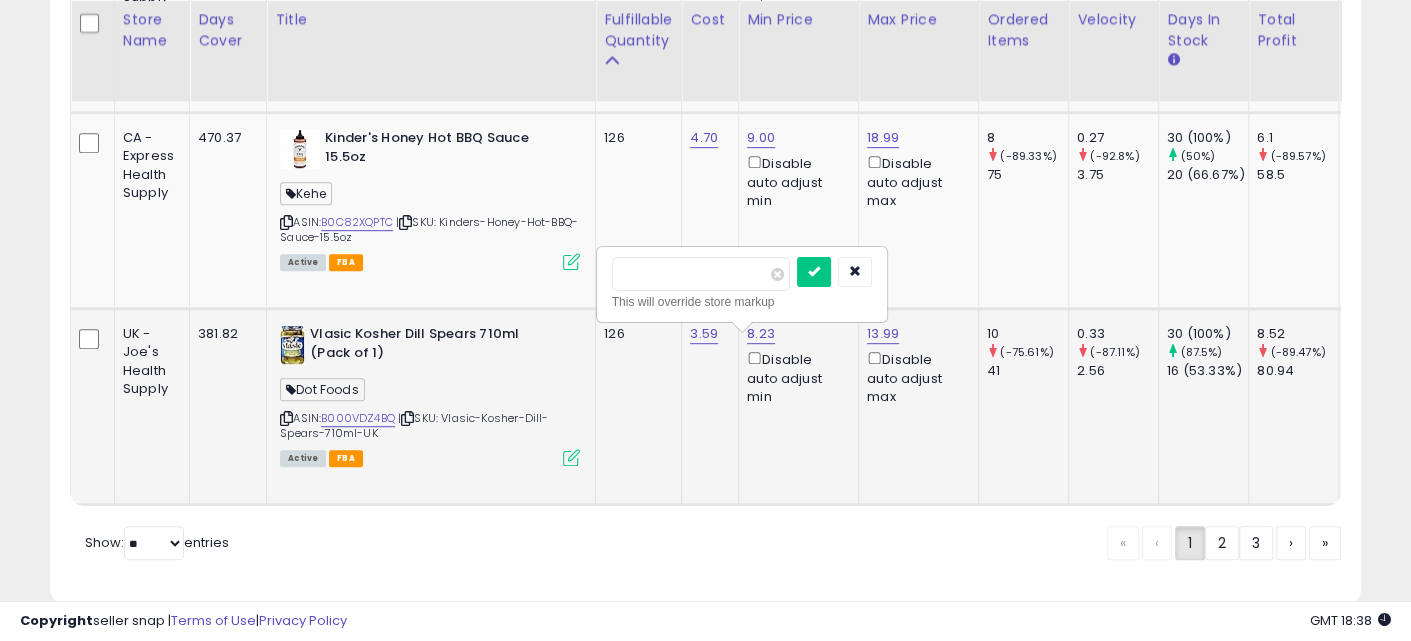 click on "****" at bounding box center [701, 274] 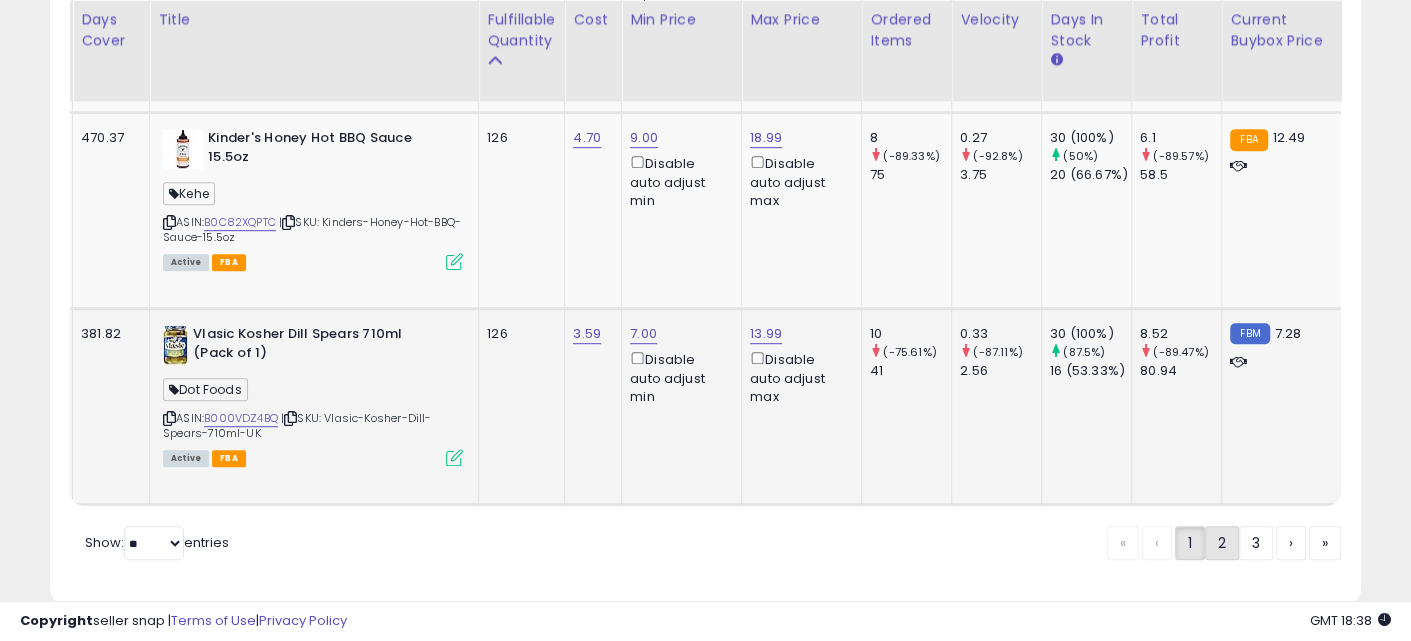 click on "2" 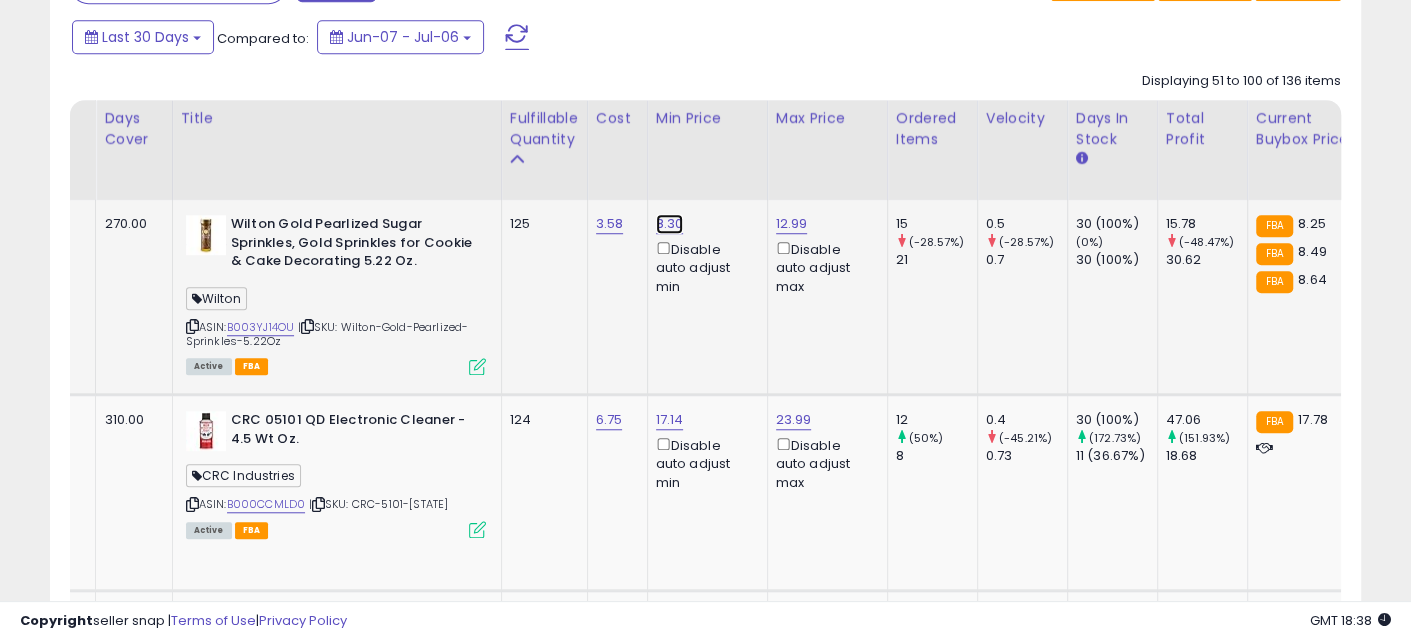 click on "8.30" at bounding box center (670, 224) 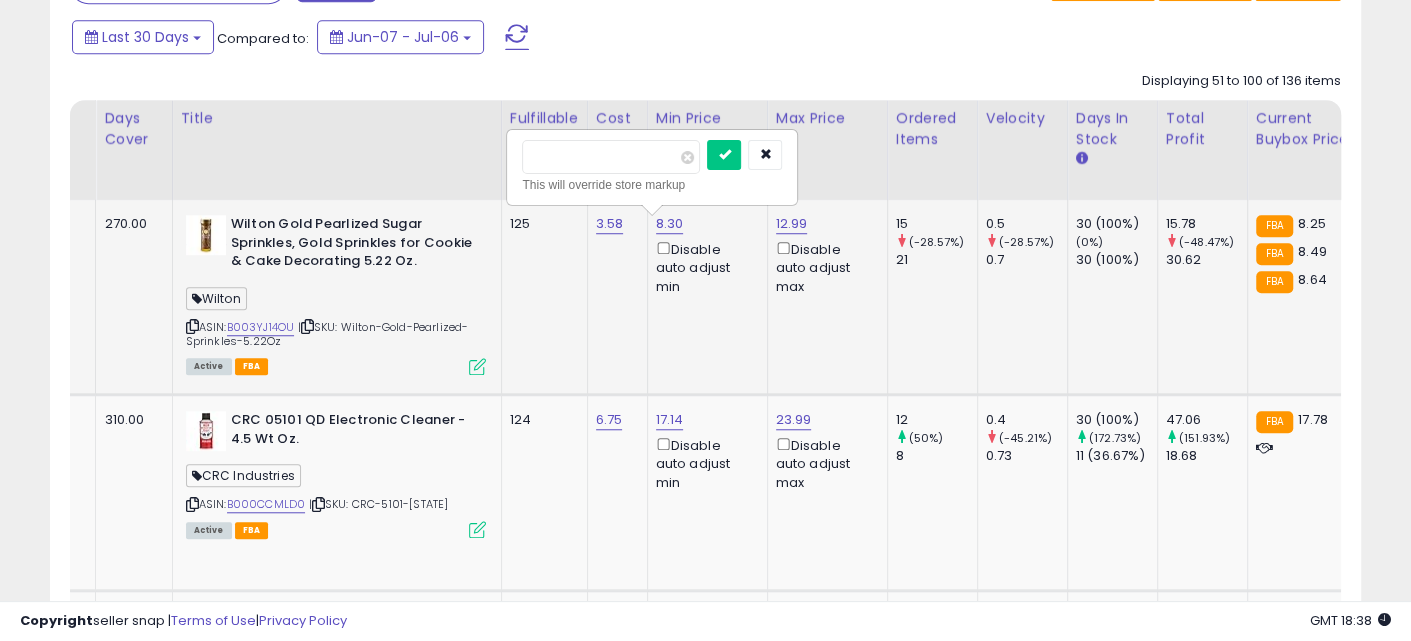 click on "****" at bounding box center (611, 157) 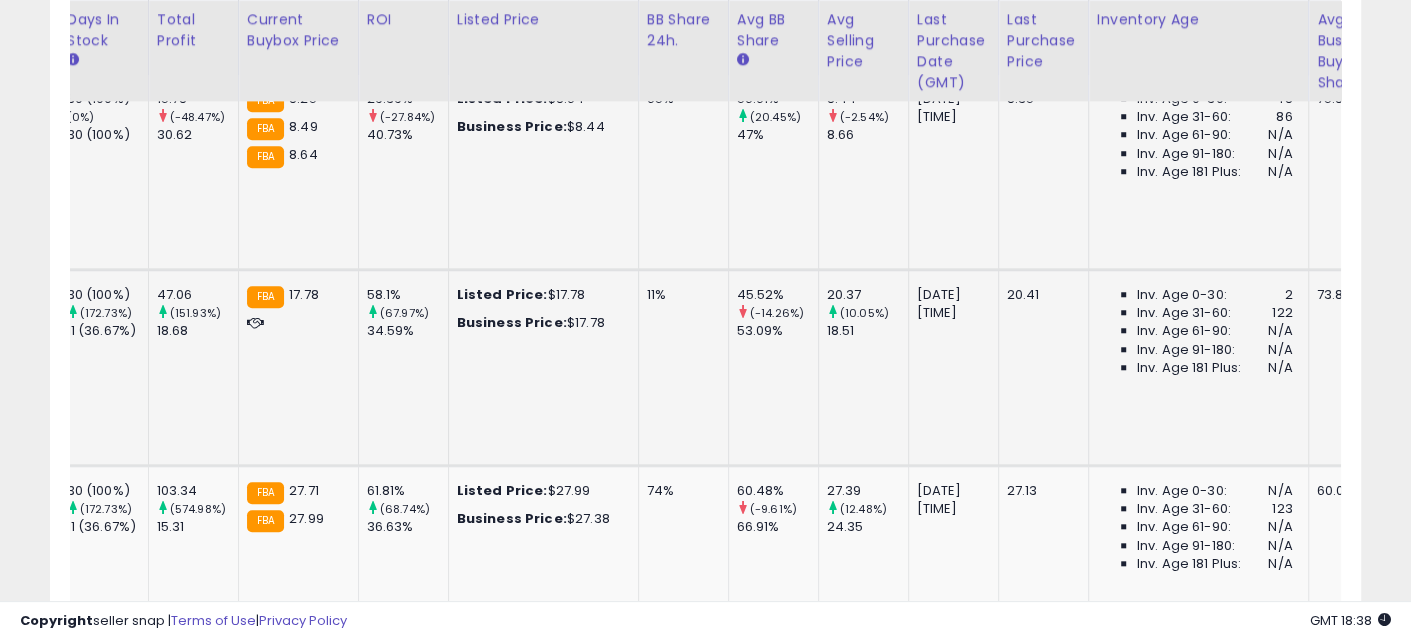 drag, startPoint x: 568, startPoint y: 365, endPoint x: 682, endPoint y: 378, distance: 114.73883 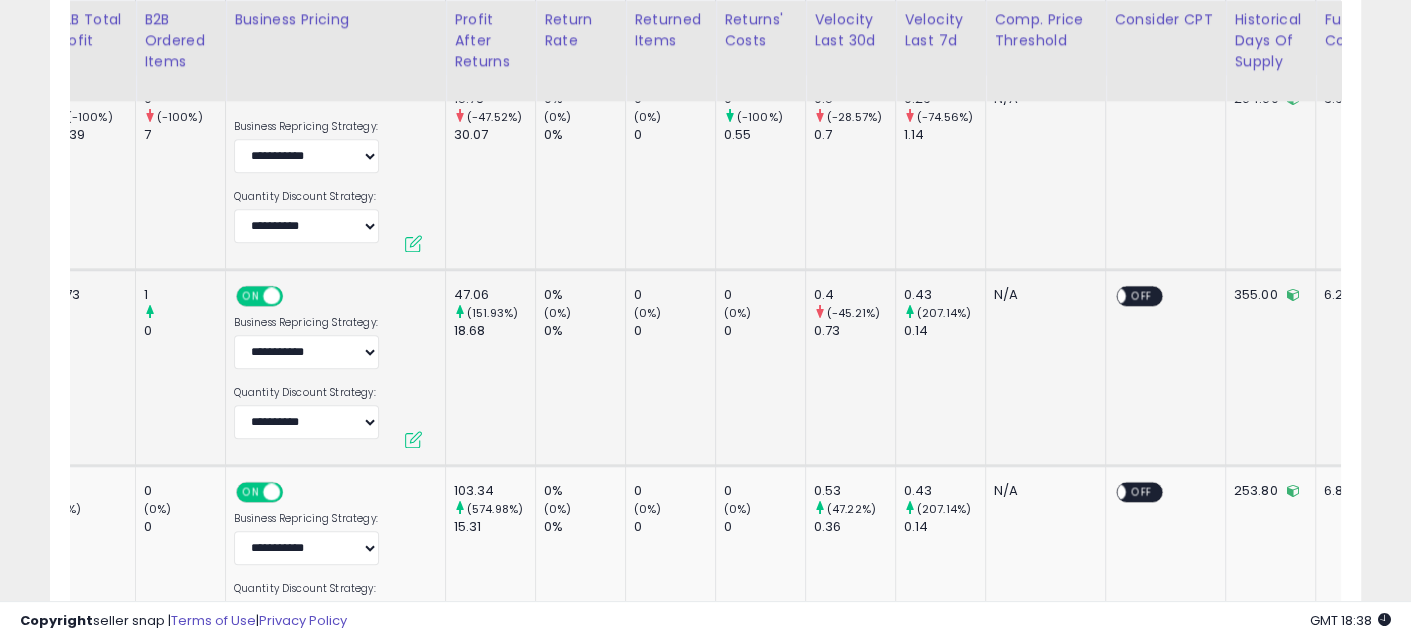 drag, startPoint x: 639, startPoint y: 374, endPoint x: 796, endPoint y: 389, distance: 157.71494 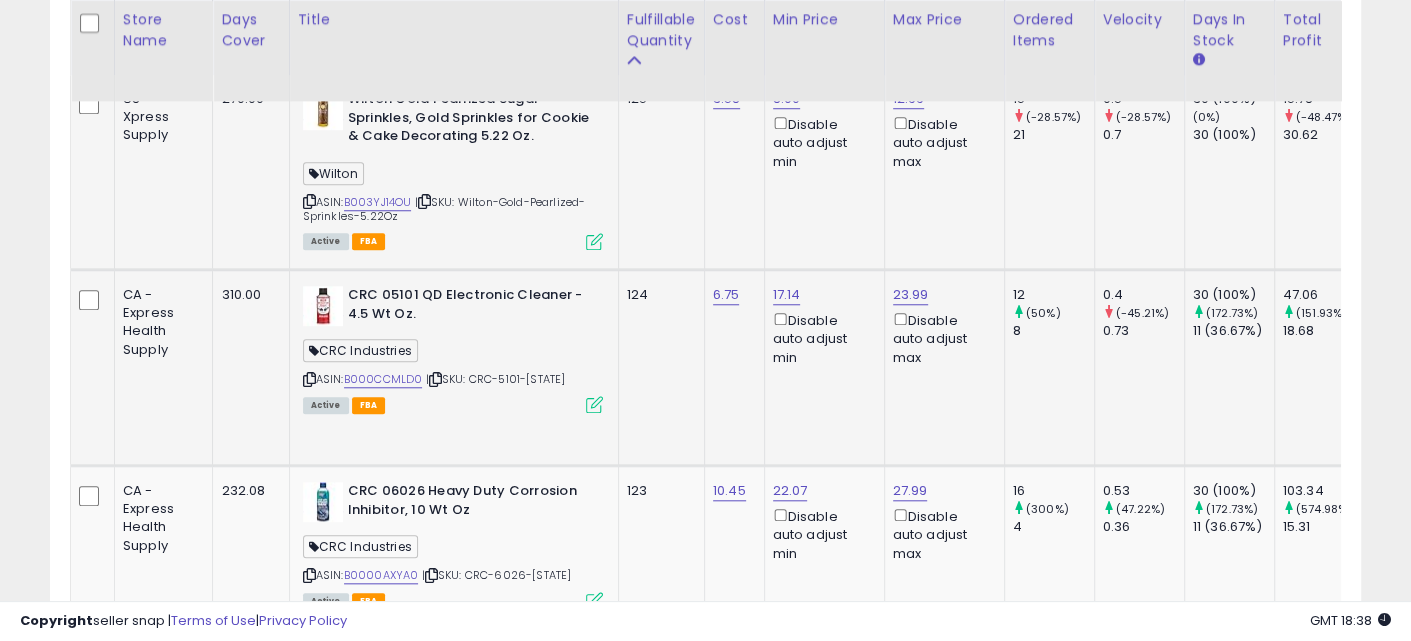 drag, startPoint x: 990, startPoint y: 367, endPoint x: 507, endPoint y: 374, distance: 483.05072 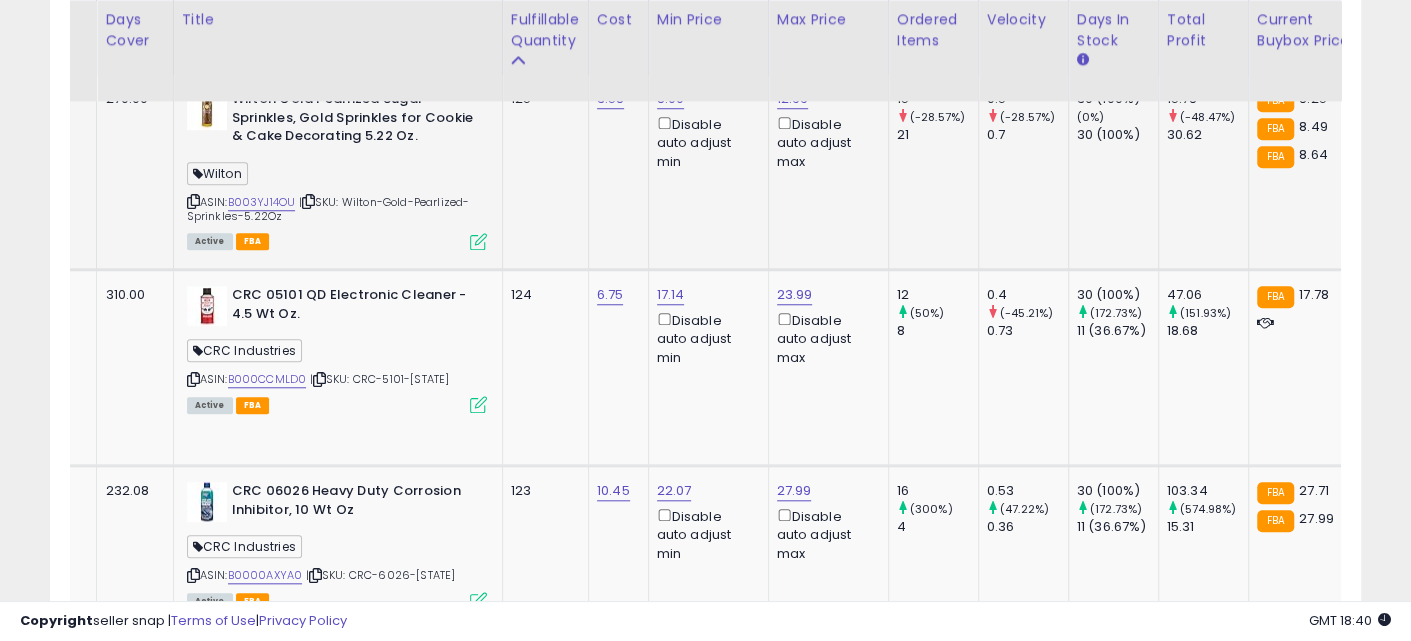 scroll, scrollTop: 1171, scrollLeft: 0, axis: vertical 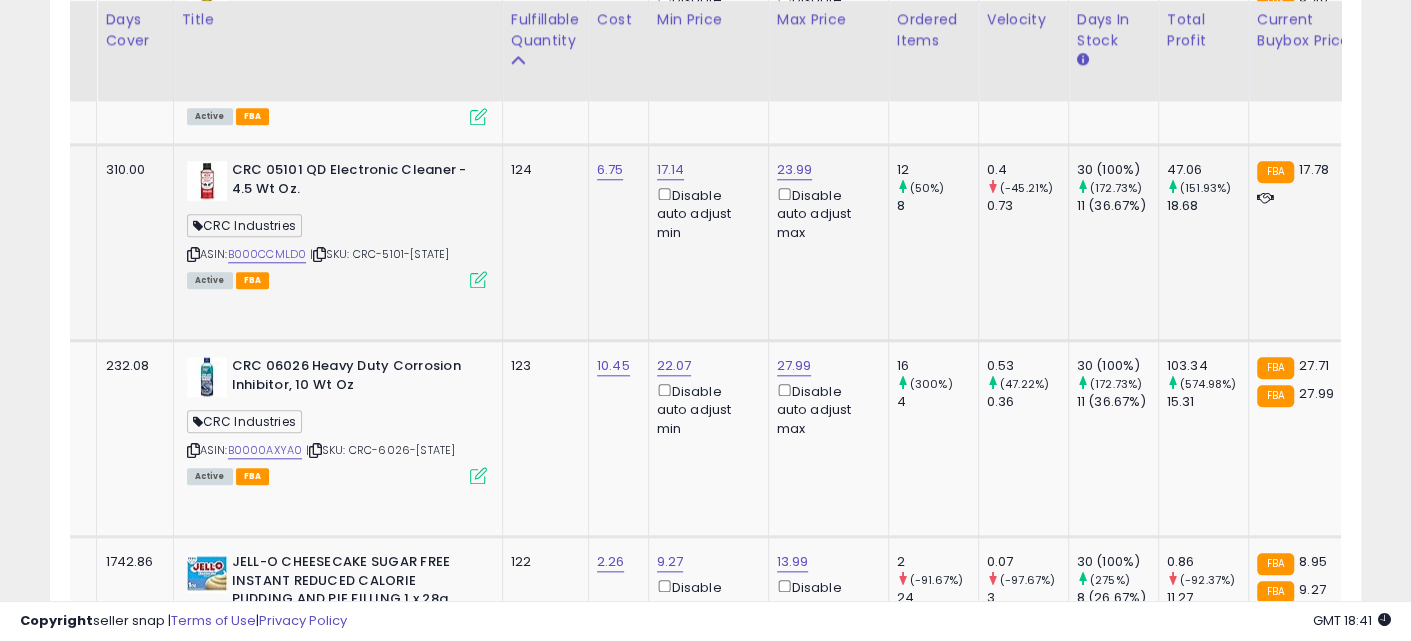drag, startPoint x: 828, startPoint y: 242, endPoint x: 546, endPoint y: 179, distance: 288.95154 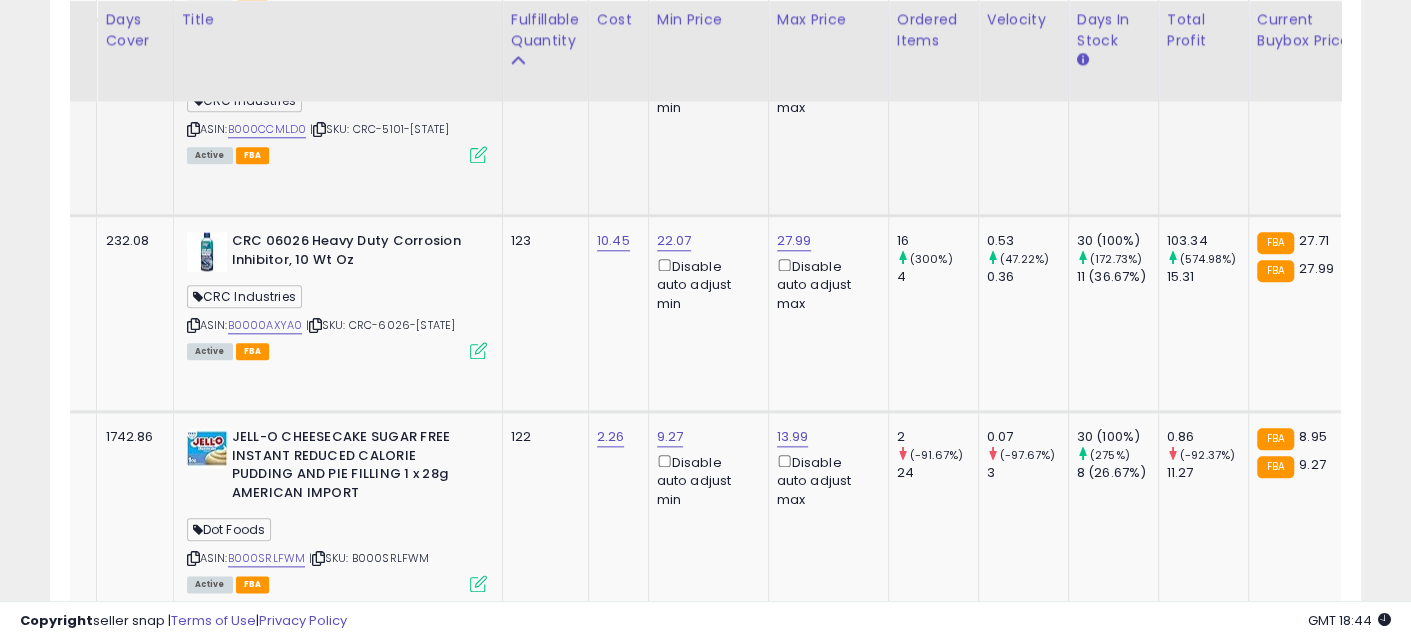scroll, scrollTop: 1171, scrollLeft: 0, axis: vertical 